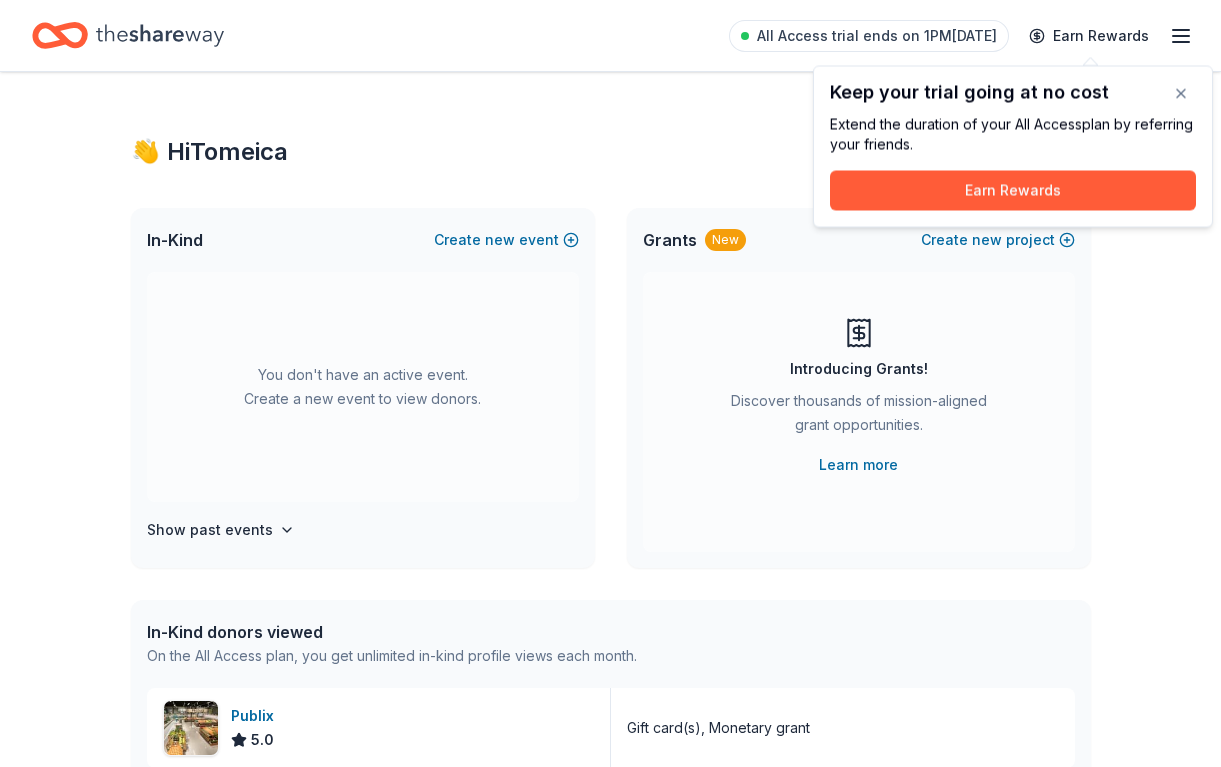 scroll, scrollTop: 0, scrollLeft: 0, axis: both 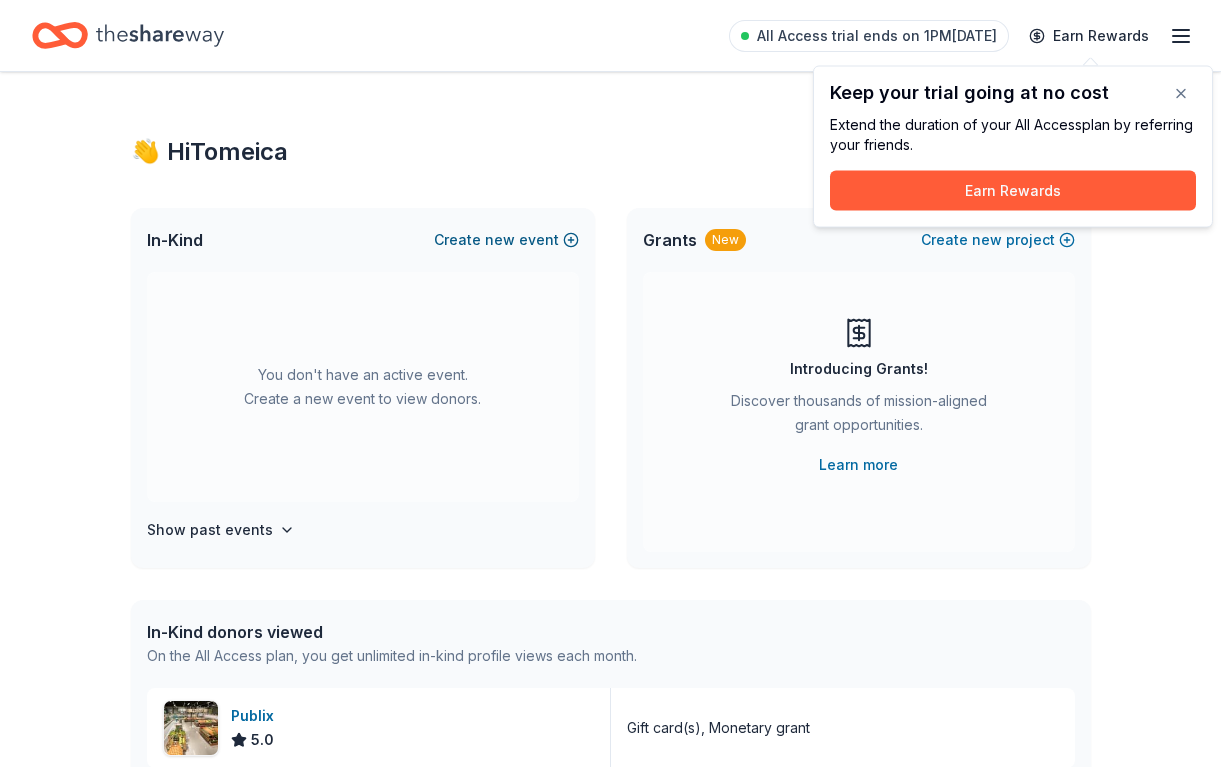 click on "Create  new  event" at bounding box center [506, 240] 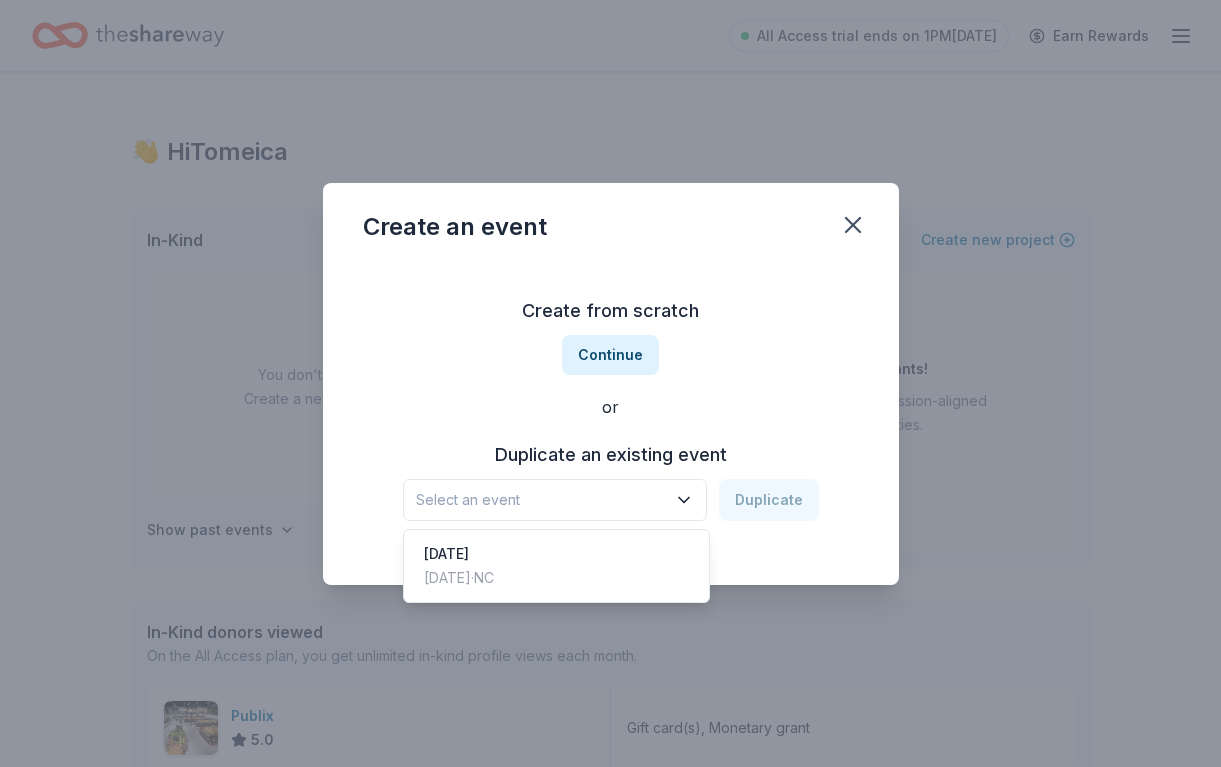 click on "Select an event" at bounding box center [541, 500] 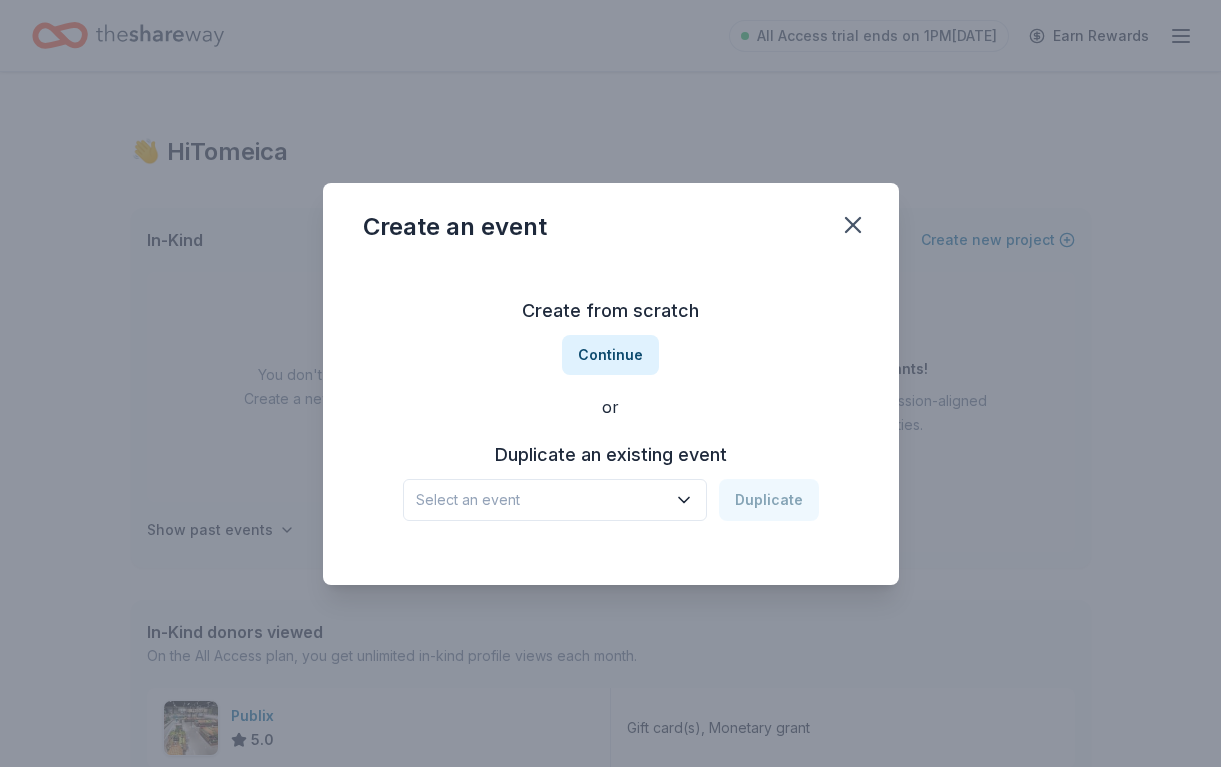 click on "Create from scratch" at bounding box center [611, 311] 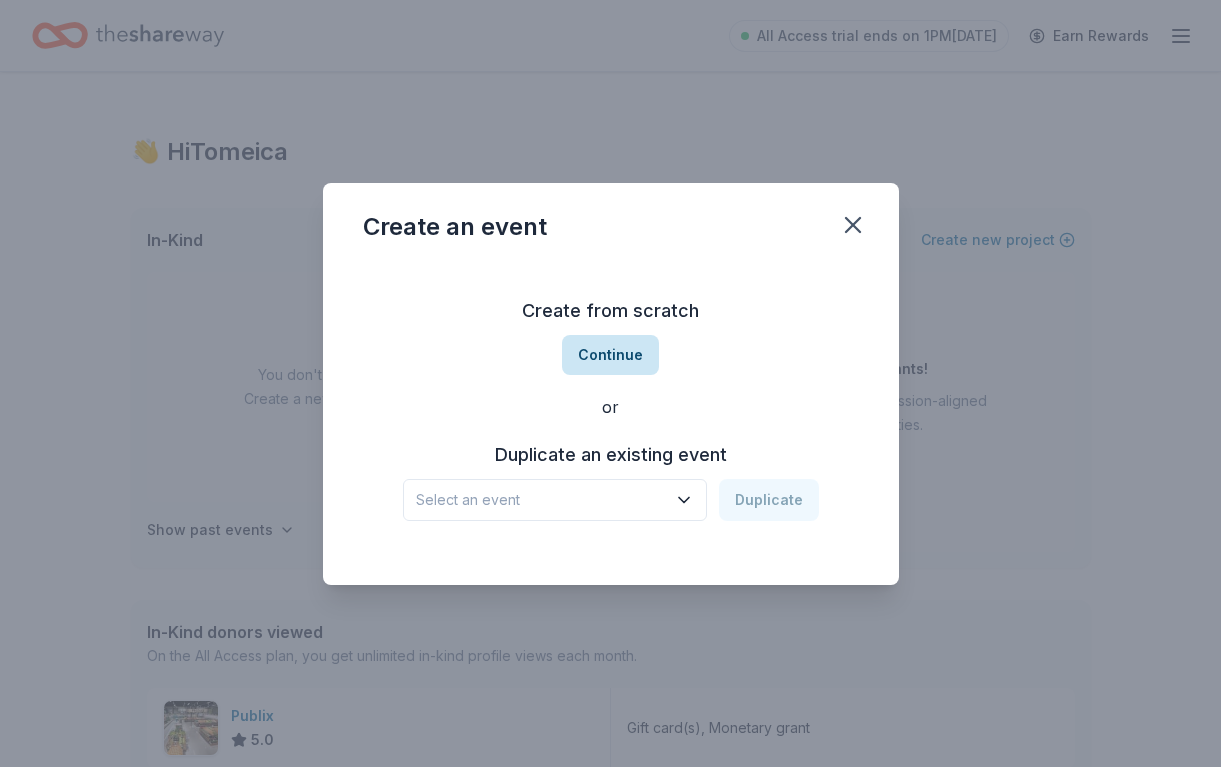 click on "Continue" at bounding box center (610, 355) 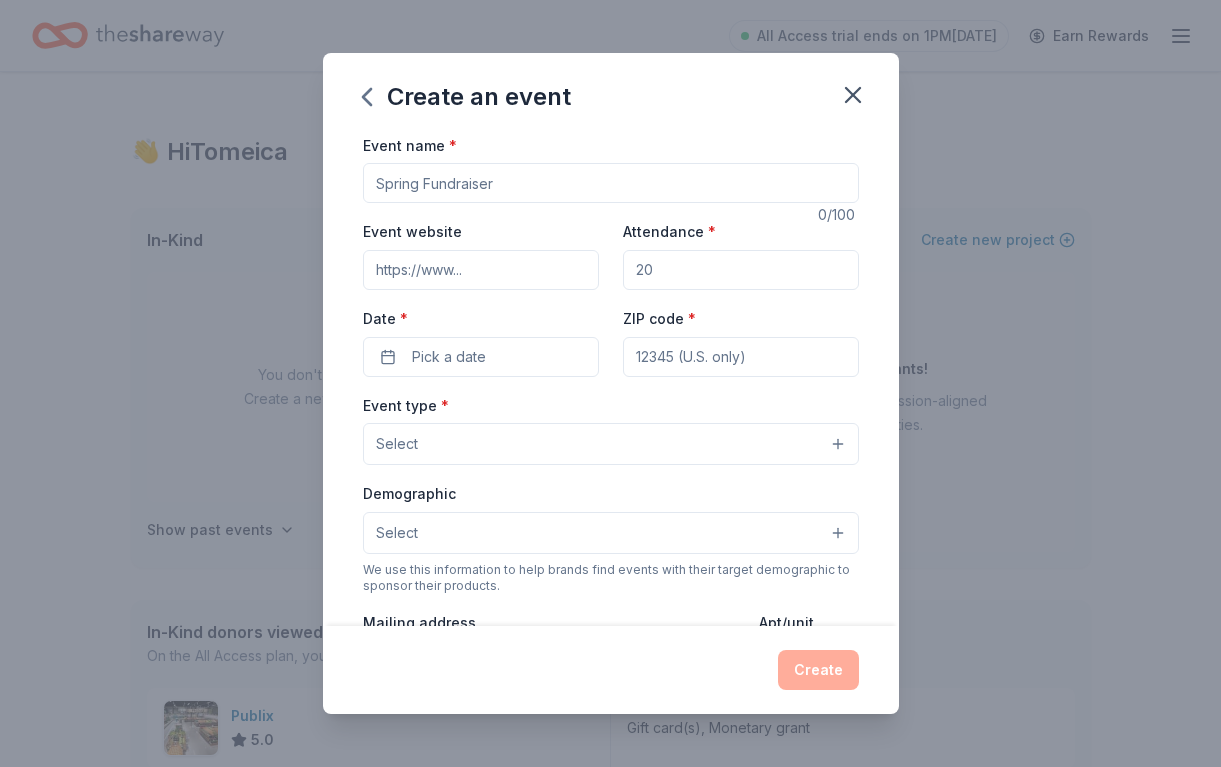 click on "Event name *" at bounding box center [611, 183] 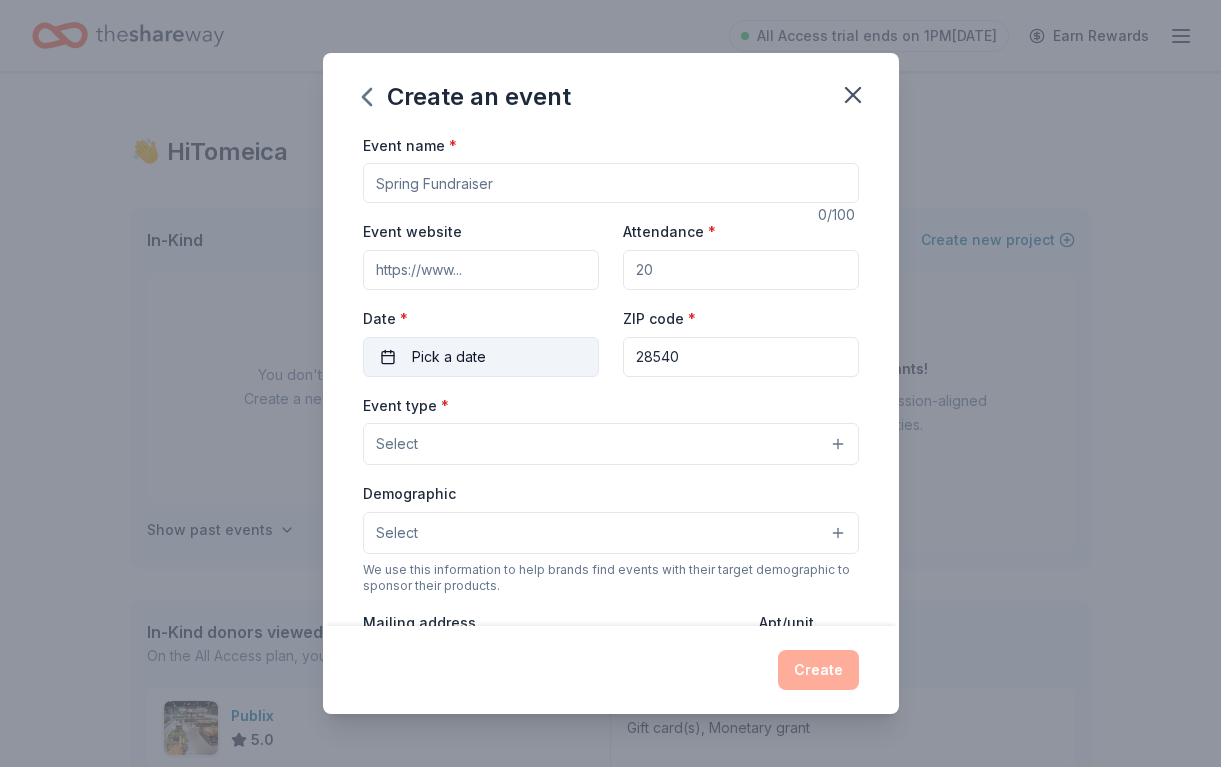 type on "28540" 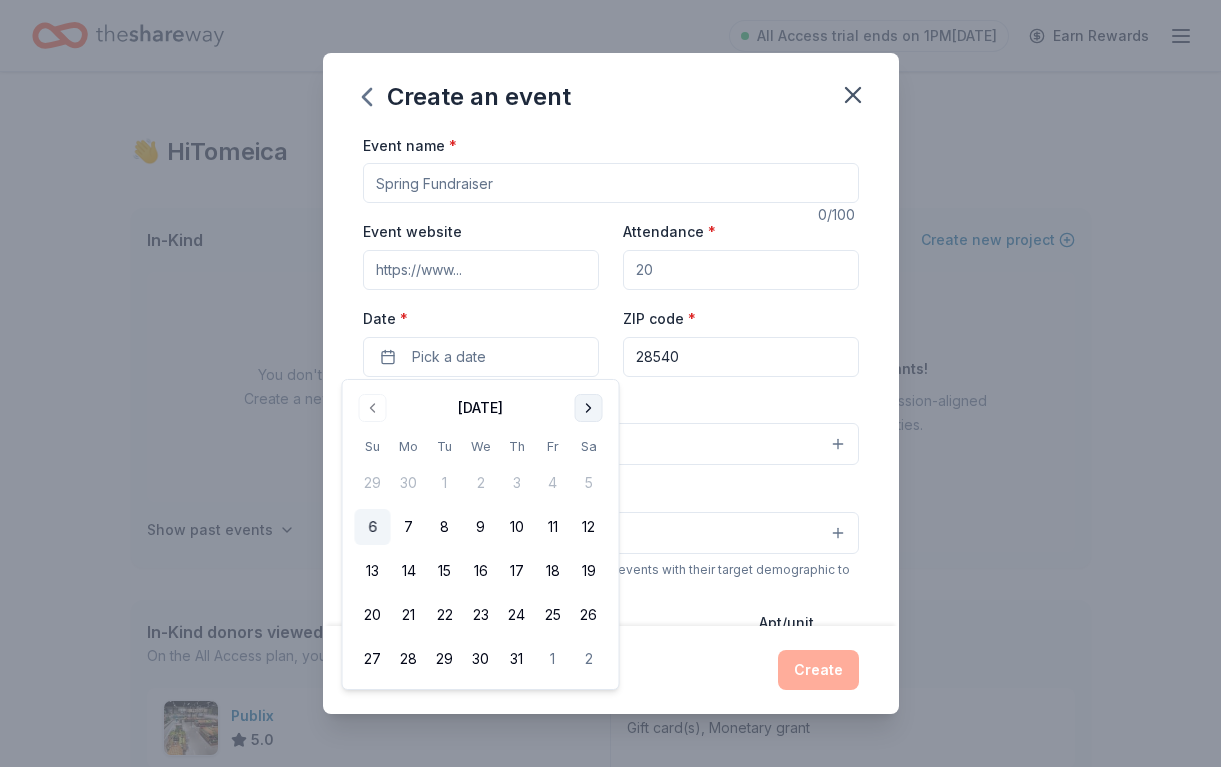 click at bounding box center [589, 408] 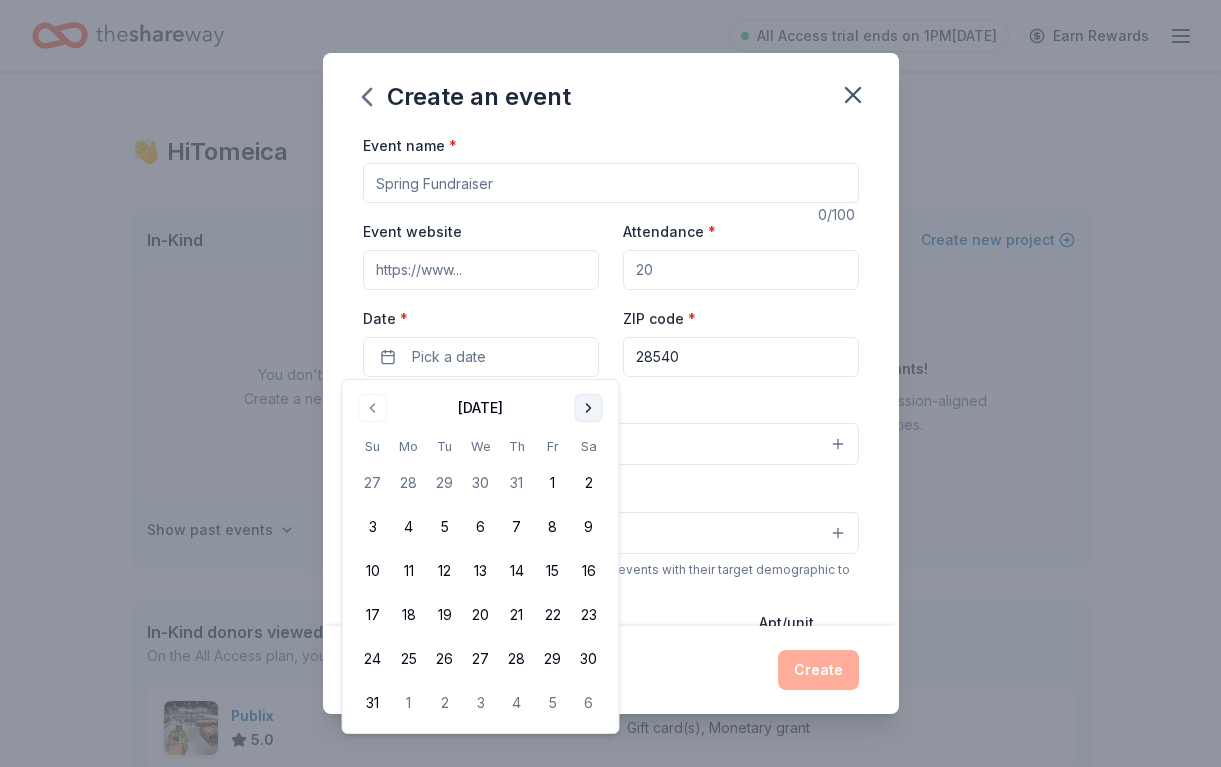 click at bounding box center [589, 408] 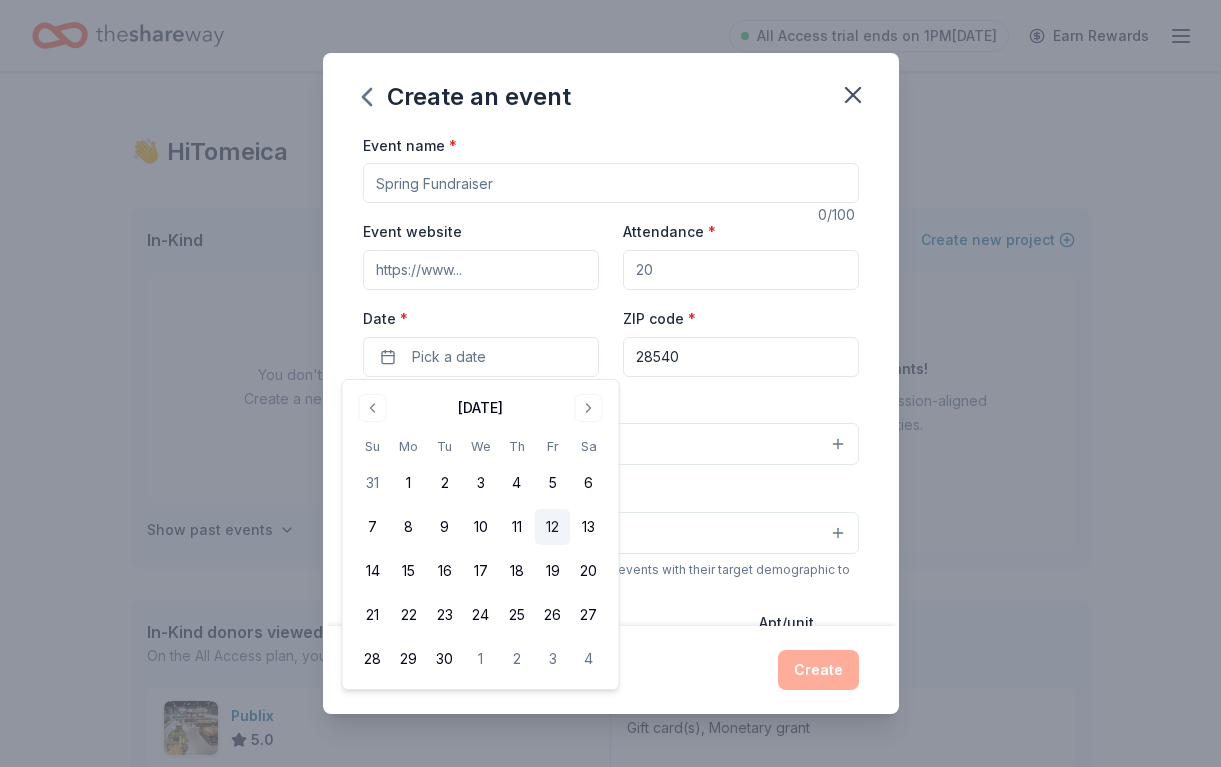 click on "12" at bounding box center [553, 527] 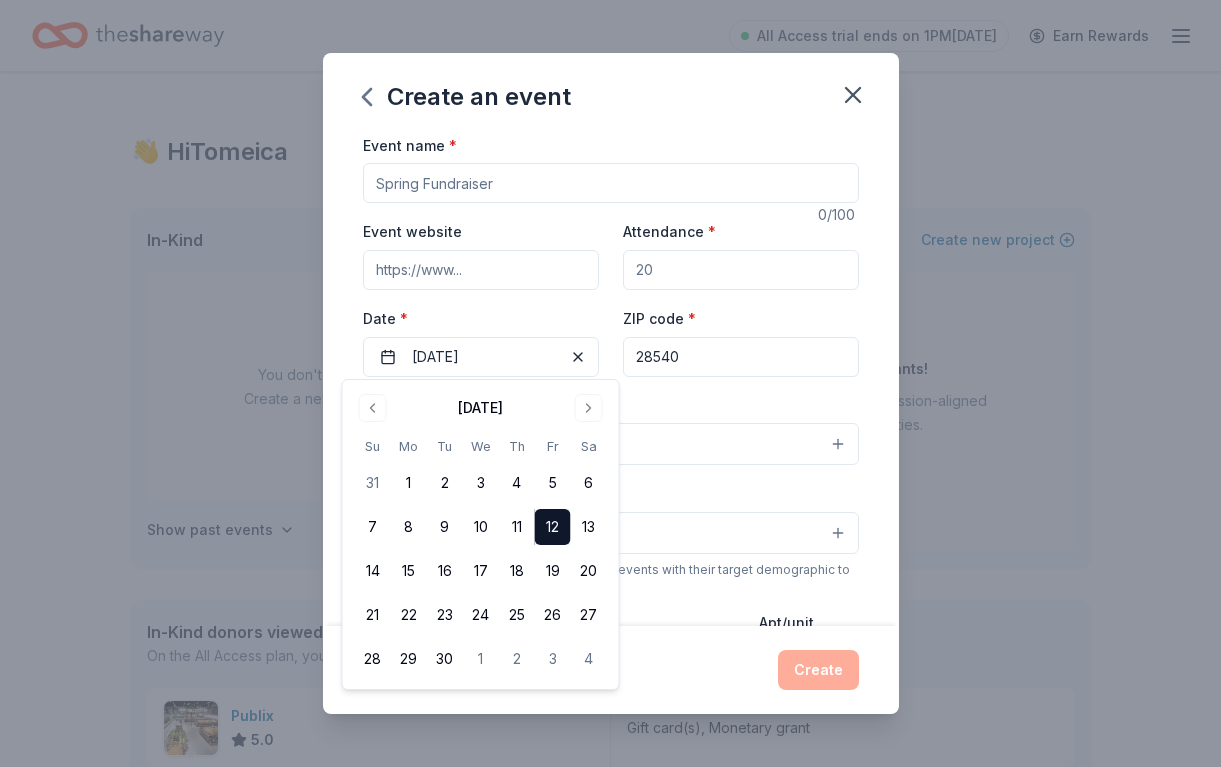 click on "ZIP code * 28540" at bounding box center [741, 341] 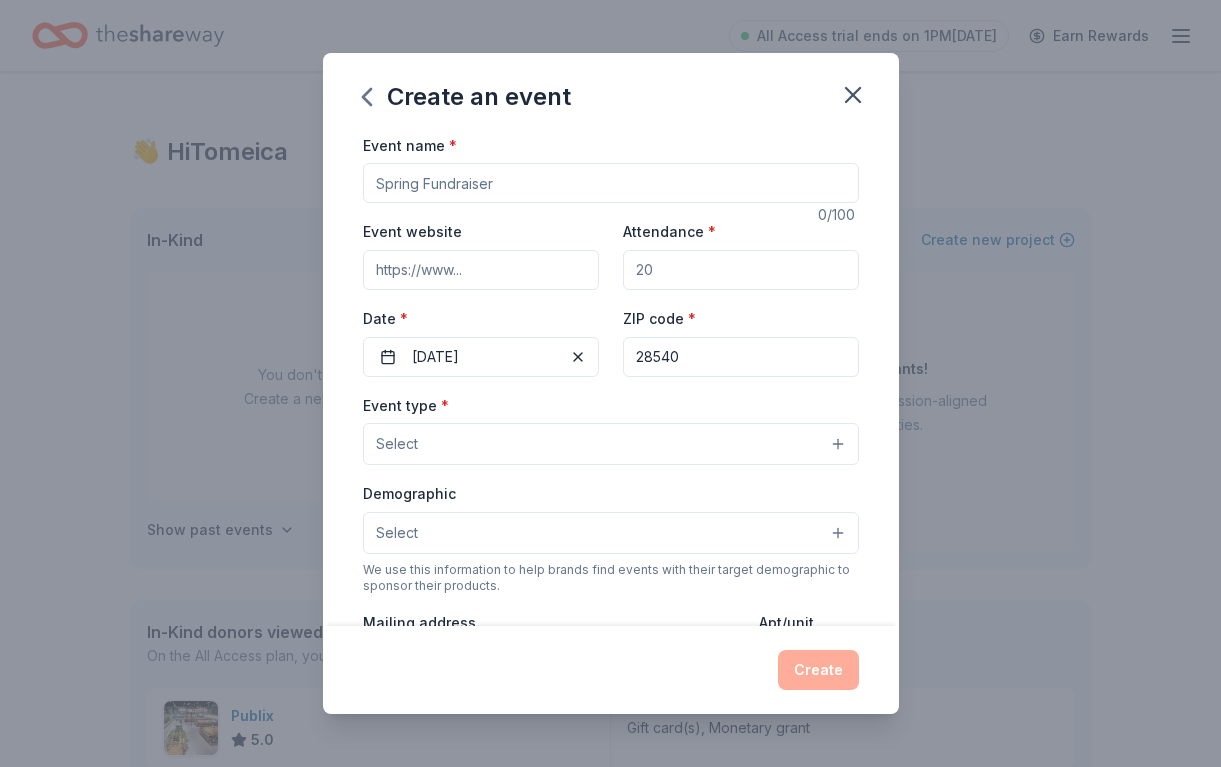 click on "Select" at bounding box center [611, 444] 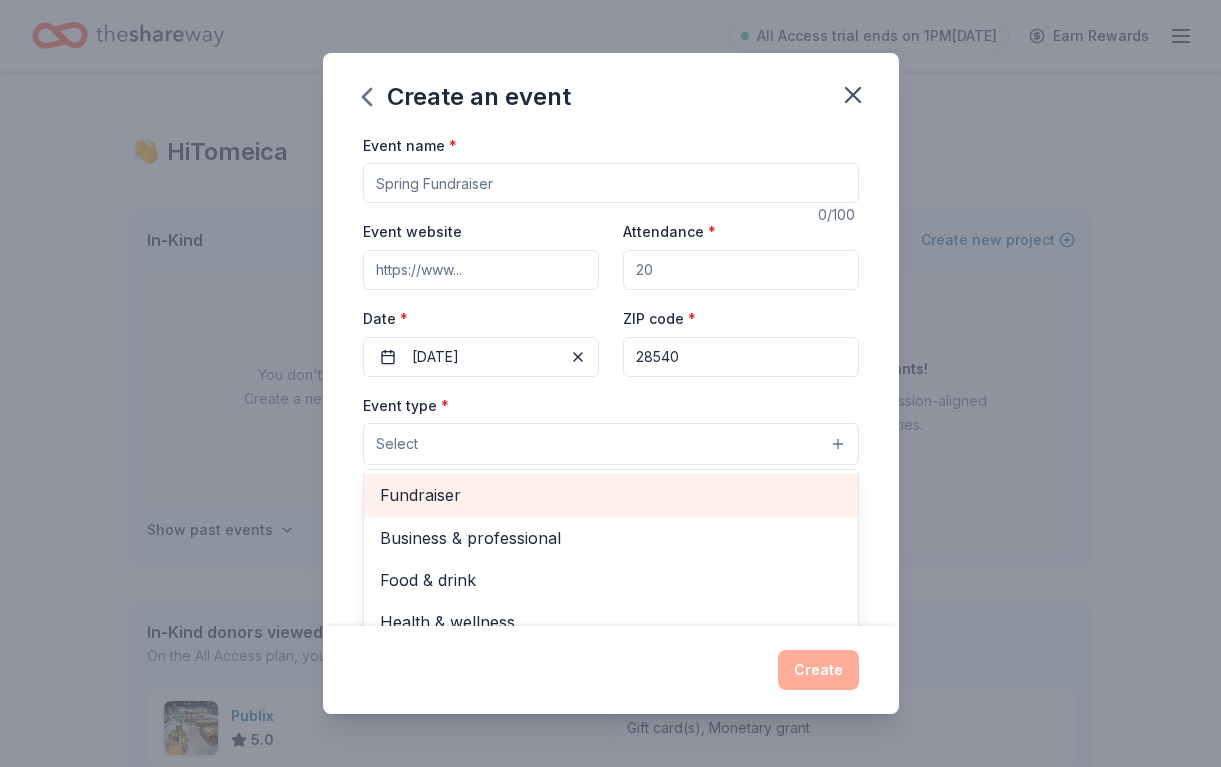 scroll, scrollTop: 89, scrollLeft: 0, axis: vertical 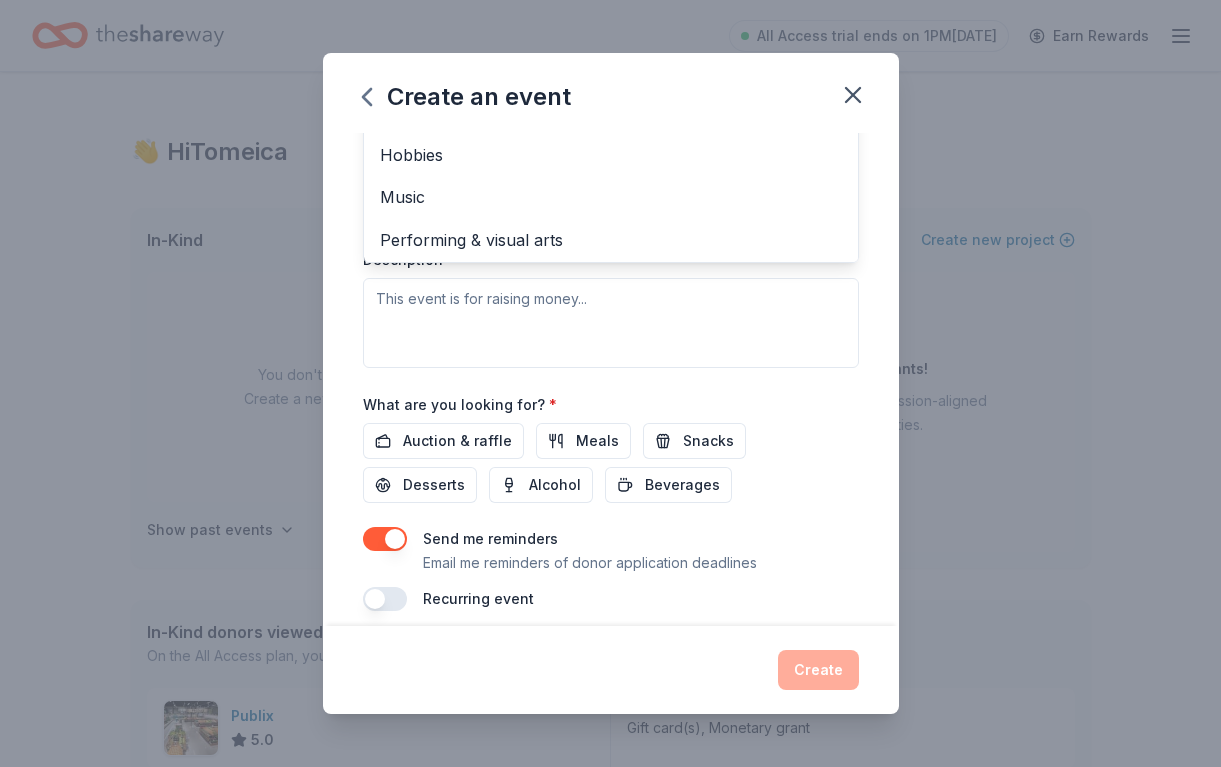 drag, startPoint x: 505, startPoint y: 495, endPoint x: 469, endPoint y: 681, distance: 189.45184 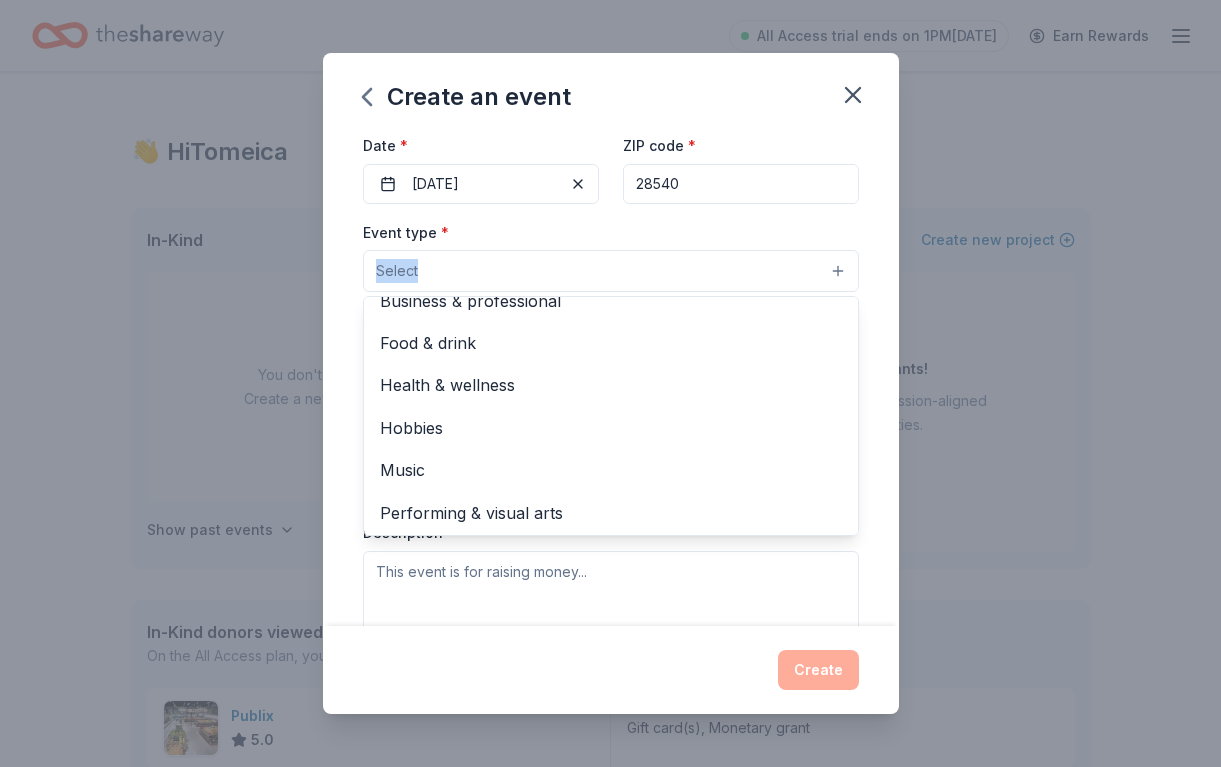 scroll, scrollTop: 0, scrollLeft: 0, axis: both 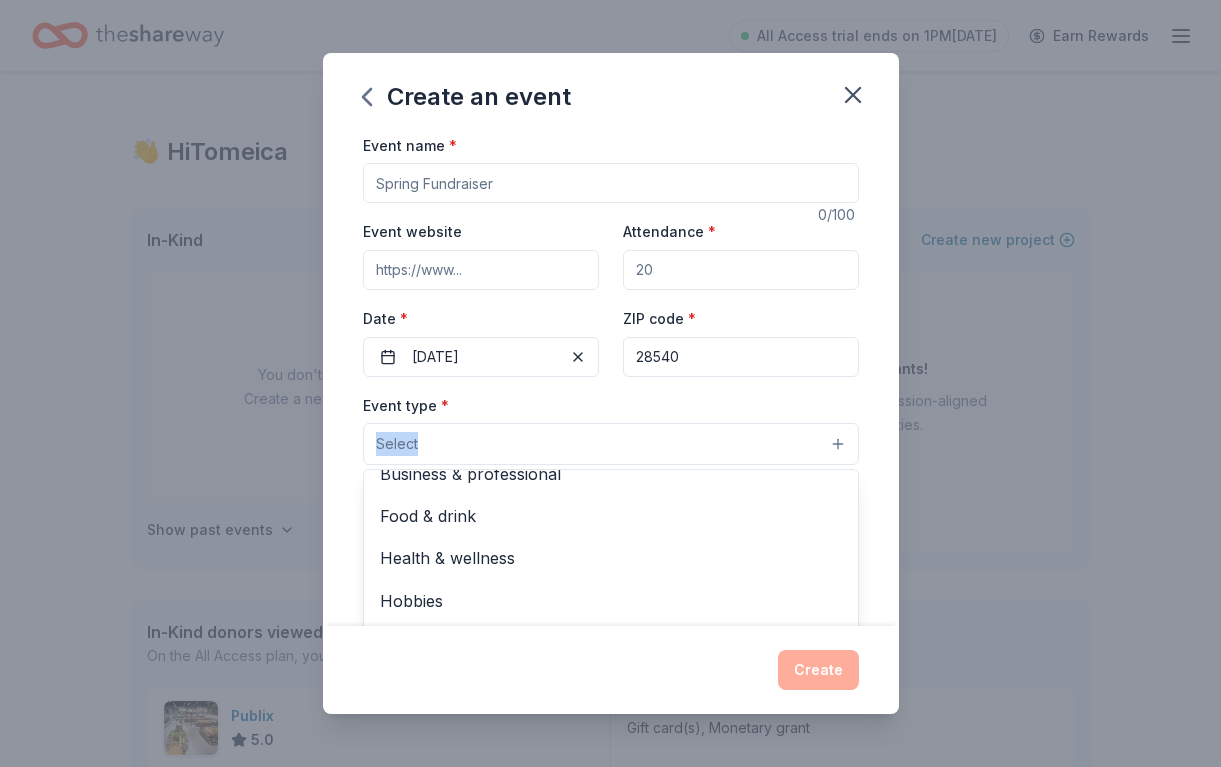 drag, startPoint x: 883, startPoint y: 420, endPoint x: 912, endPoint y: 33, distance: 388.08505 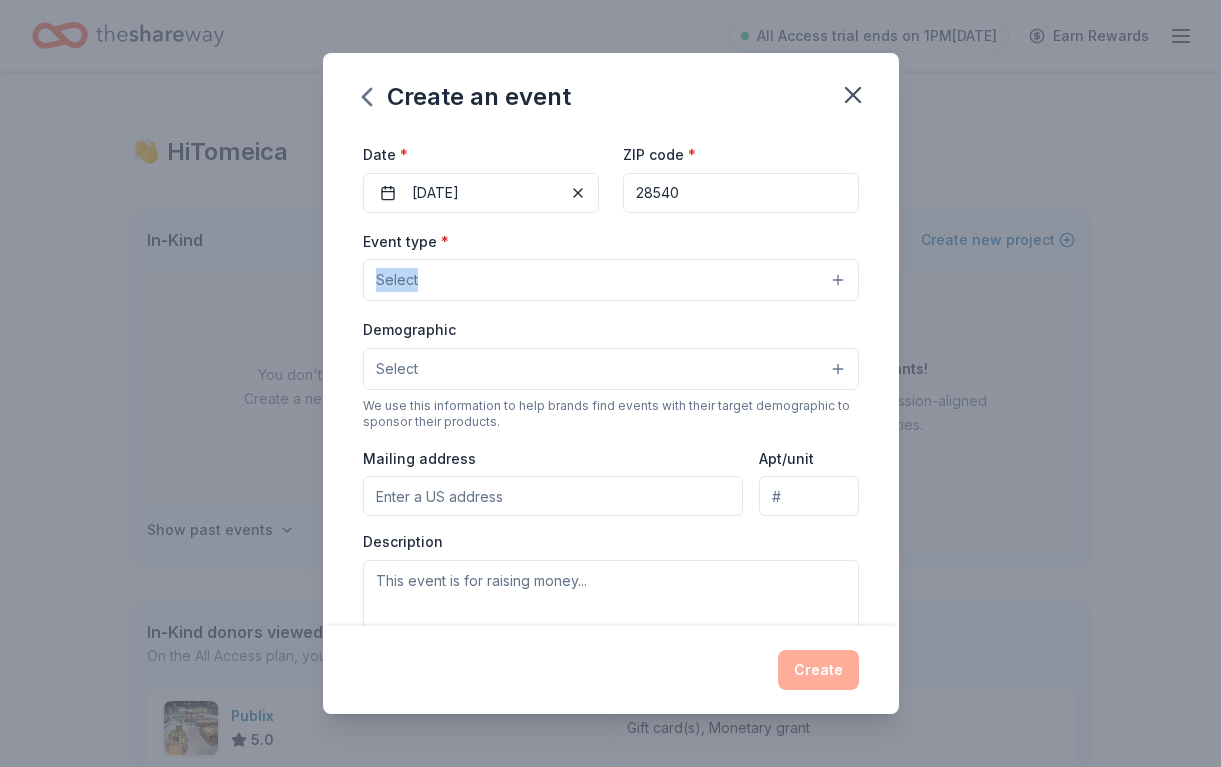 scroll, scrollTop: 174, scrollLeft: 0, axis: vertical 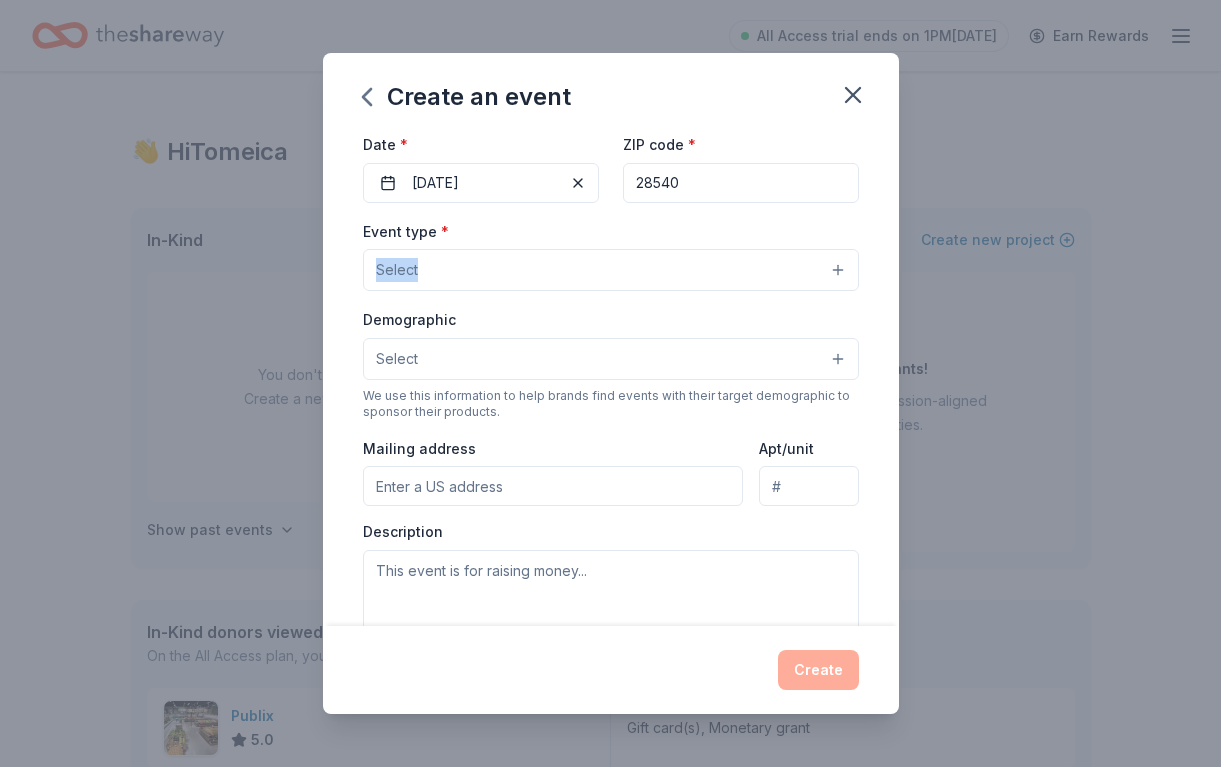 click on "Event type * Select Demographic Select We use this information to help brands find events with their target demographic to sponsor their products. Mailing address Apt/unit Description" at bounding box center (611, 429) 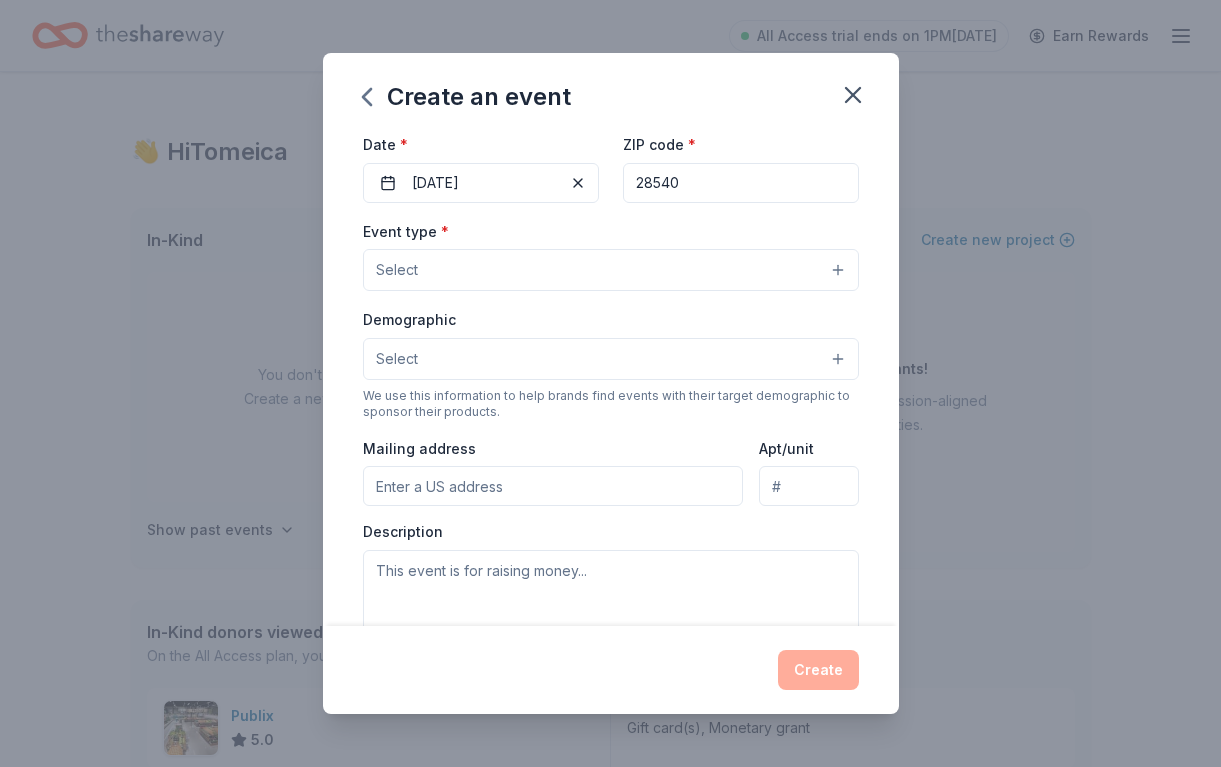 click on "Select" at bounding box center (611, 359) 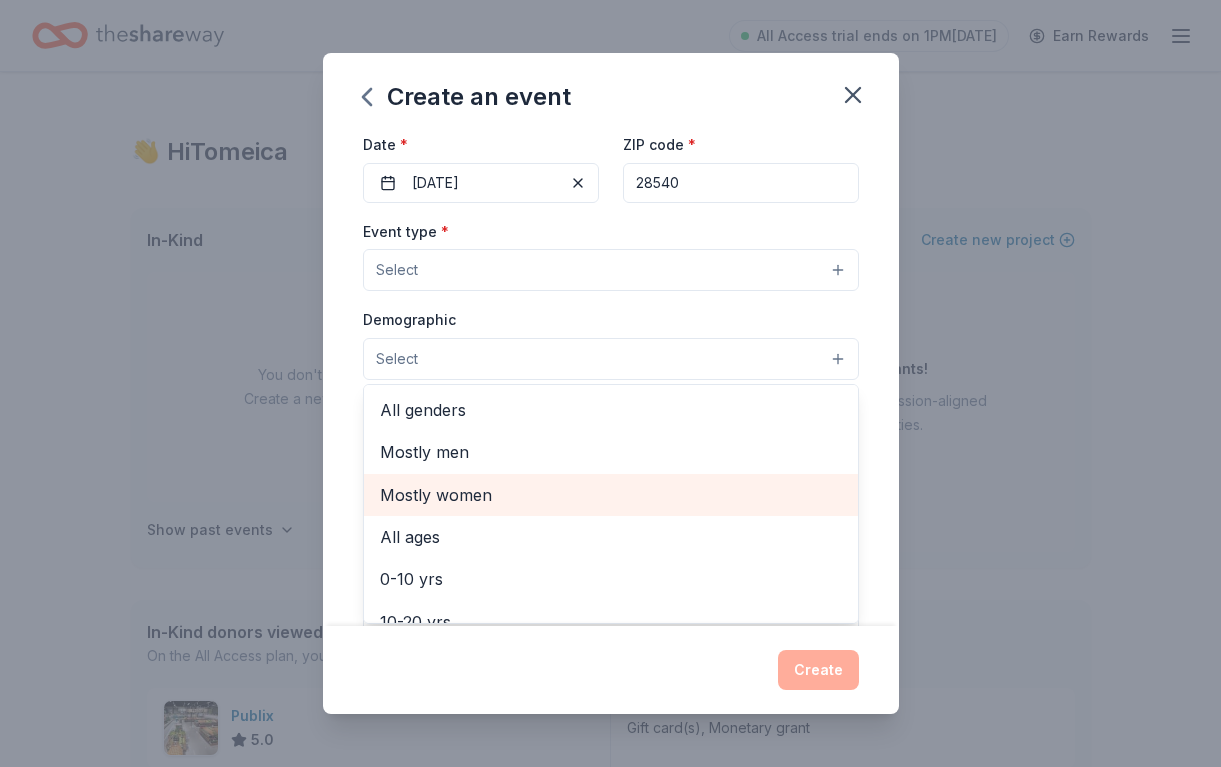 click on "Mostly women" at bounding box center (611, 495) 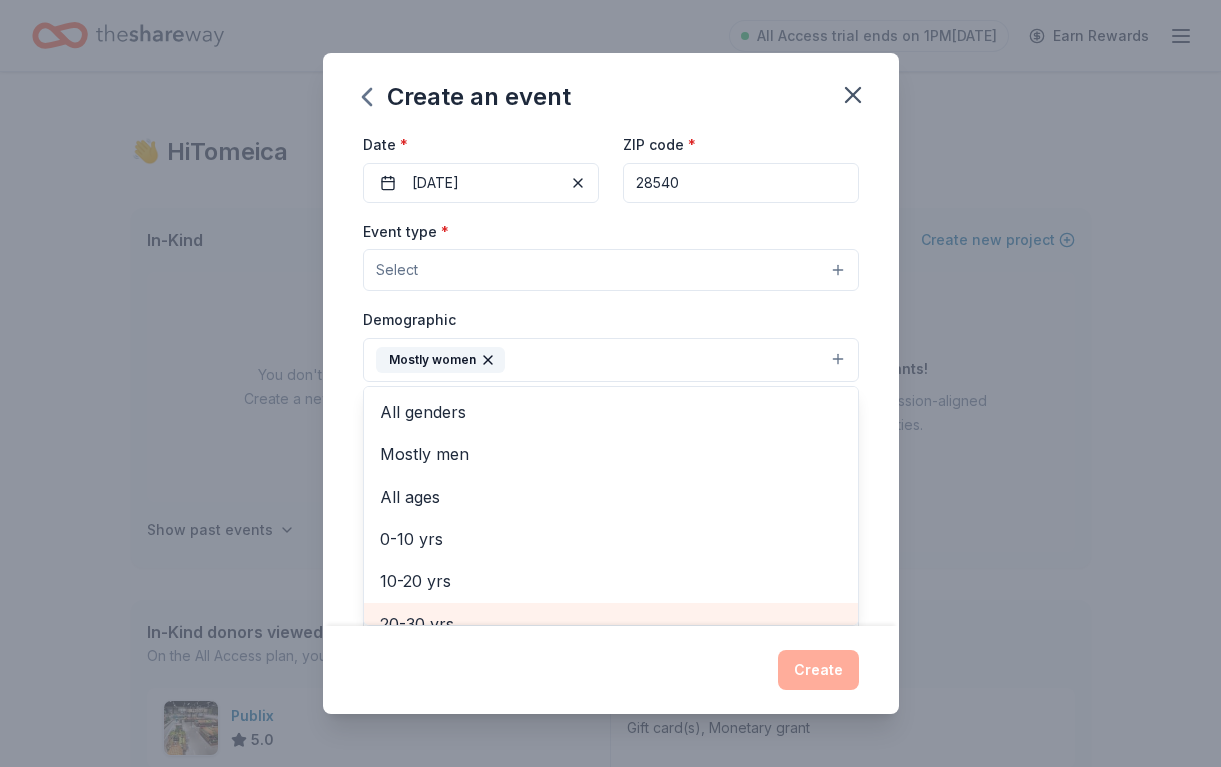 scroll, scrollTop: 18, scrollLeft: 0, axis: vertical 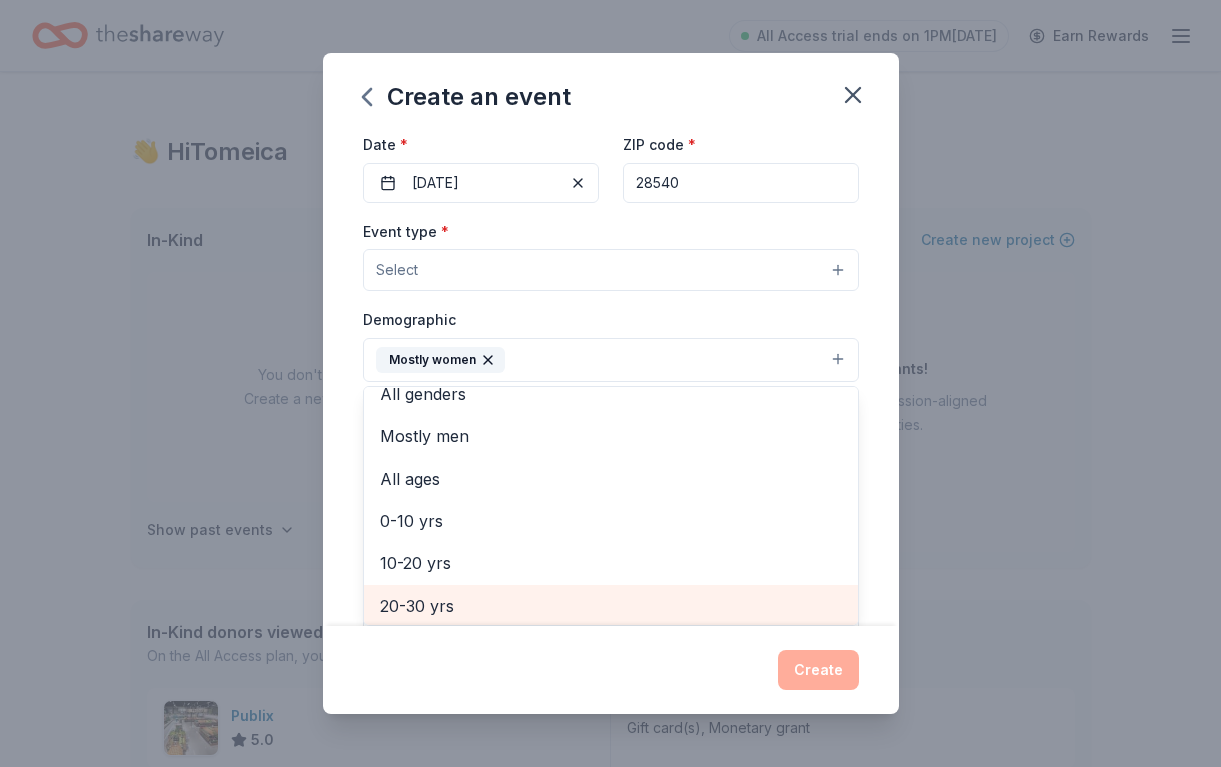 click on "20-30 yrs" at bounding box center [611, 606] 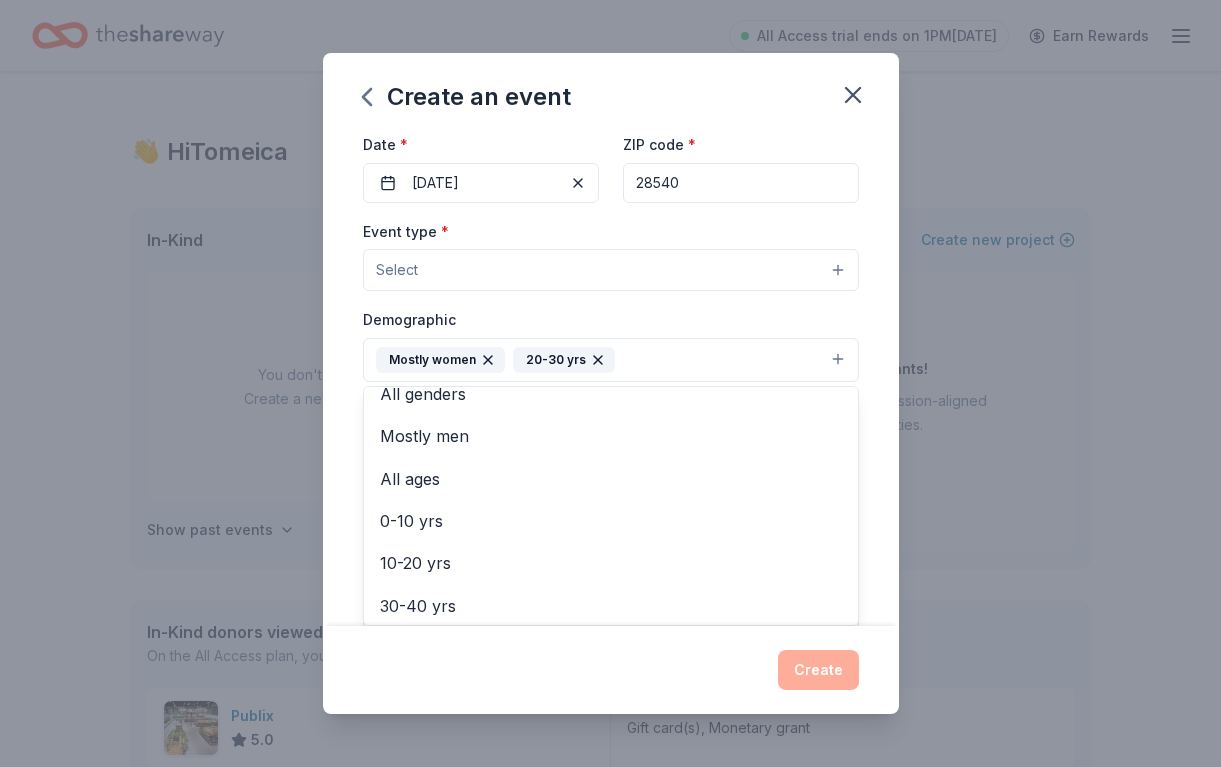 click on "Event name * 0 /100 Event website Attendance * Date * [DATE] ZIP code * 28540 Event type * Select Demographic Mostly women 20-30 yrs All genders Mostly men All ages [DEMOGRAPHIC_DATA] yrs 10-20 yrs 30-40 yrs 40-50 yrs 50-60 yrs 60-70 yrs 70-80 yrs 80+ yrs We use this information to help brands find events with their target demographic to sponsor their products. Mailing address Apt/unit Description What are you looking for? * Auction & raffle Meals Snacks Desserts Alcohol Beverages Send me reminders Email me reminders of donor application deadlines Recurring event" at bounding box center (611, 380) 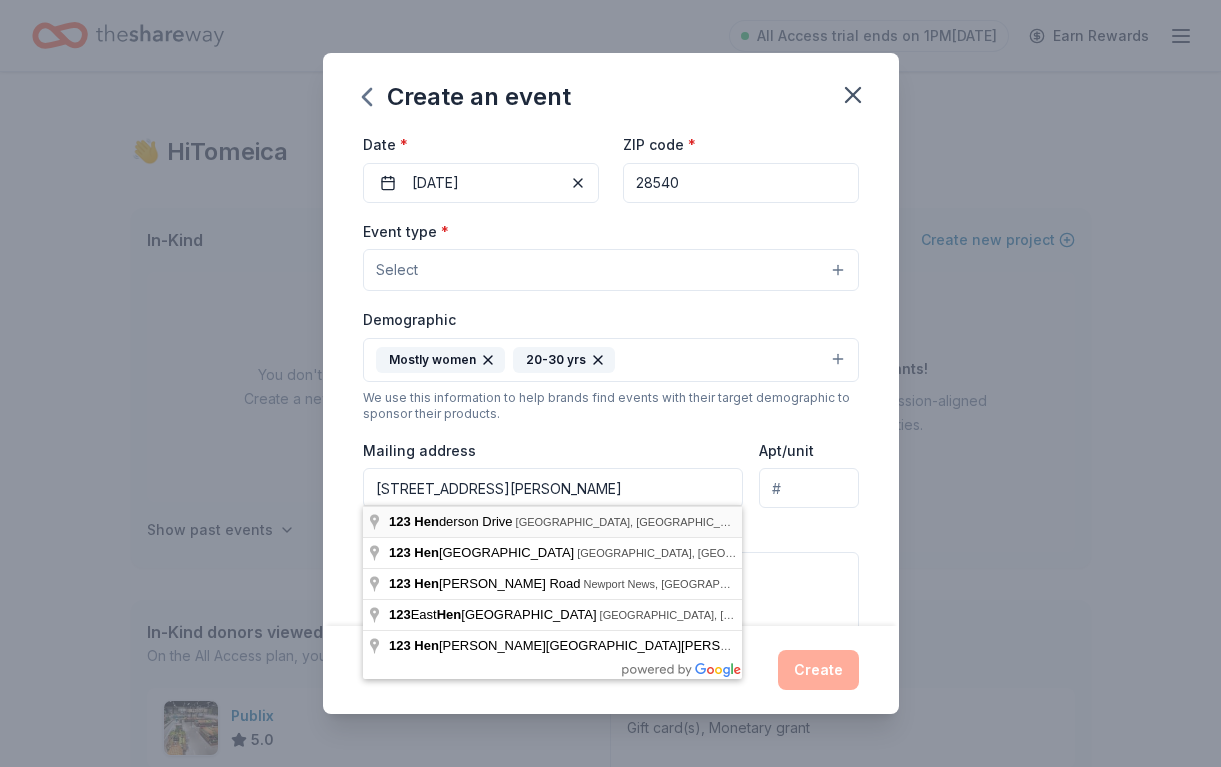 type on "[STREET_ADDRESS][PERSON_NAME]" 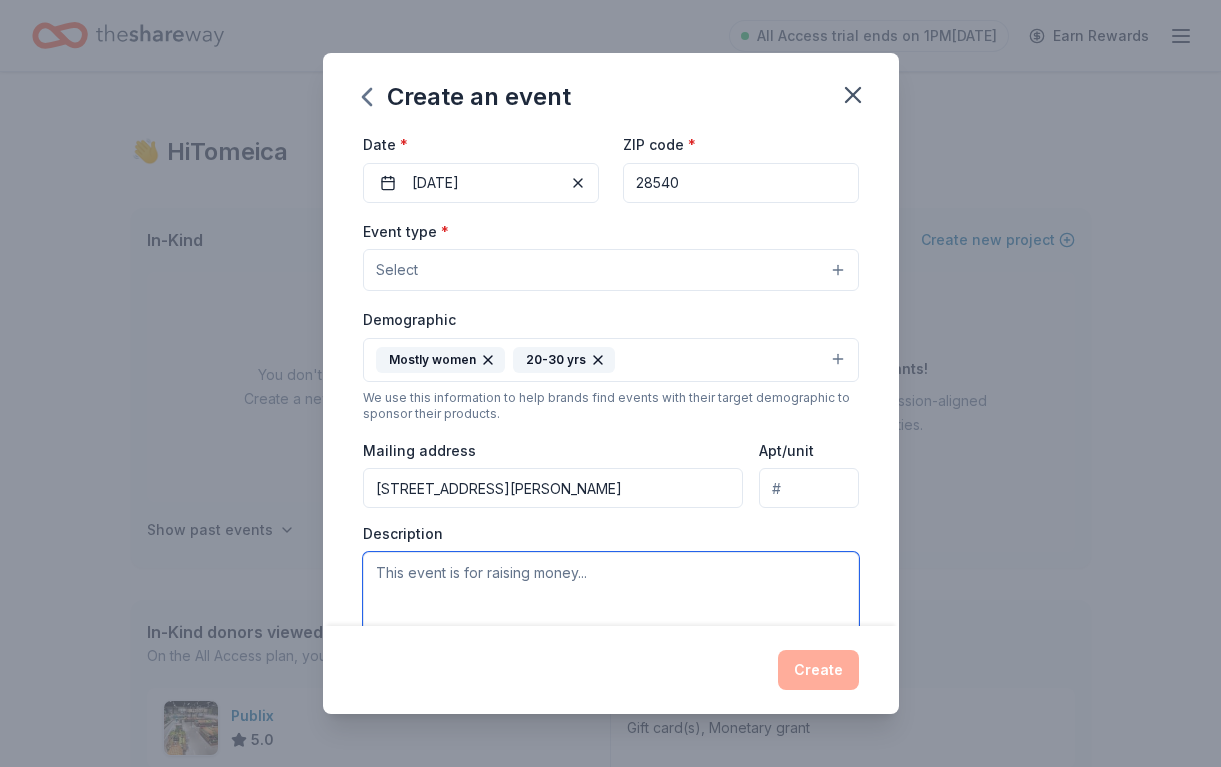 click at bounding box center [611, 597] 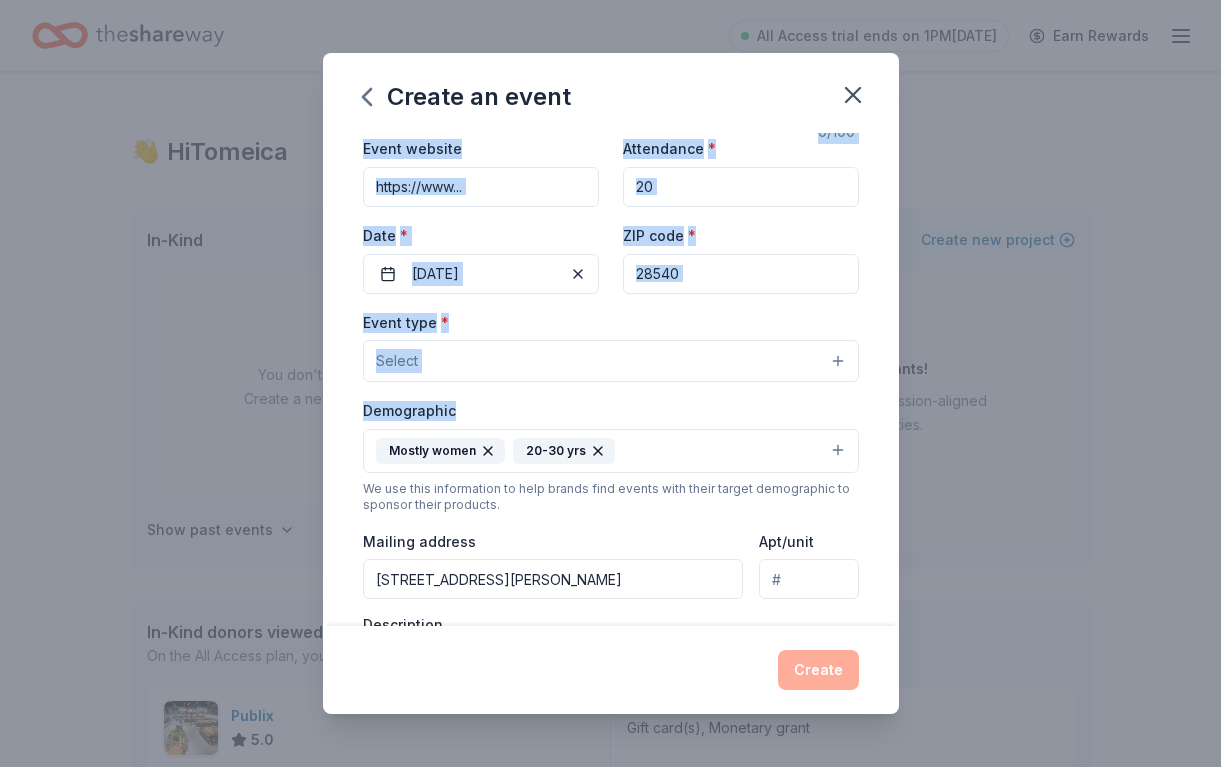 scroll, scrollTop: 0, scrollLeft: 0, axis: both 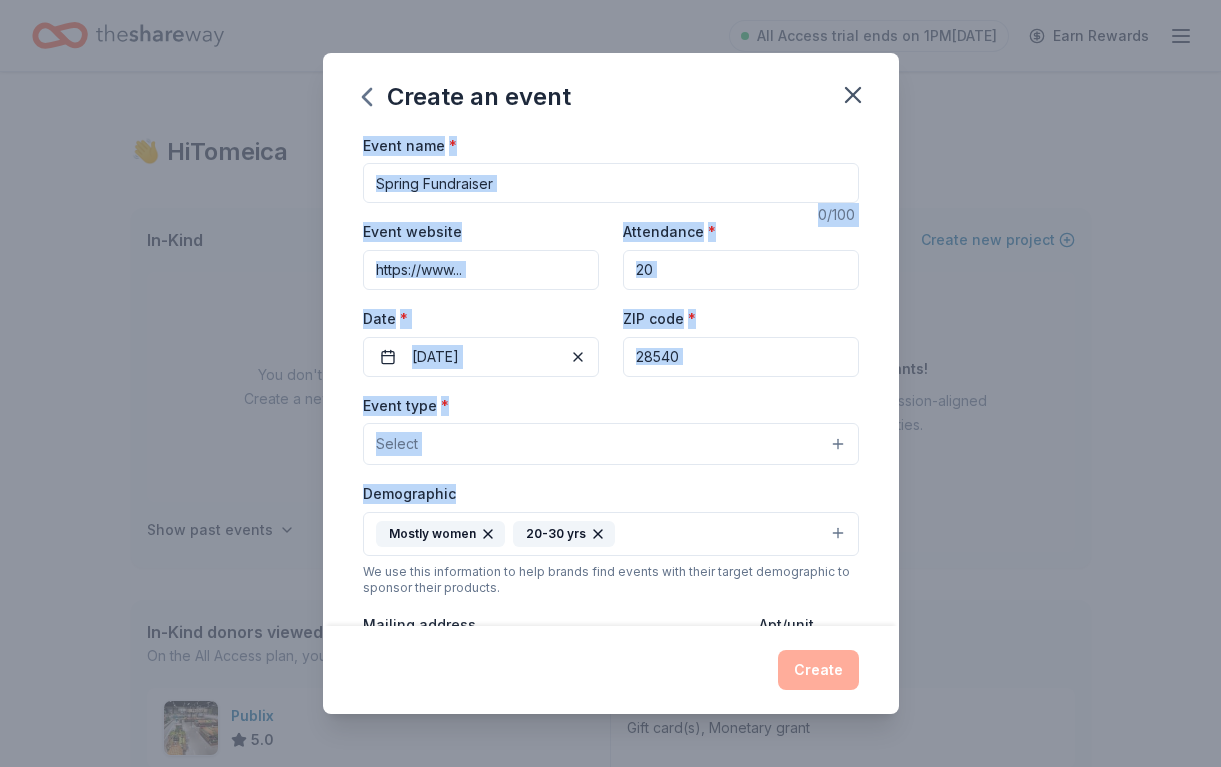 drag, startPoint x: 876, startPoint y: 315, endPoint x: 880, endPoint y: 79, distance: 236.03389 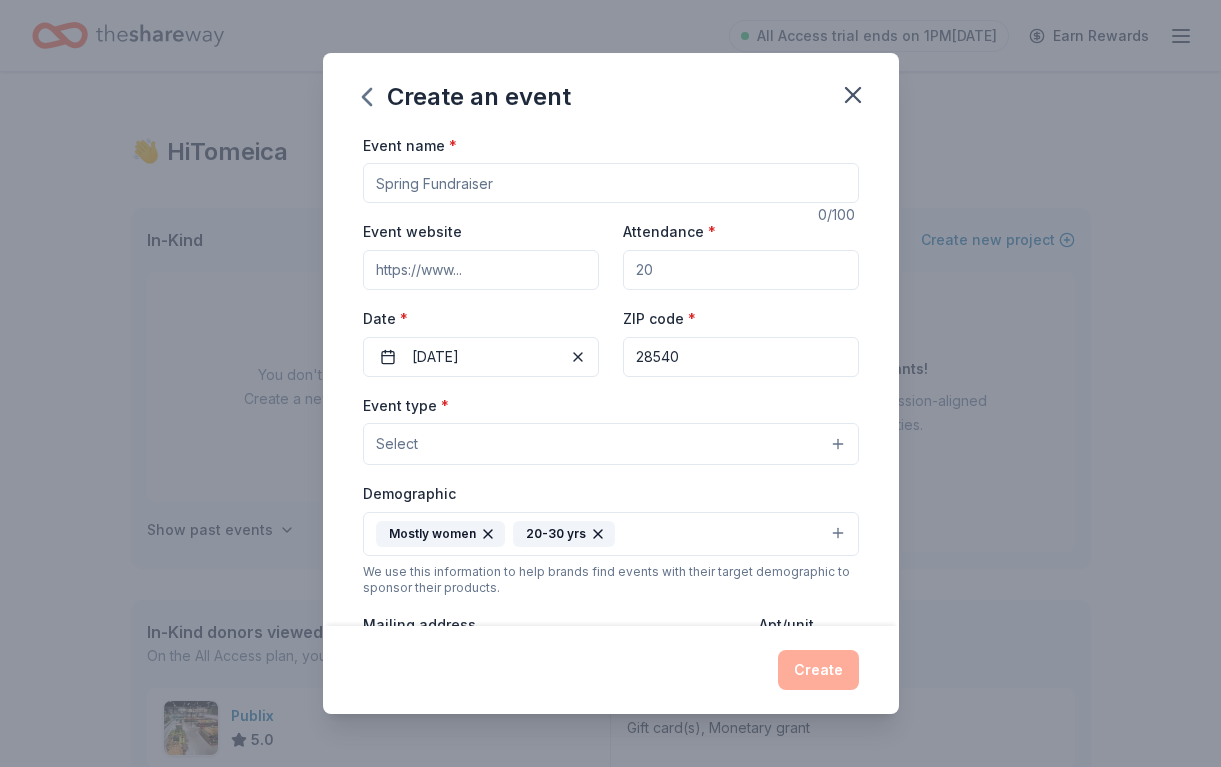 click on "Event name * 0 /100 Event website Attendance * Date * [DATE] ZIP code * 28540 Event type * Select Demographic Mostly women 20-30 yrs We use this information to help brands find events with their target demographic to sponsor their products. Mailing address [STREET_ADDRESS][PERSON_NAME] Apt/unit Description What are you looking for? * Auction & raffle Meals Snacks Desserts Alcohol Beverages Send me reminders Email me reminders of donor application deadlines Recurring event" at bounding box center [611, 380] 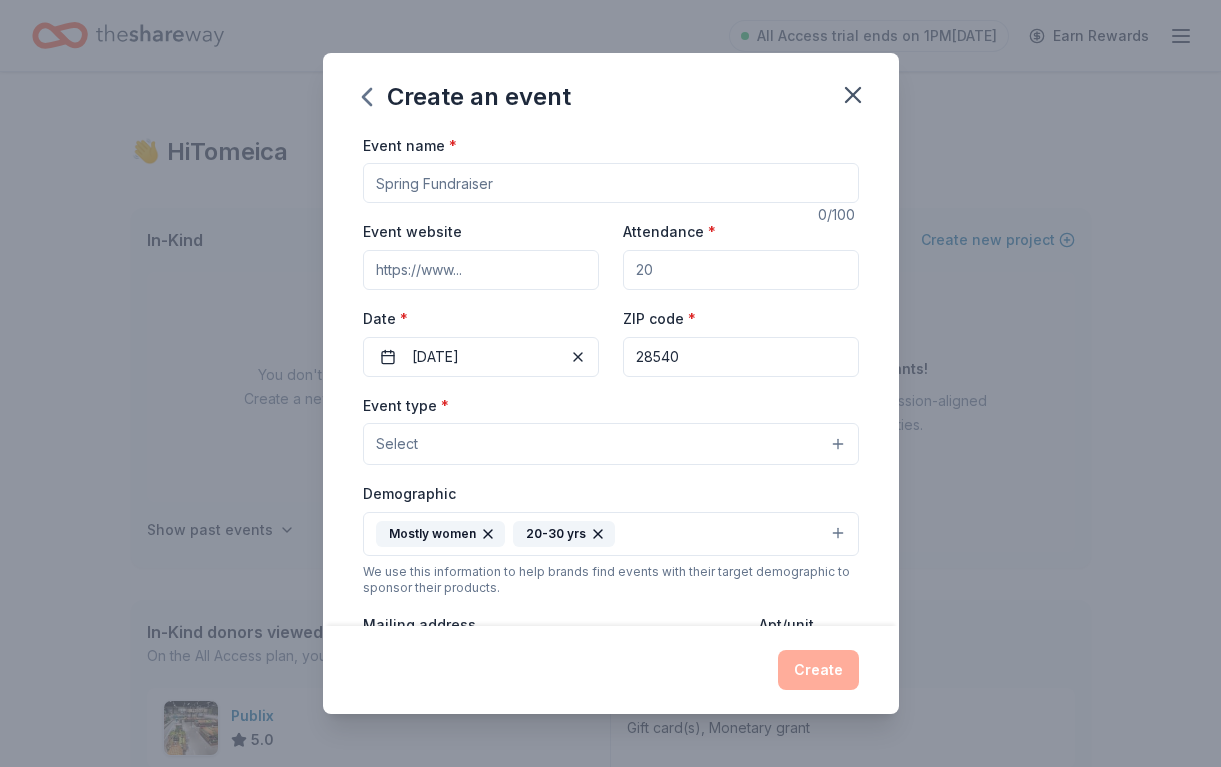 click on "Event name *" at bounding box center (611, 183) 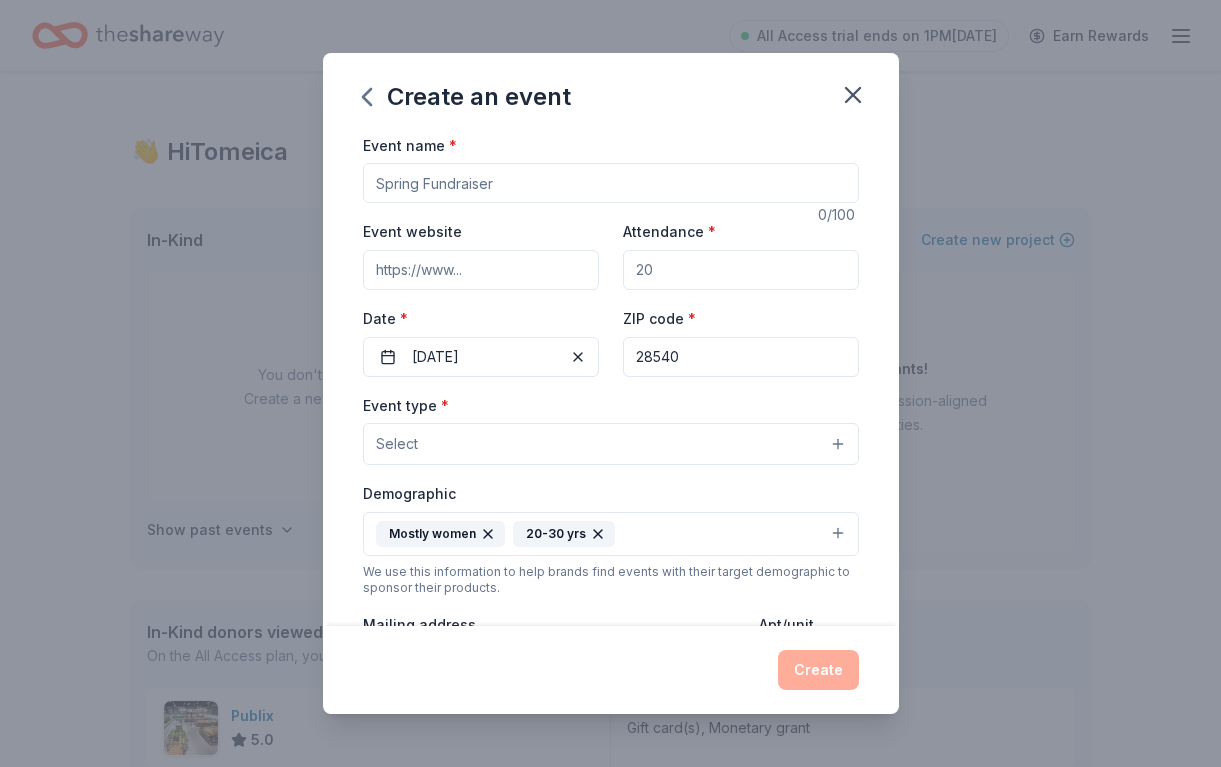 click on "Event name *" at bounding box center [611, 183] 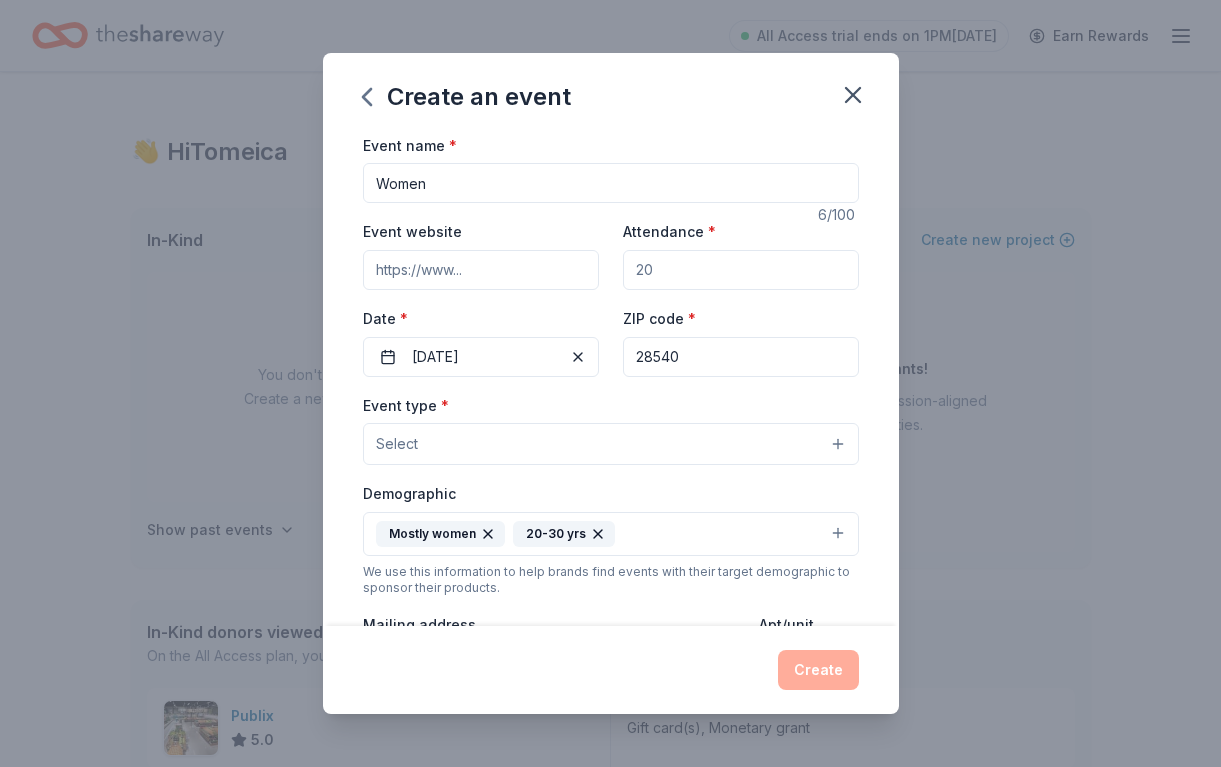 type on "Women" 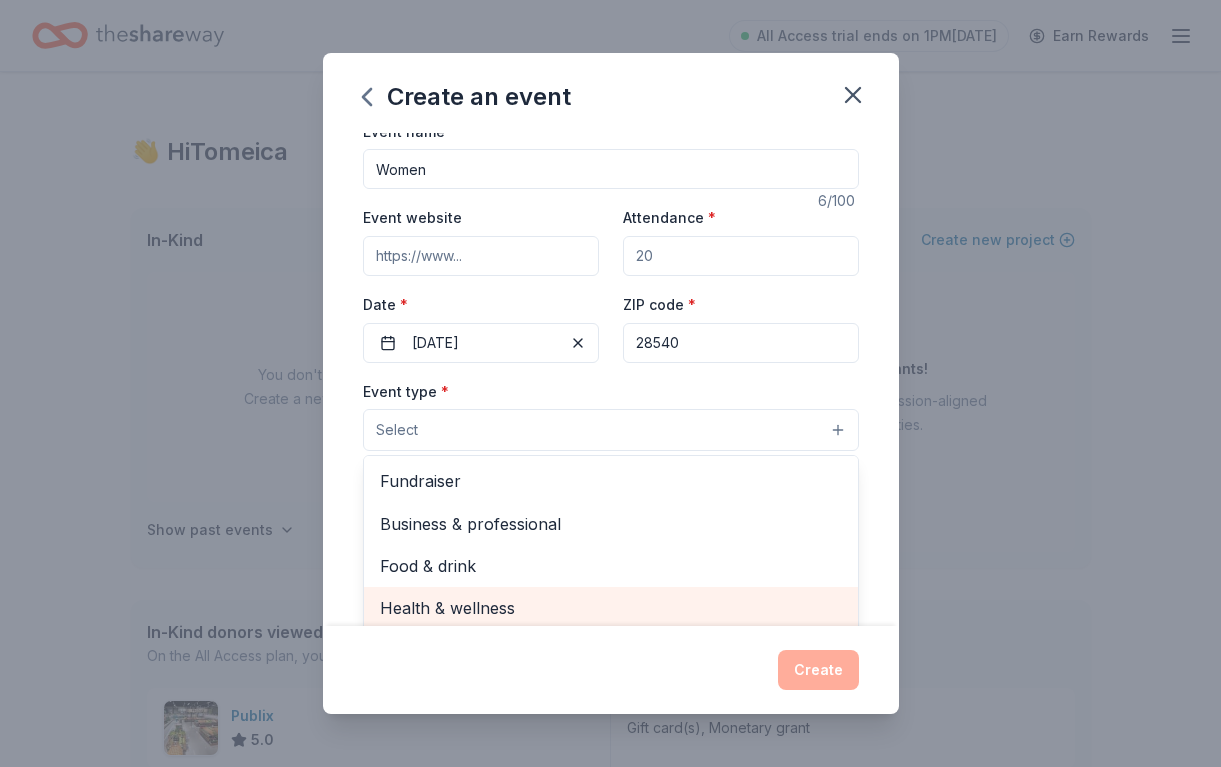 click on "Health & wellness" at bounding box center (611, 608) 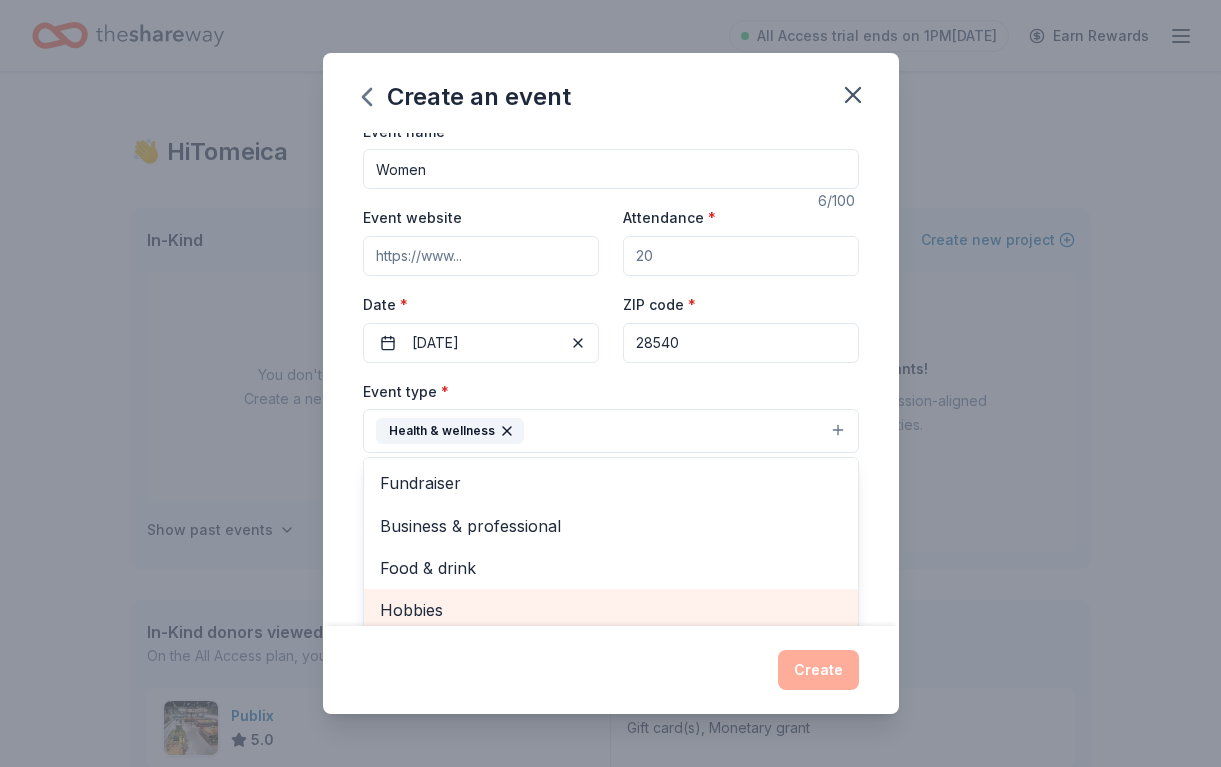 scroll, scrollTop: 16, scrollLeft: 0, axis: vertical 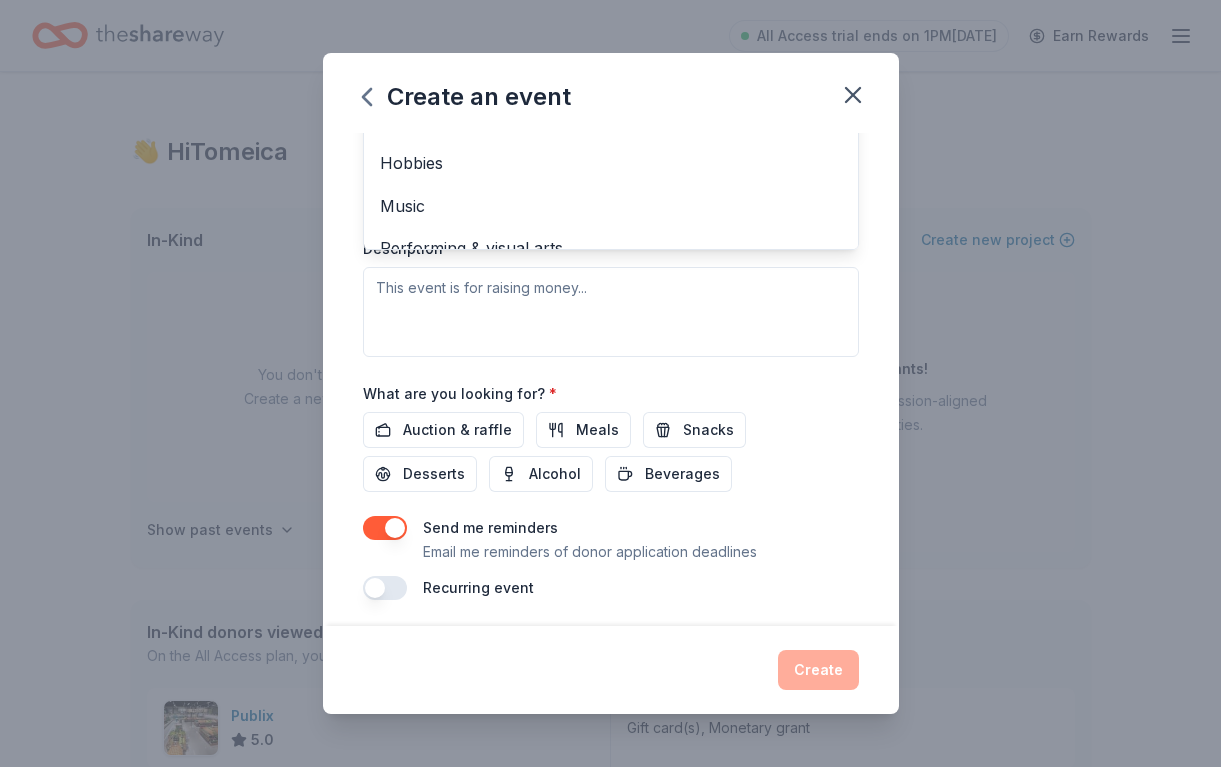 drag, startPoint x: 883, startPoint y: 522, endPoint x: 871, endPoint y: 707, distance: 185.38878 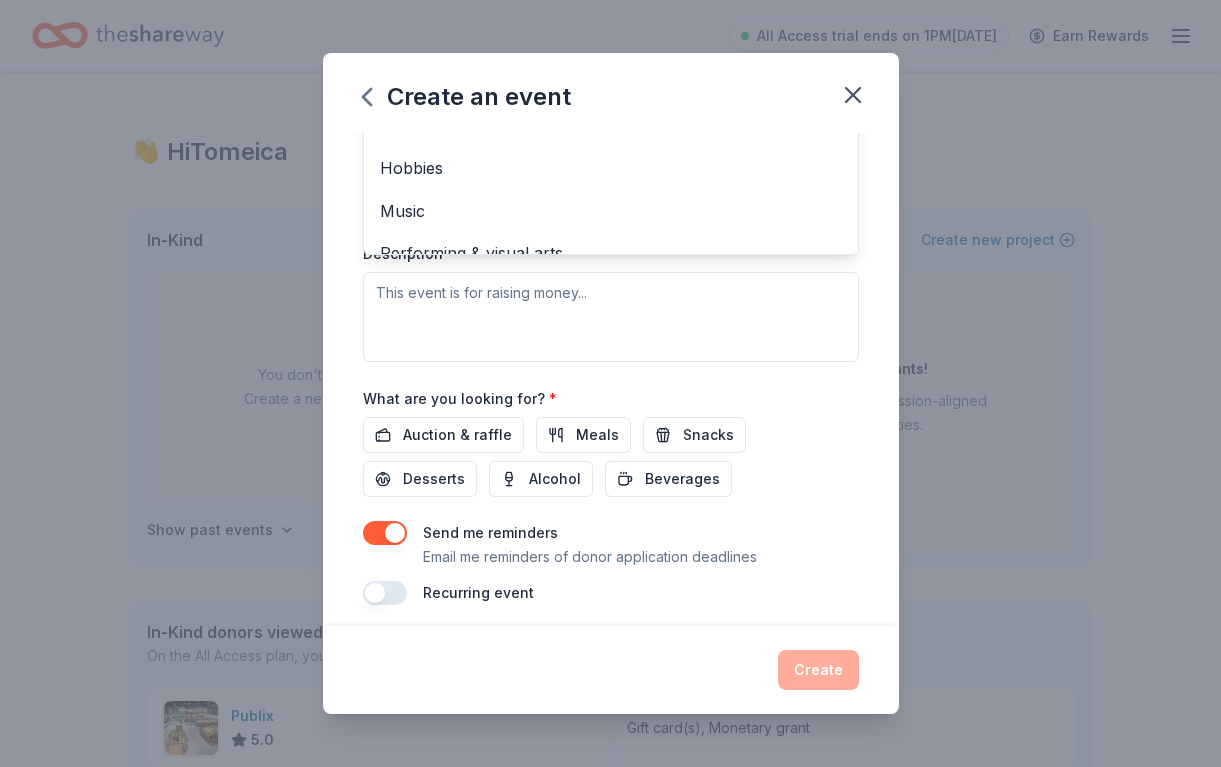 click on "Create an event Event name * Women 6 /100 Event website Attendance * Date * [DATE] ZIP code * 28540 Event type * Health & wellness Fundraiser Business & professional Food & drink Hobbies Music Performing & visual arts Demographic Mostly women 20-30 yrs We use this information to help brands find events with their target demographic to sponsor their products. Mailing address [STREET_ADDRESS][PERSON_NAME] Apt/unit Description What are you looking for? * Auction & raffle Meals Snacks Desserts Alcohol Beverages Send me reminders Email me reminders of donor application deadlines Recurring event Create" at bounding box center (611, 384) 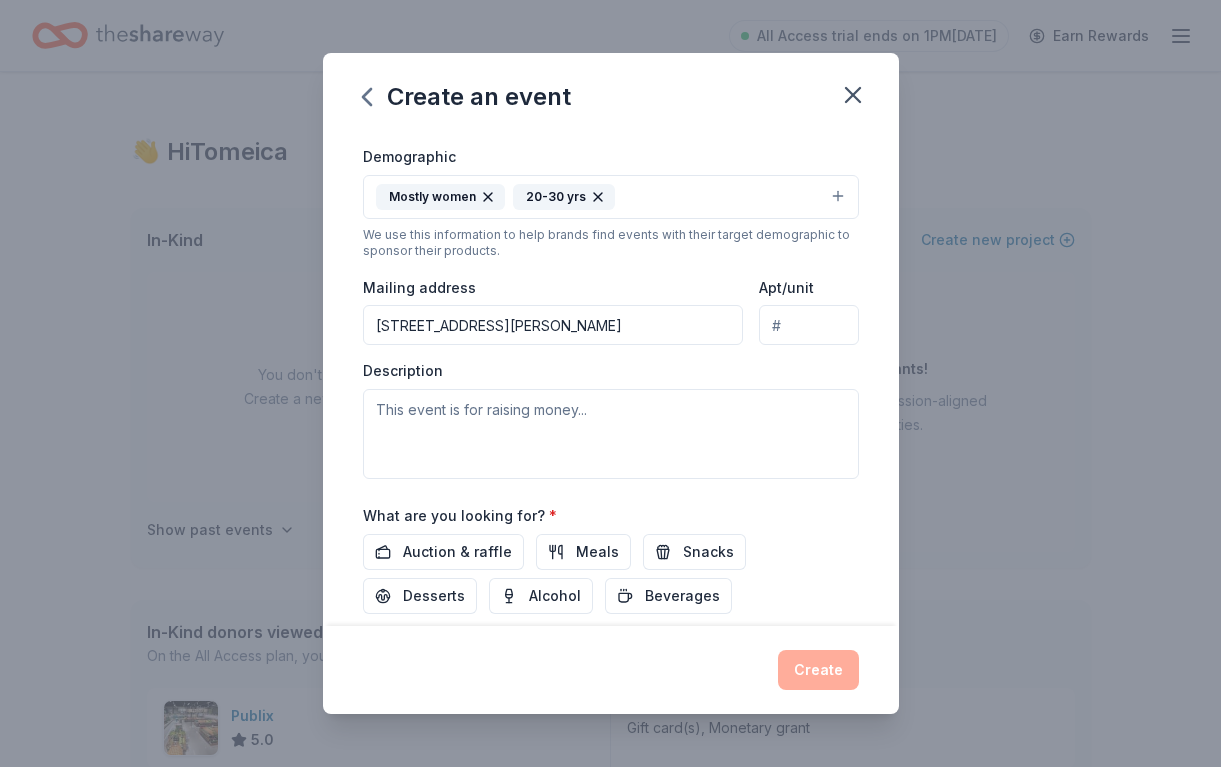 scroll, scrollTop: 337, scrollLeft: 0, axis: vertical 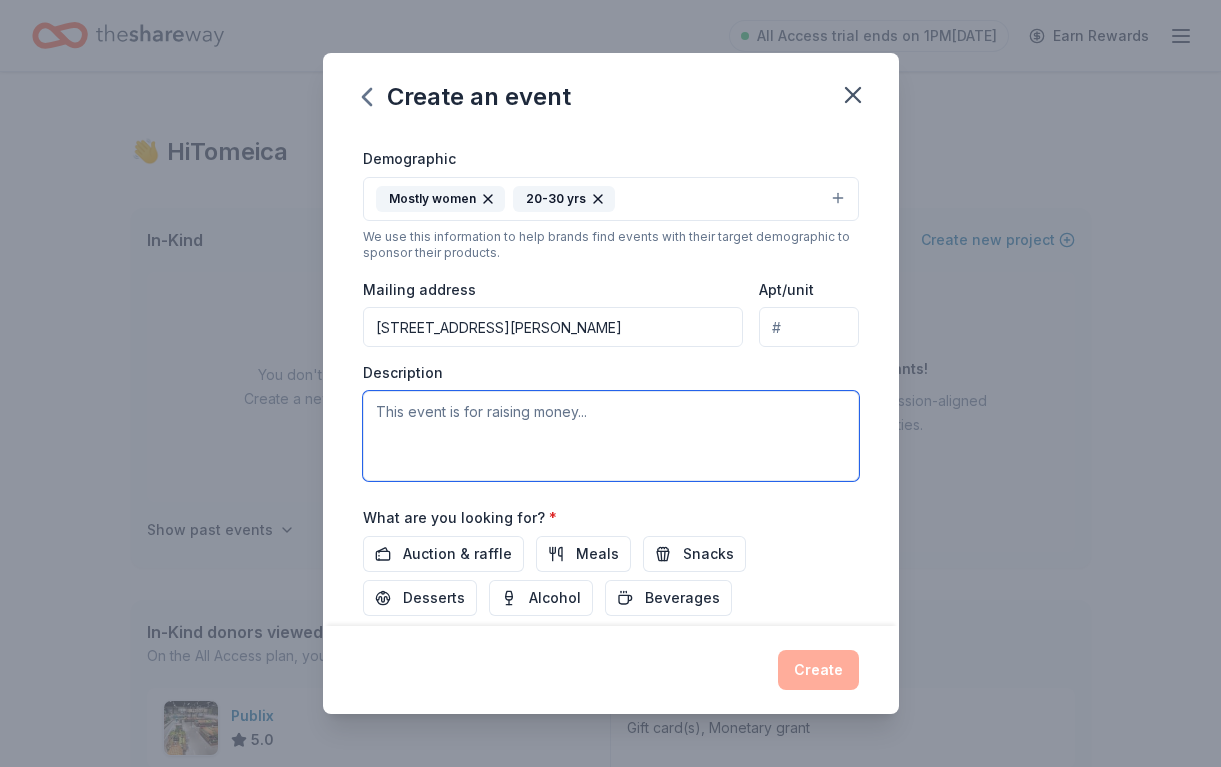 click at bounding box center (611, 436) 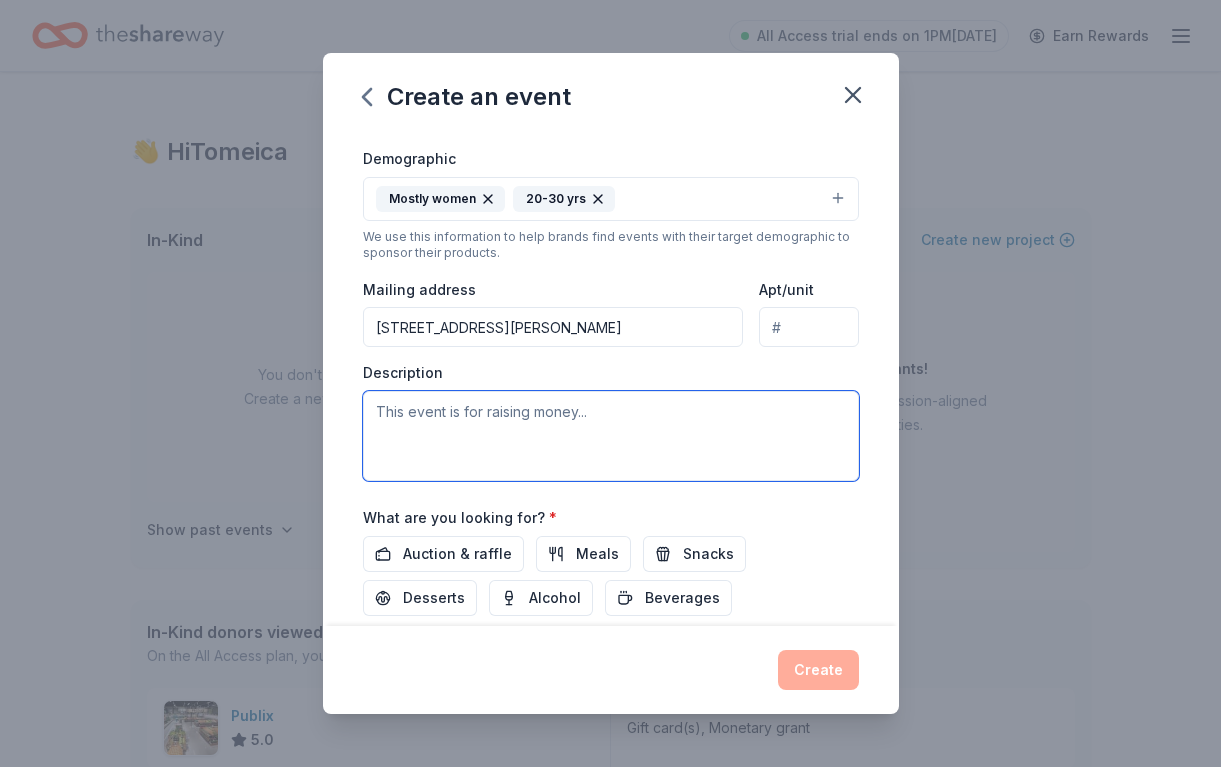 paste on "roviding women with the tools, resources, and confidence to create lasting change for themselves and their families." 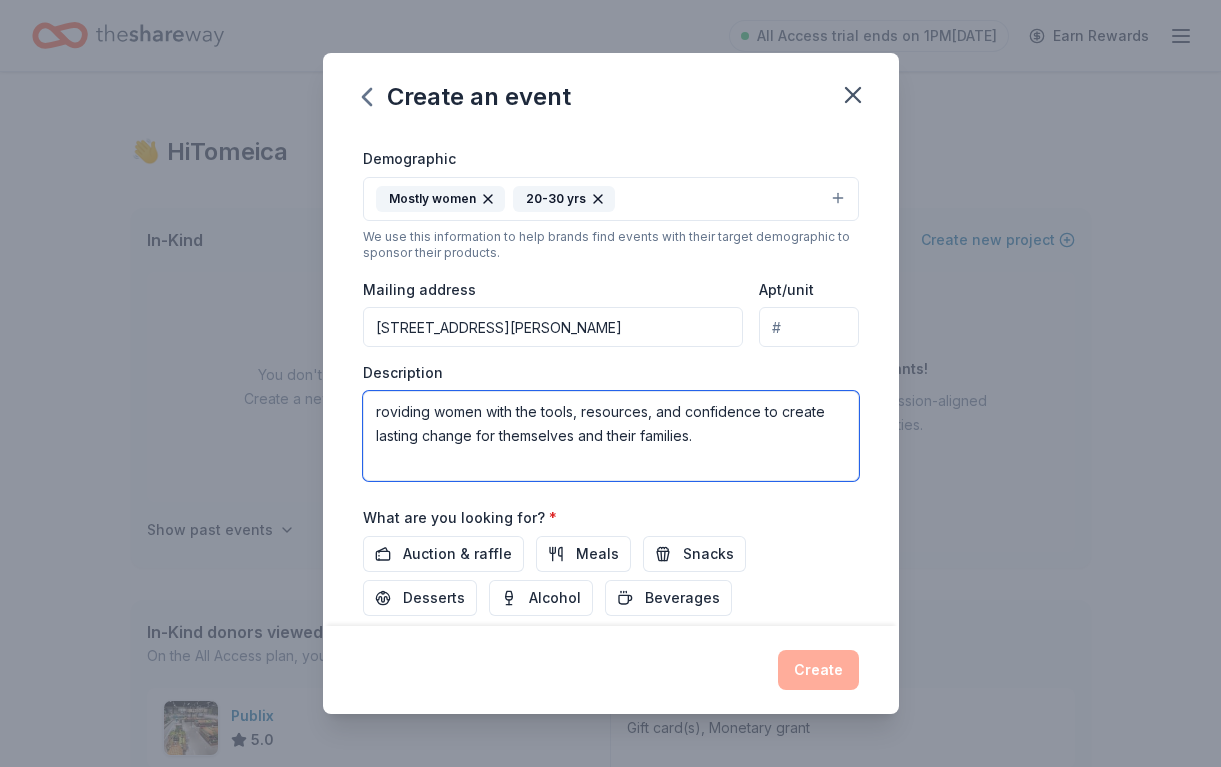 click on "roviding women with the tools, resources, and confidence to create lasting change for themselves and their families." at bounding box center (611, 436) 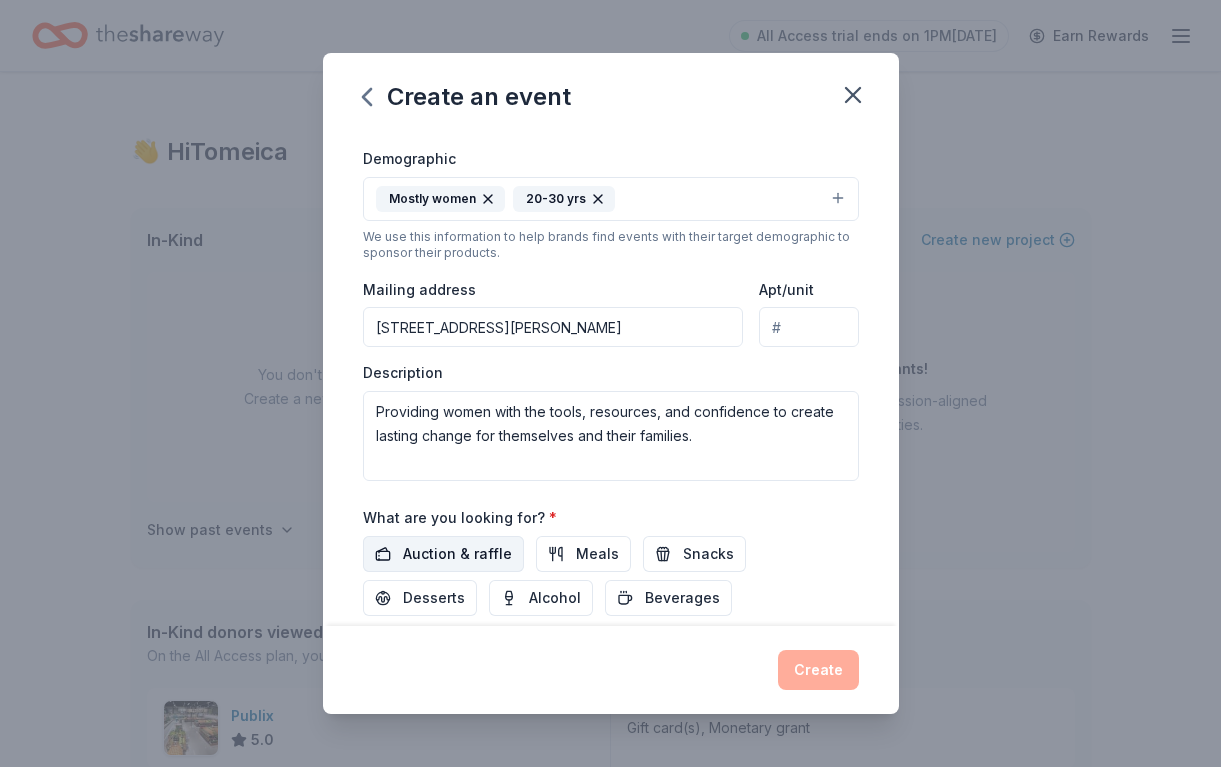 click on "Auction & raffle" at bounding box center (457, 554) 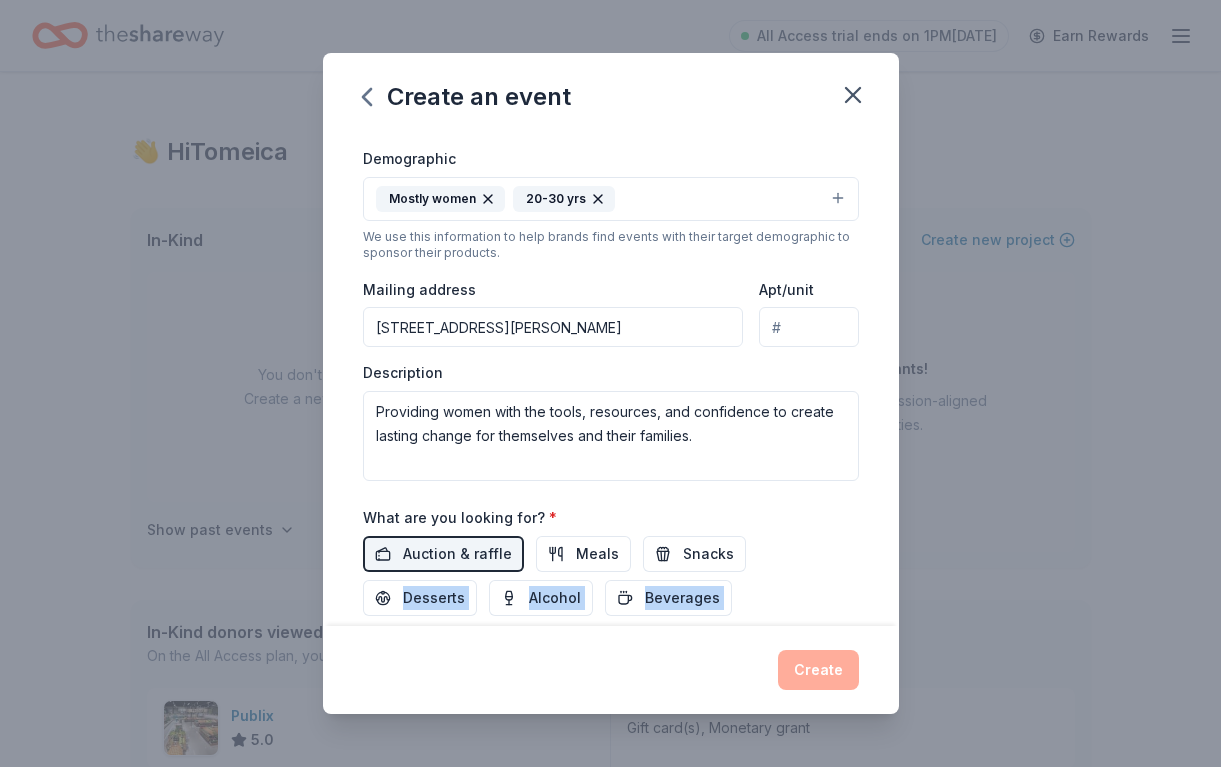 scroll, scrollTop: 461, scrollLeft: 0, axis: vertical 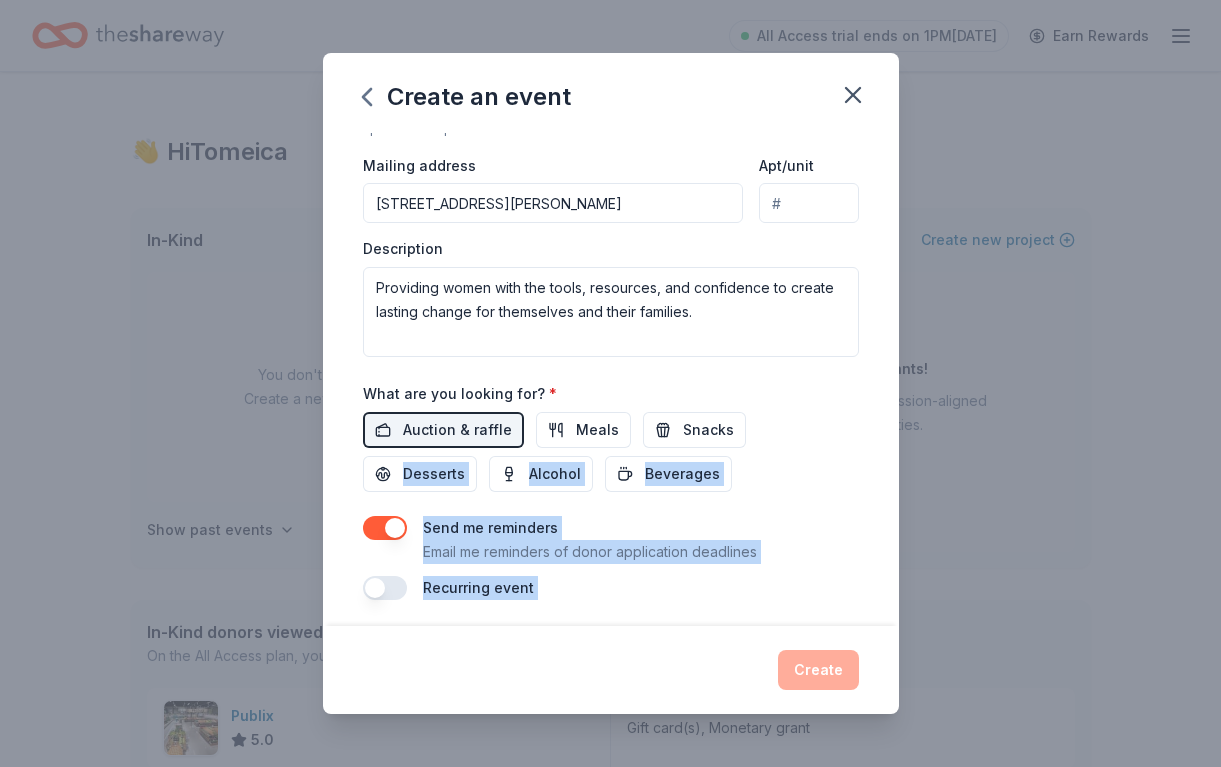 drag, startPoint x: 665, startPoint y: 578, endPoint x: 635, endPoint y: 687, distance: 113.053085 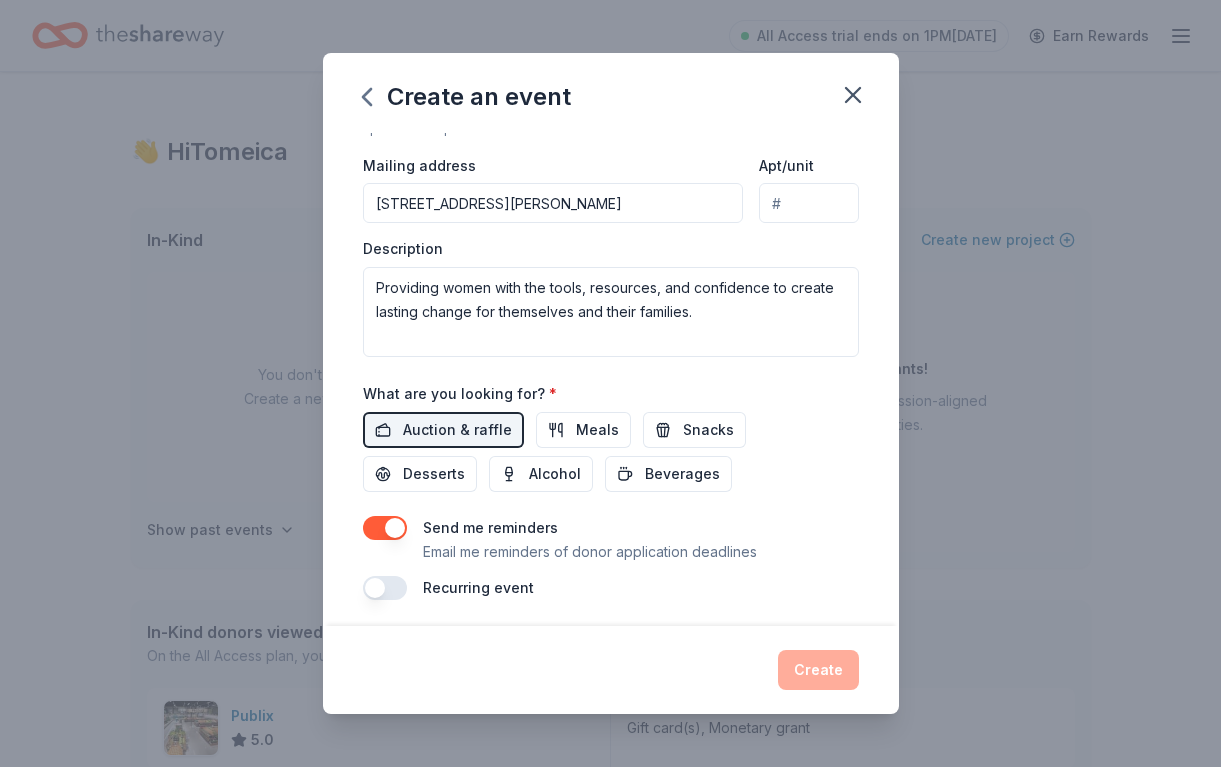 click on "Event name * Women 6 /100 Event website Attendance * Date * [DATE] ZIP code * 28540 Event type * Health & wellness Demographic Mostly women 20-30 yrs We use this information to help brands find events with their target demographic to sponsor their products. Mailing address [STREET_ADDRESS][PERSON_NAME] Apt/unit Description Providing women with the tools, resources, and confidence to create lasting change for themselves and their families. What are you looking for? * Auction & raffle Meals Snacks Desserts Alcohol Beverages Send me reminders Email me reminders of donor application deadlines Recurring event" at bounding box center (611, 136) 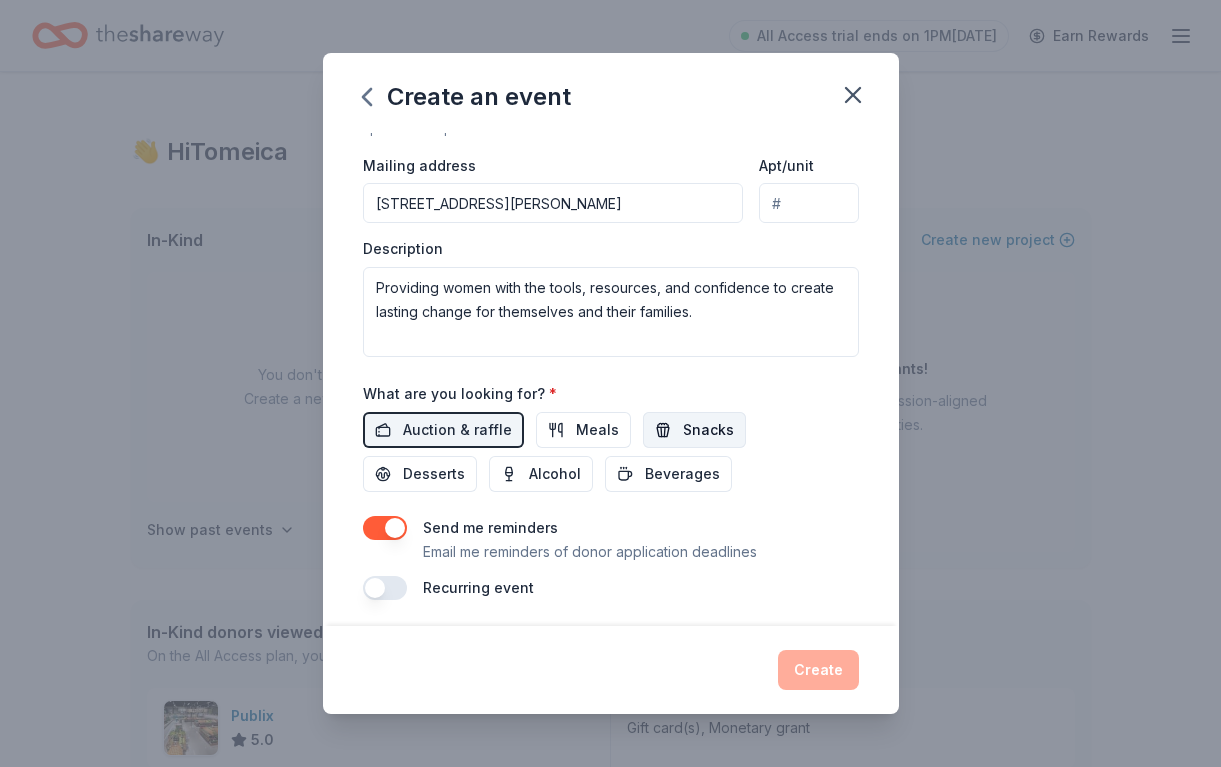 click on "Snacks" at bounding box center [708, 430] 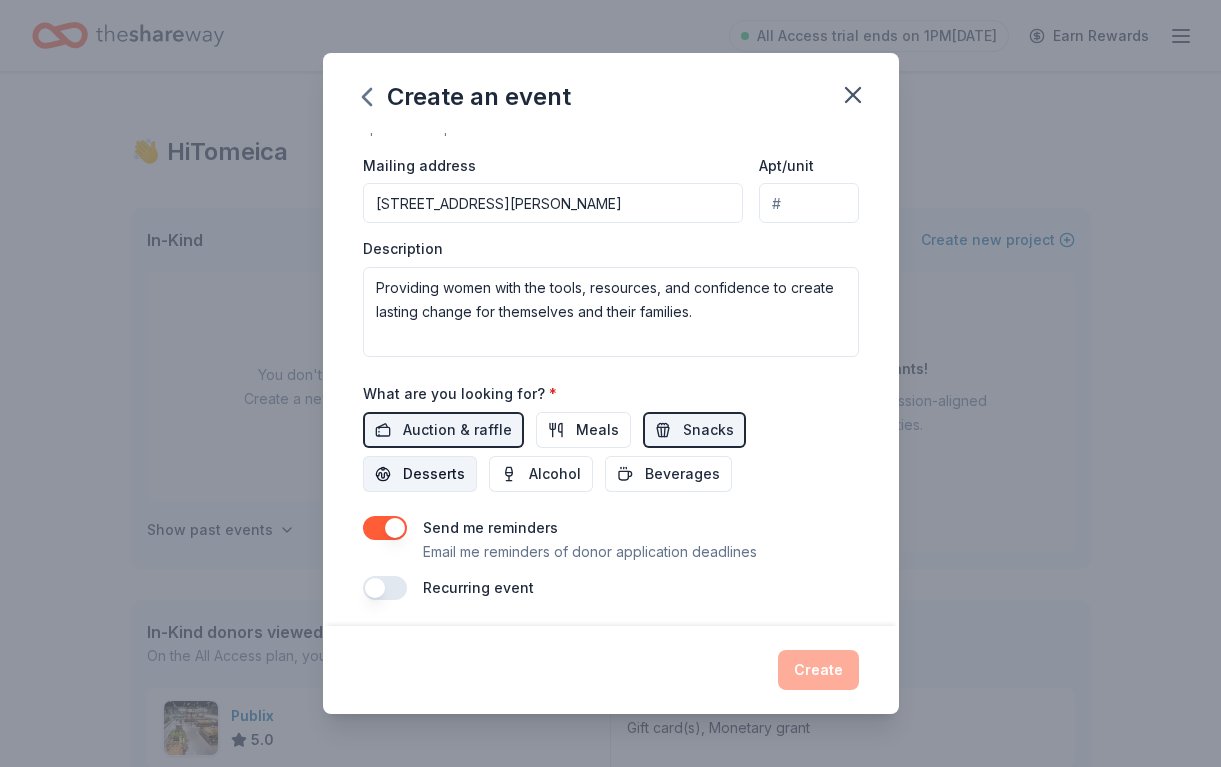 click on "Desserts" at bounding box center (434, 474) 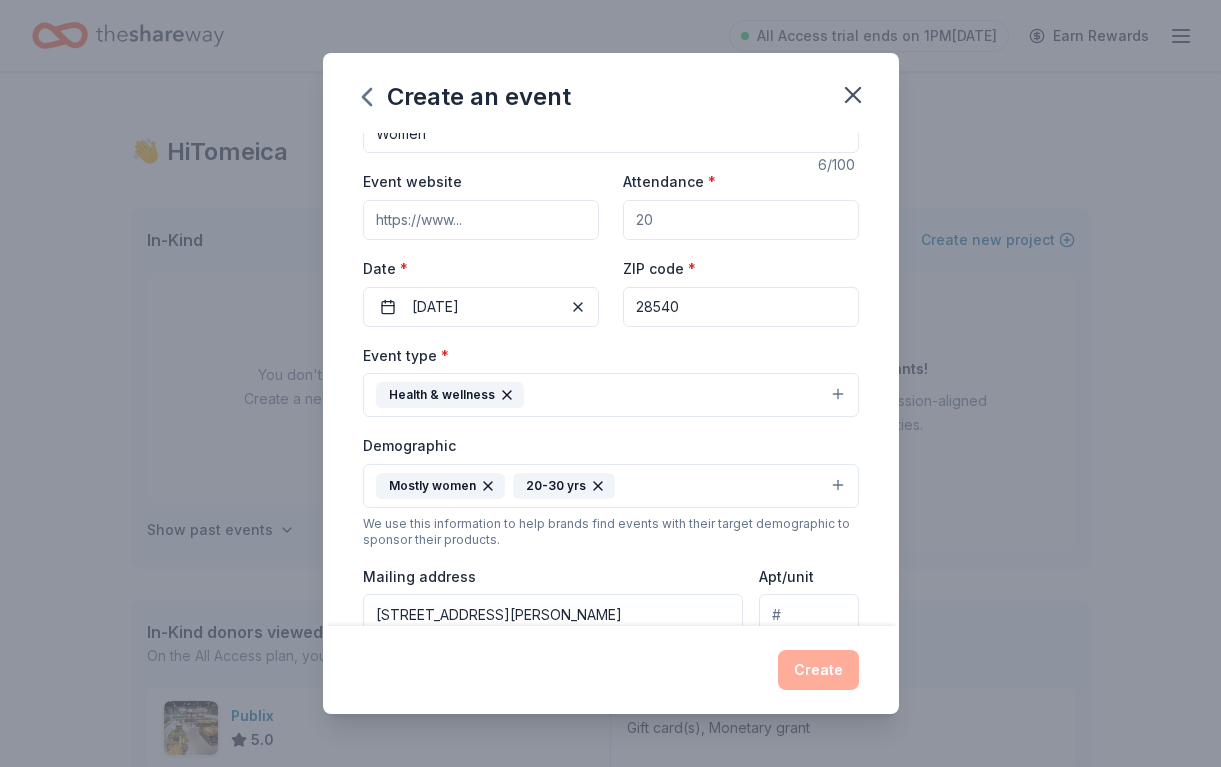 scroll, scrollTop: 0, scrollLeft: 0, axis: both 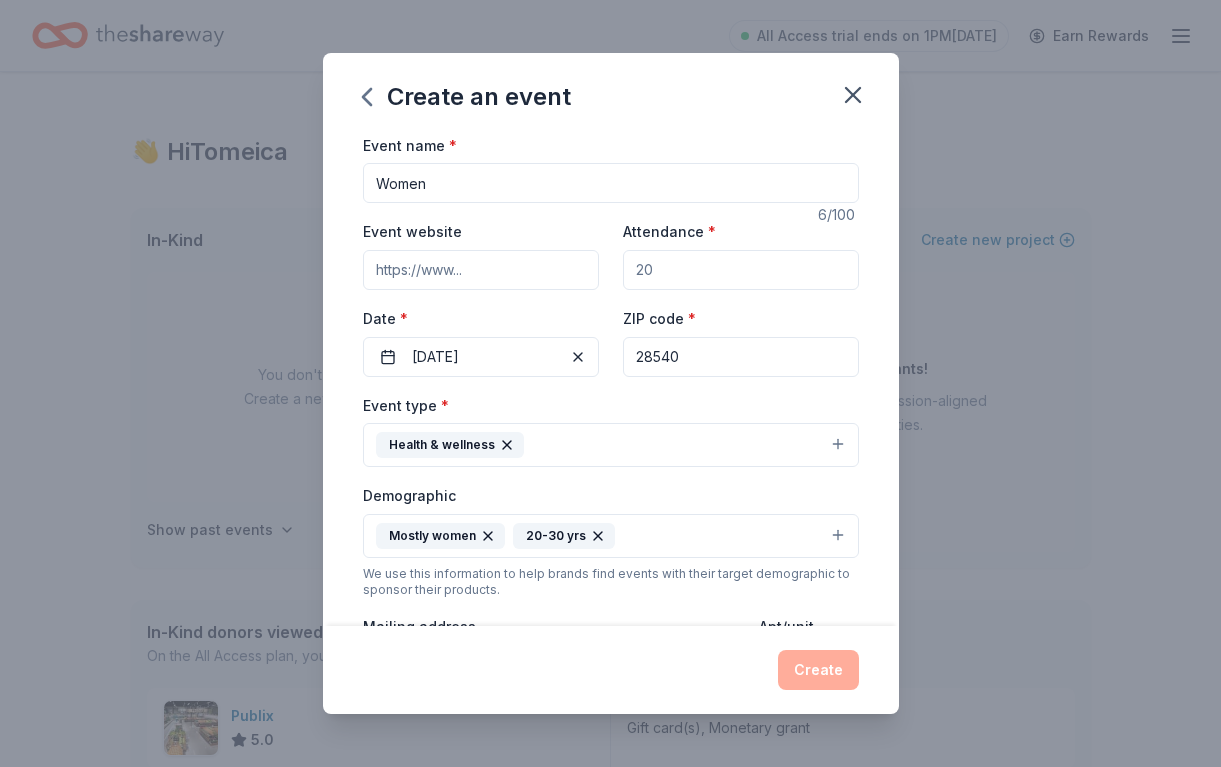 click on "Women" at bounding box center [611, 183] 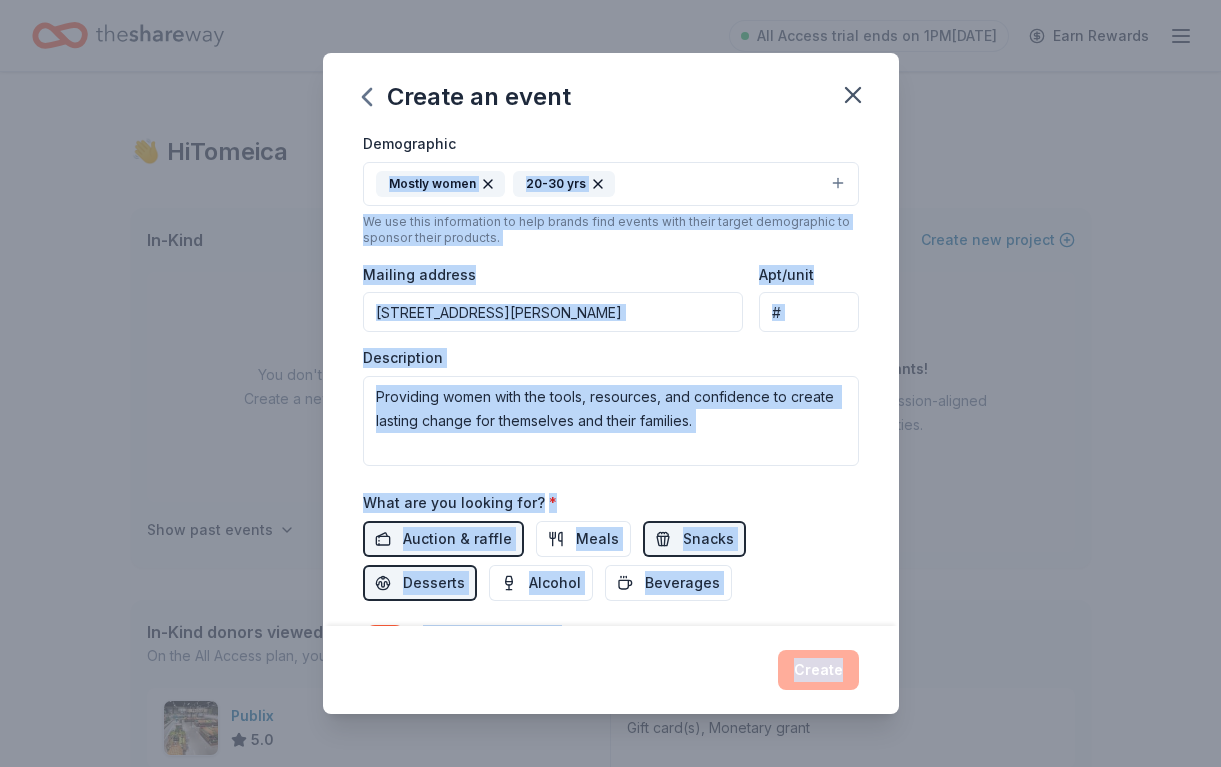 scroll, scrollTop: 461, scrollLeft: 0, axis: vertical 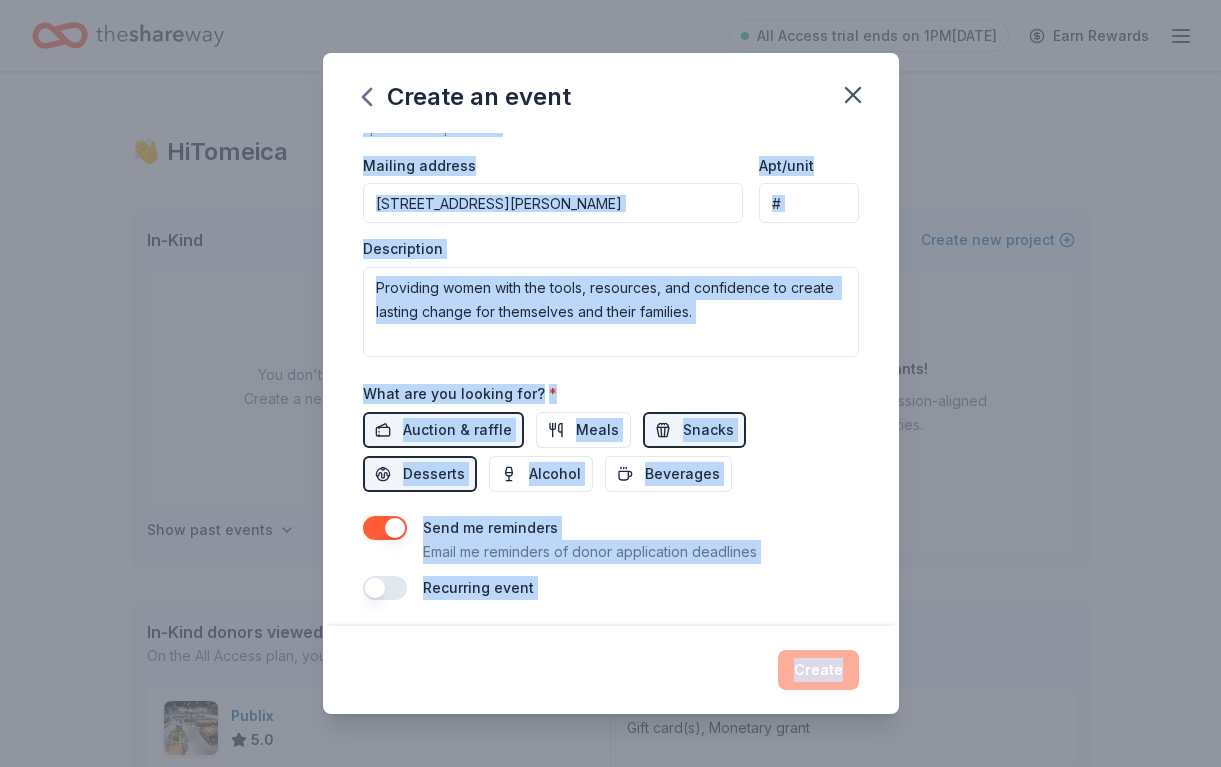 drag, startPoint x: 884, startPoint y: 495, endPoint x: 872, endPoint y: 711, distance: 216.33308 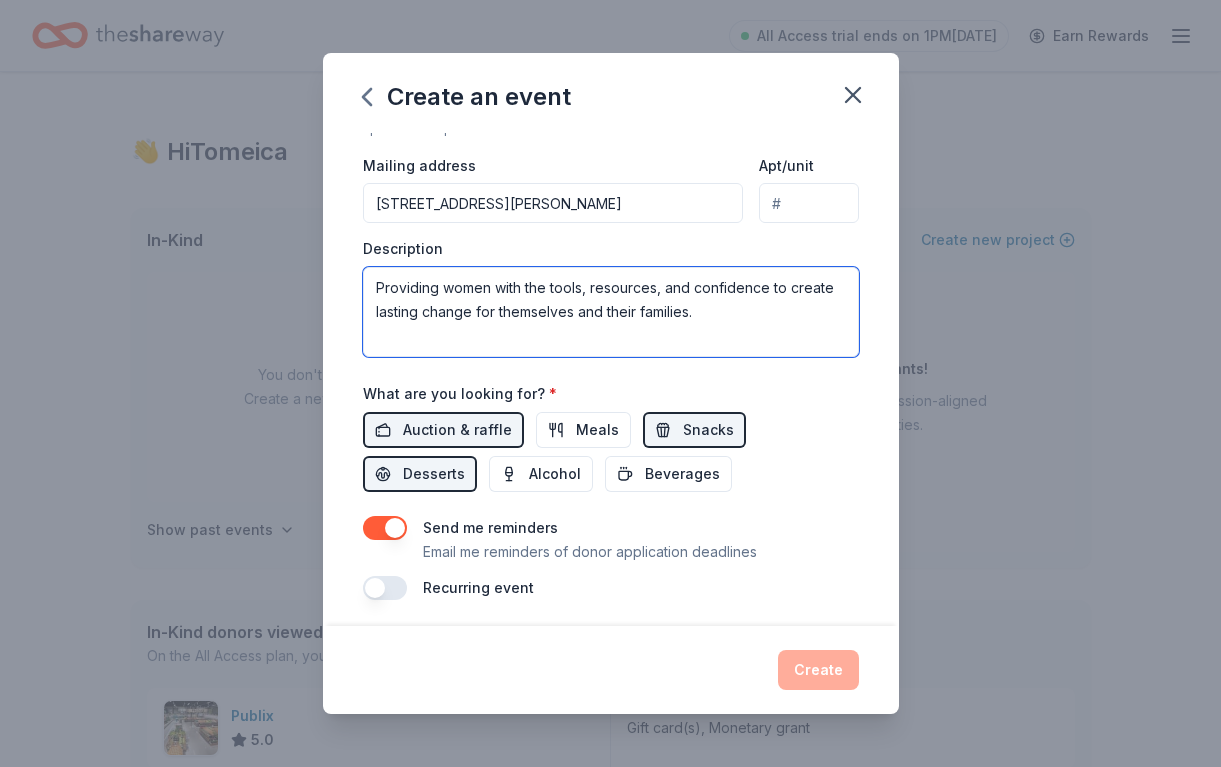 click on "Providing women with the tools, resources, and confidence to create lasting change for themselves and their families." at bounding box center (611, 312) 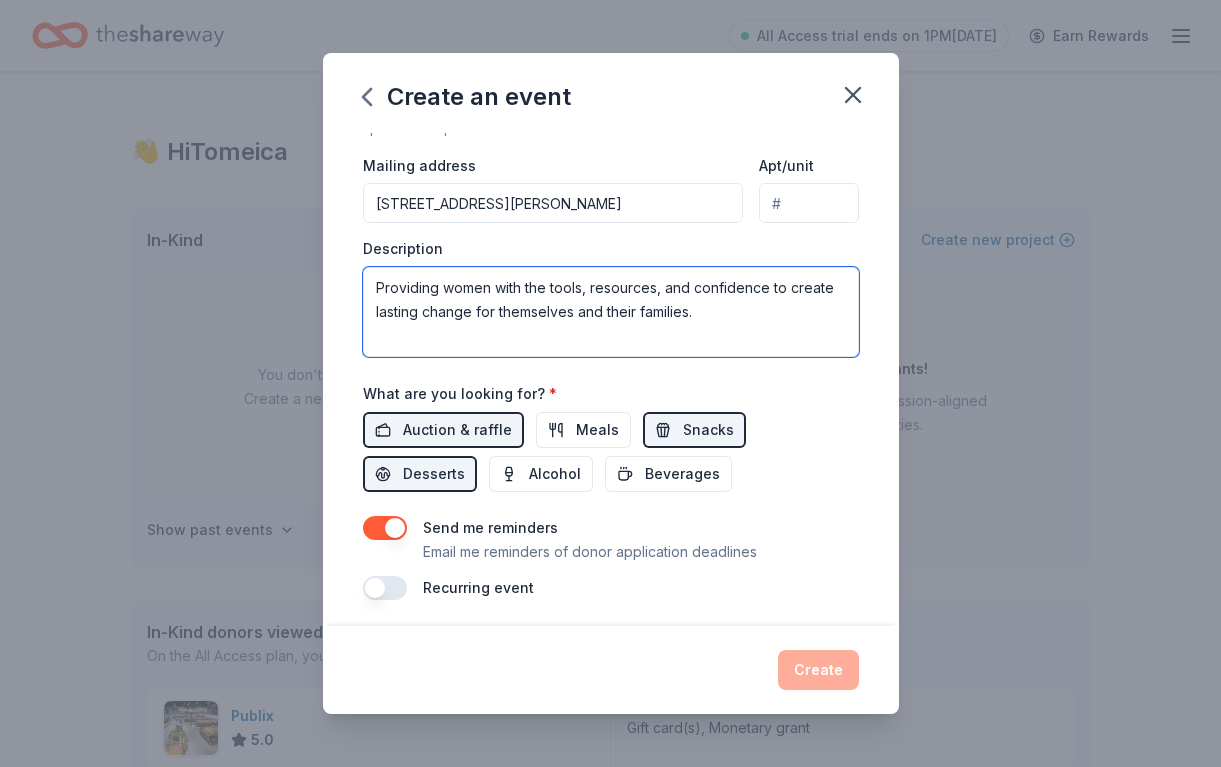 paste on "Building a community where women are supported to become leaders, entrepreneurs, and agents of change." 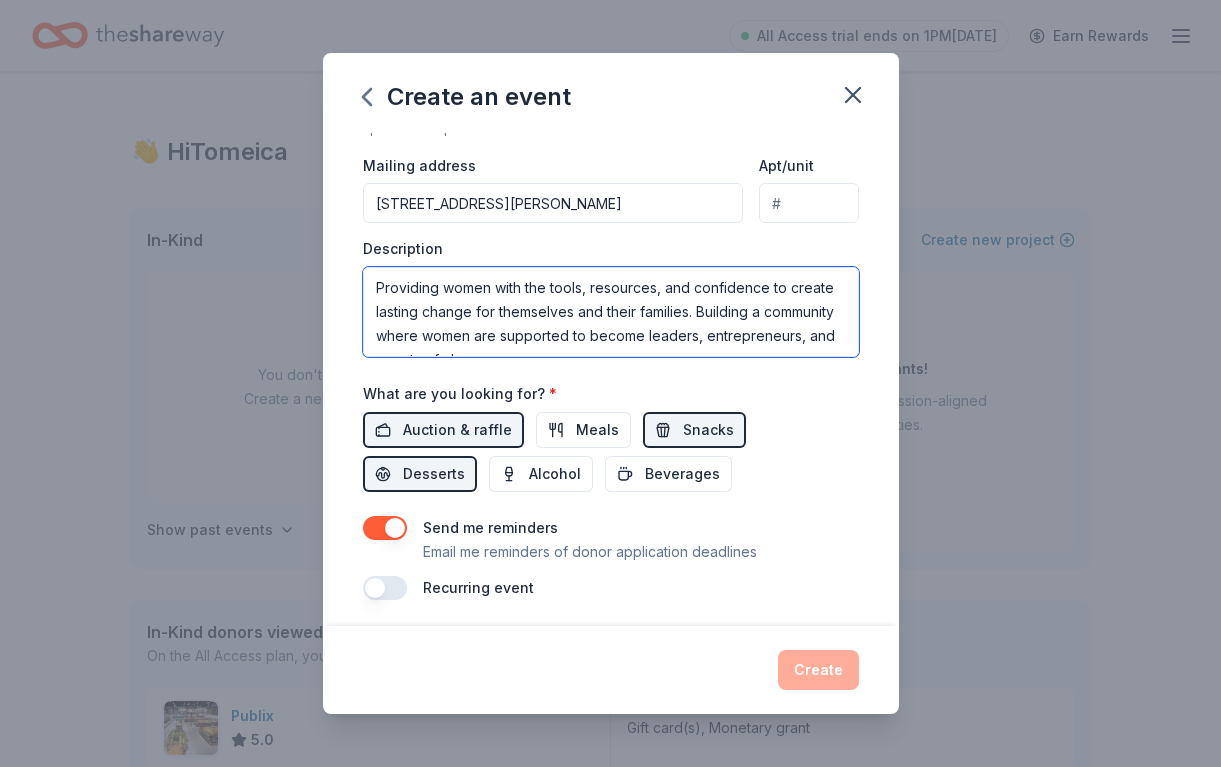 scroll, scrollTop: 12, scrollLeft: 0, axis: vertical 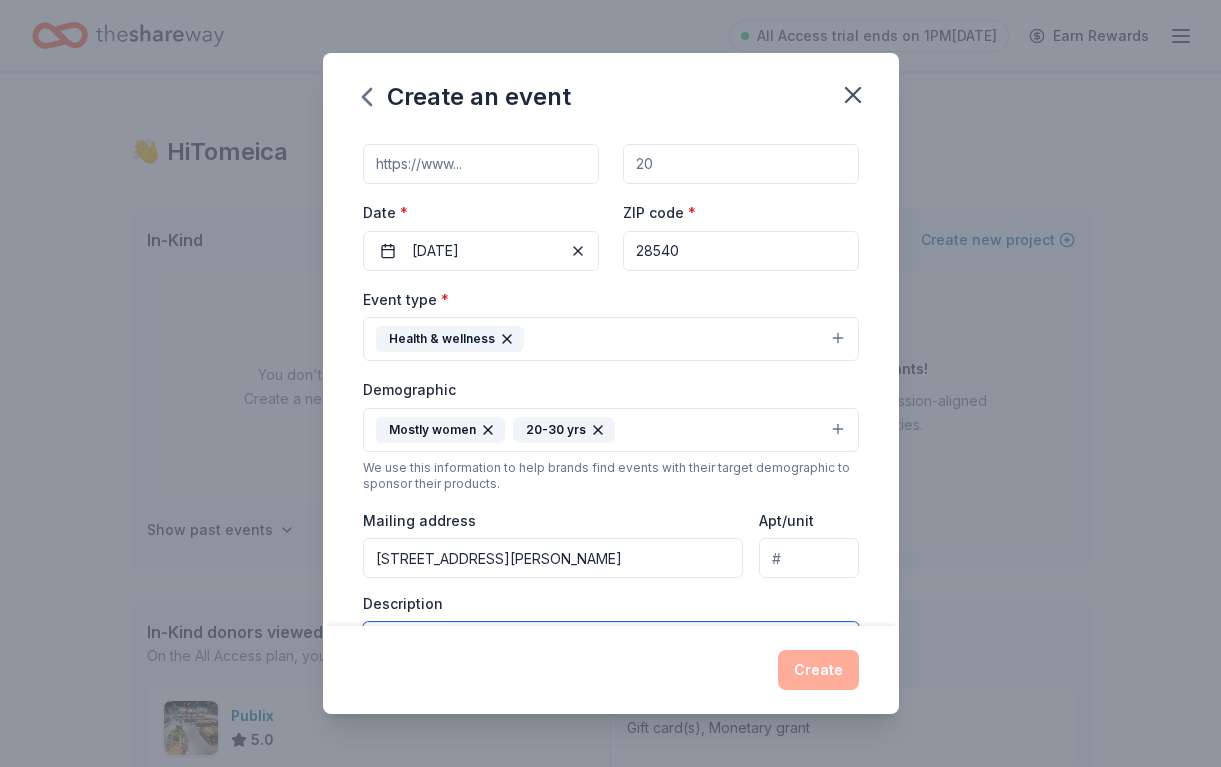 drag, startPoint x: 576, startPoint y: 294, endPoint x: 582, endPoint y: 99, distance: 195.09229 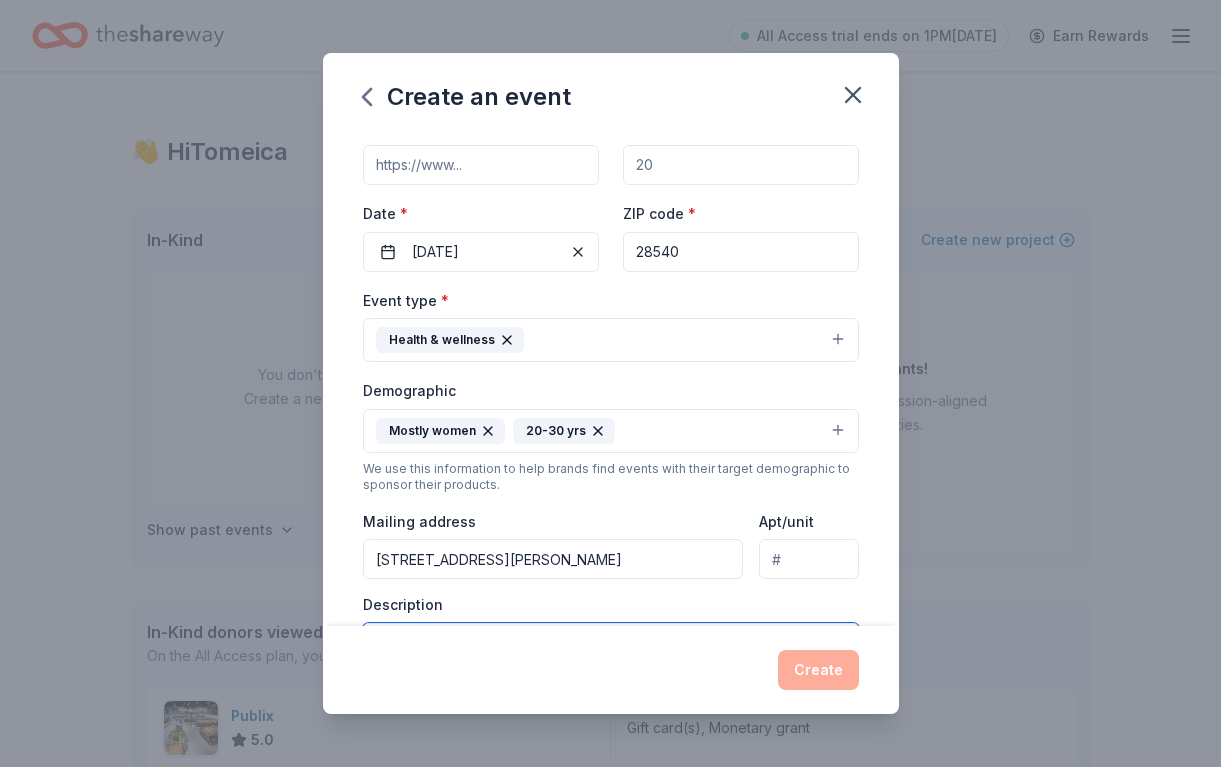 click on "Create an event Event name * Women 6 /100 Event website Attendance * Date * [DATE] ZIP code * 28540 Event type * Health & wellness Demographic Mostly women 20-30 yrs We use this information to help brands find events with their target demographic to sponsor their products. Mailing address [STREET_ADDRESS][PERSON_NAME] Apt/unit Description Providing women with the tools, resources, and confidence to create lasting change for themselves and their families. Building a community where women are supported to become leaders, entrepreneurs, and agents of change. What are you looking for? * Auction & raffle Meals Snacks Desserts Alcohol Beverages Send me reminders Email me reminders of donor application deadlines Recurring event Create" at bounding box center (611, 384) 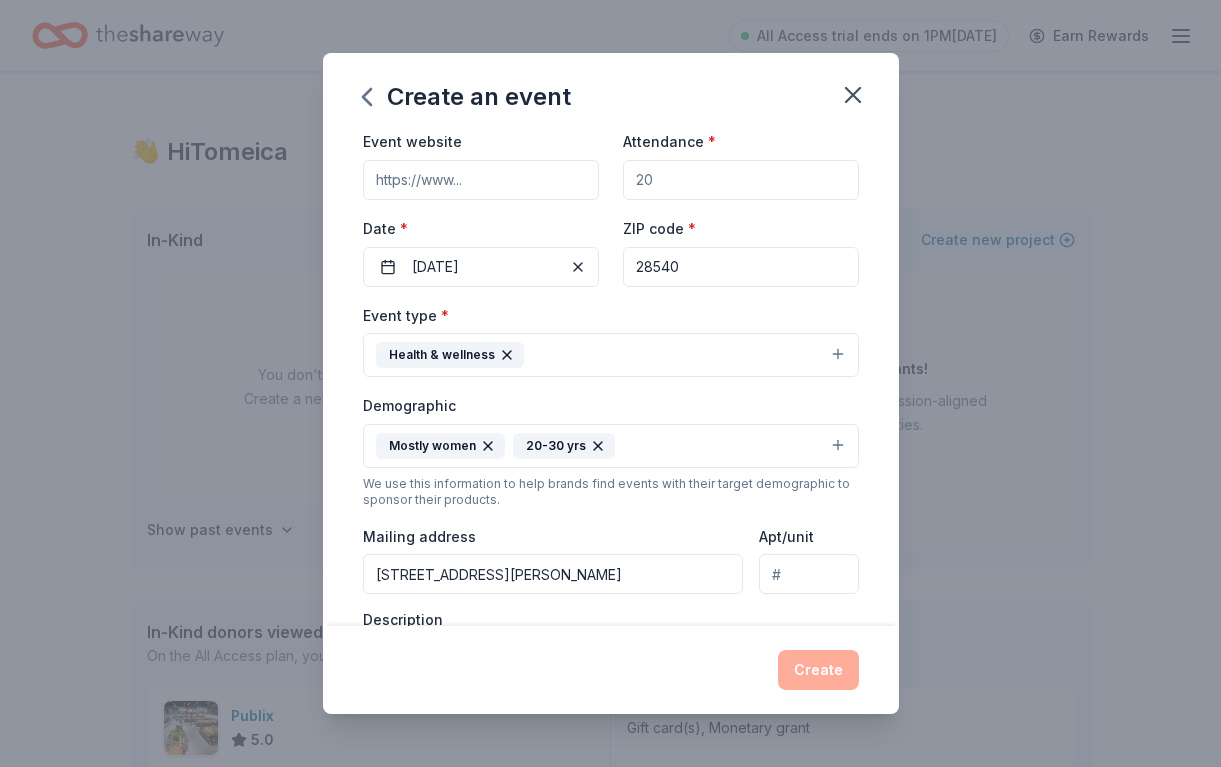 type on "Providing women with the tools, resources, and confidence to create lasting change for themselves and their families. Building a community where women are supported to become leaders, entrepreneurs, and agents of change." 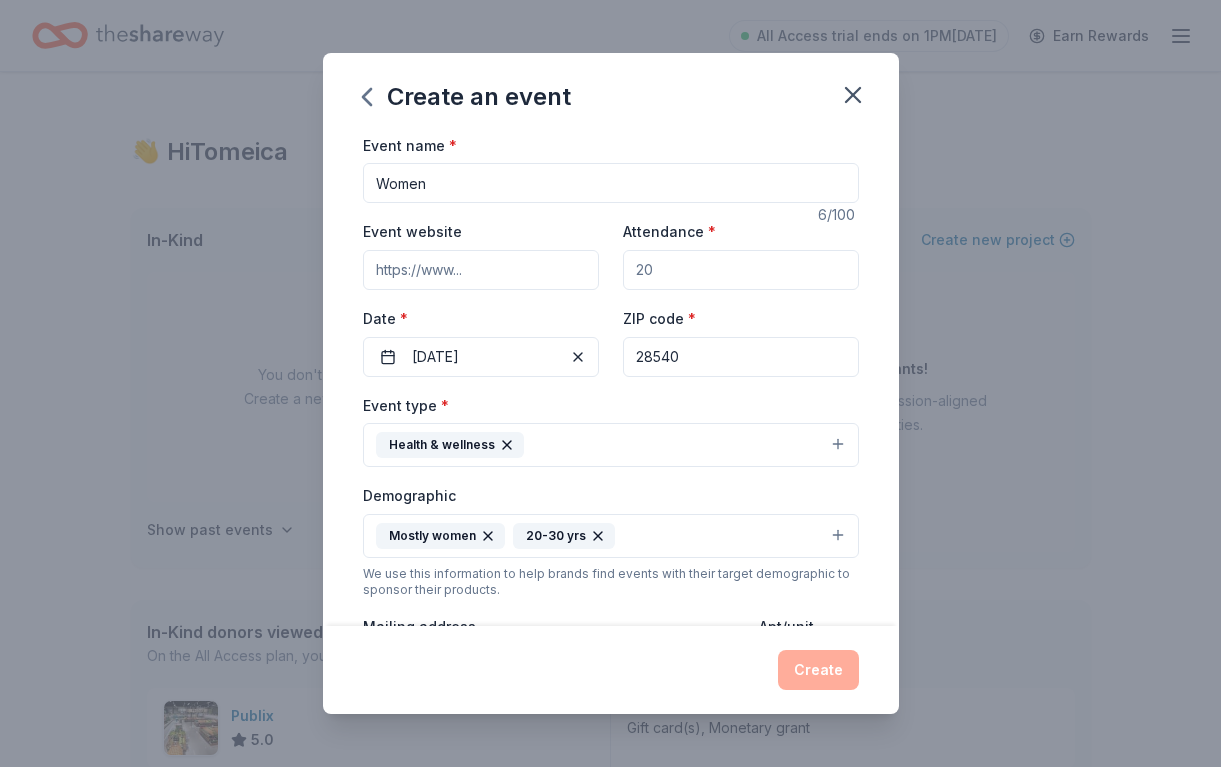 drag, startPoint x: 484, startPoint y: 190, endPoint x: 276, endPoint y: 140, distance: 213.92522 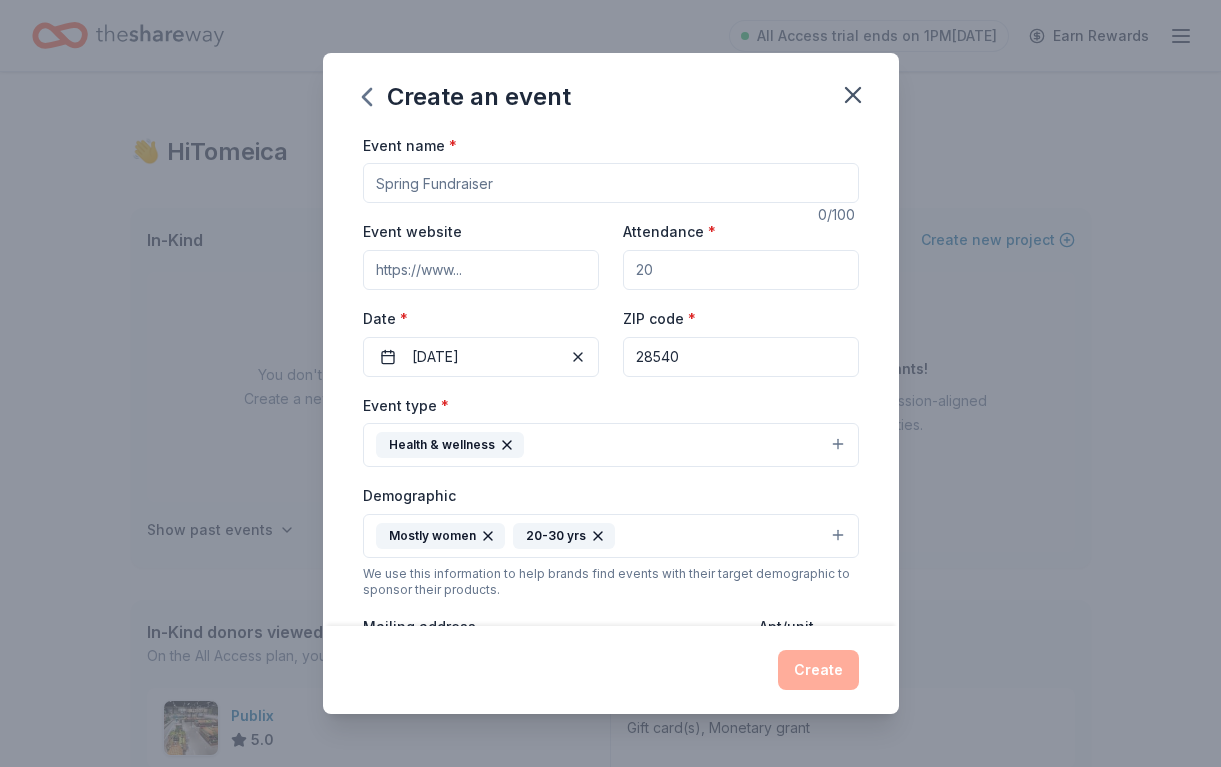 paste on "Women’s Leadership Development" 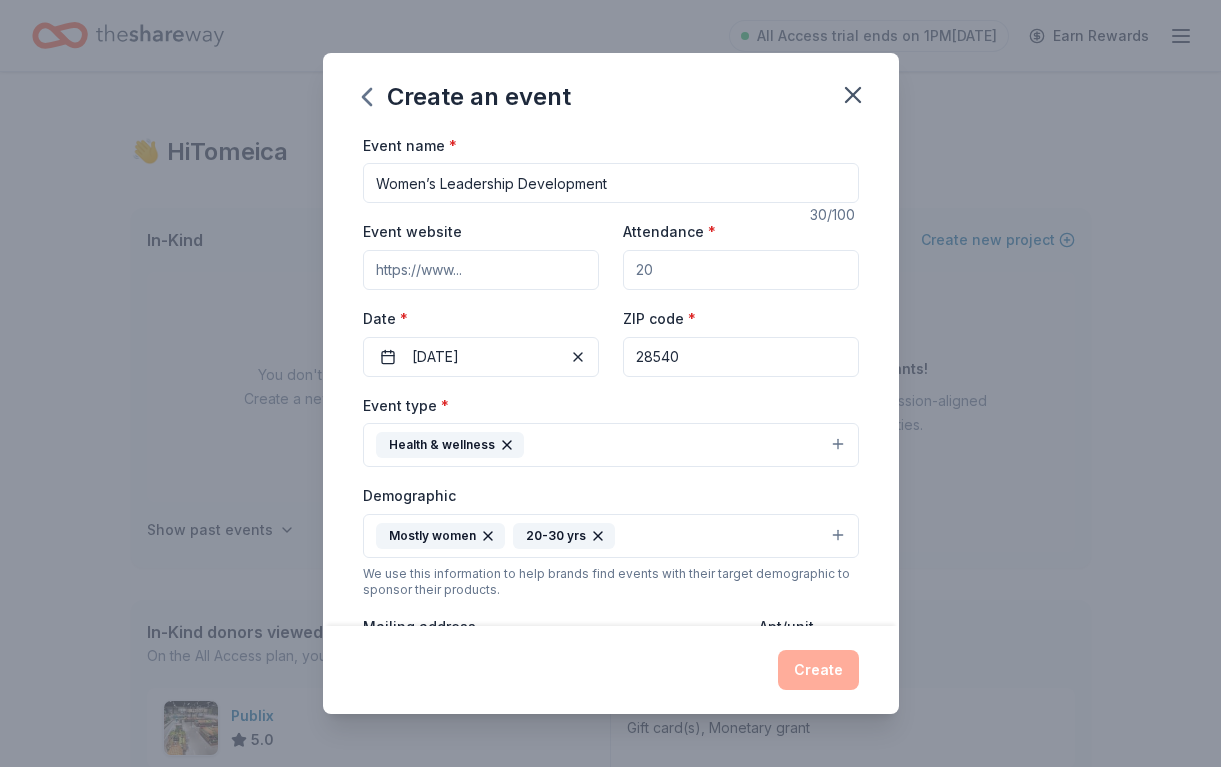 type on "Women’s Leadership Development" 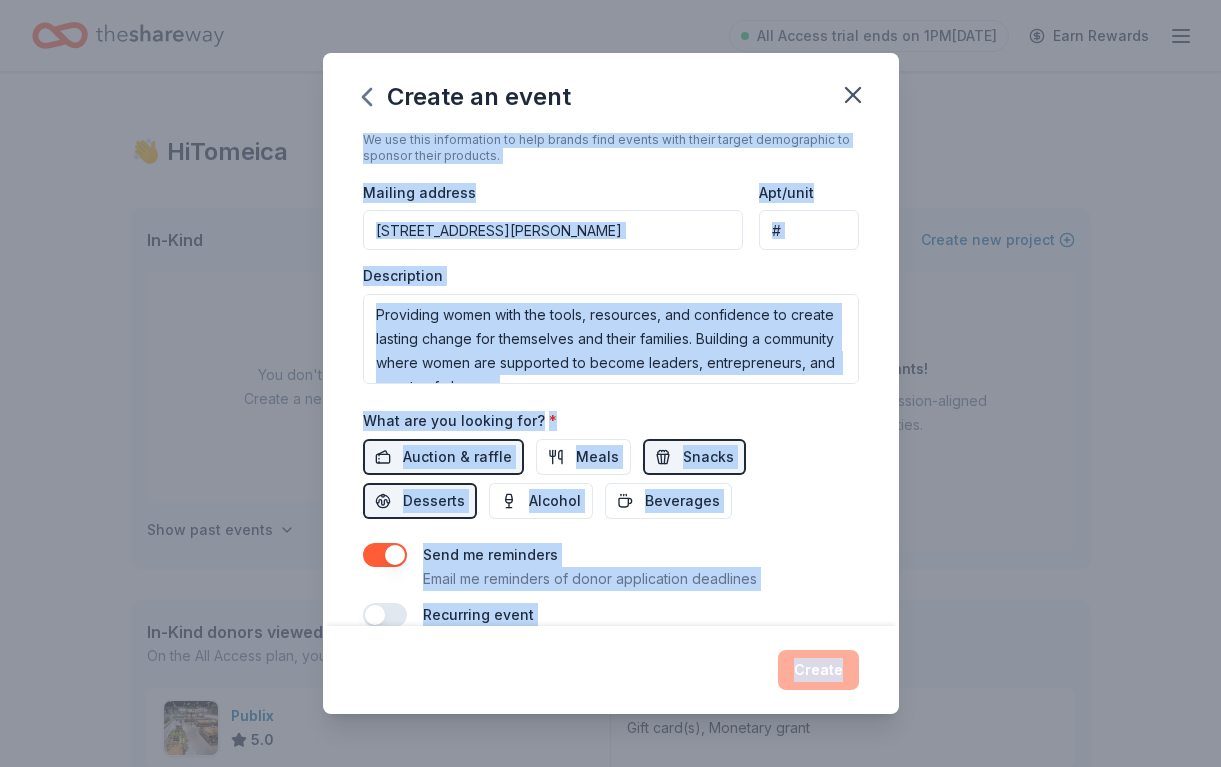 scroll, scrollTop: 461, scrollLeft: 0, axis: vertical 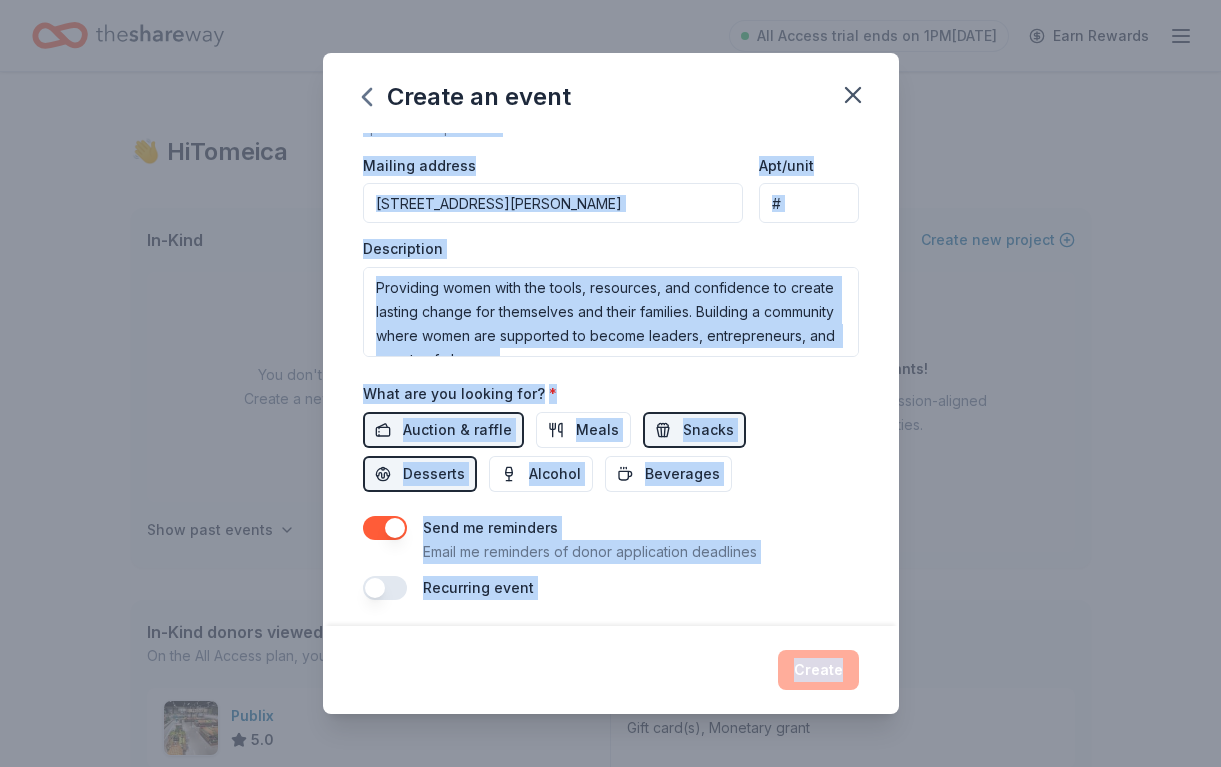 drag, startPoint x: 889, startPoint y: 541, endPoint x: 871, endPoint y: 720, distance: 179.90276 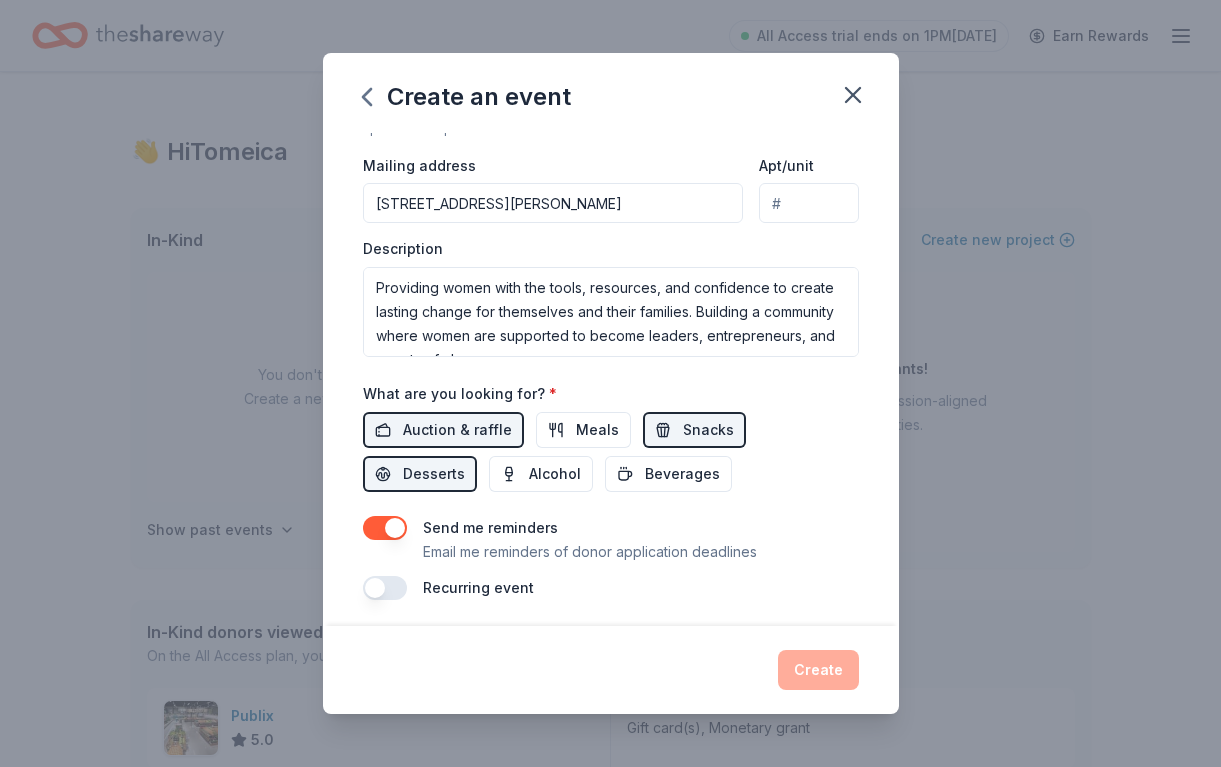 click on "Send me reminders Email me reminders of donor application deadlines Recurring event" at bounding box center [611, 558] 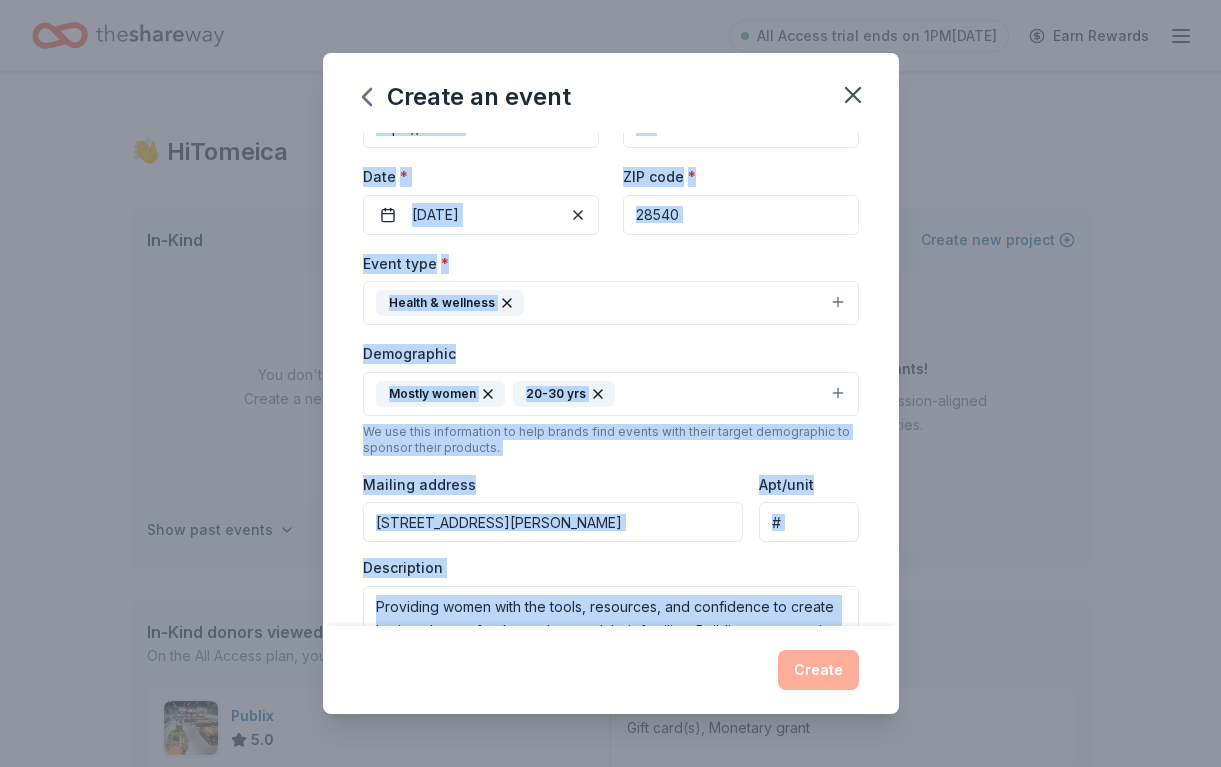 scroll, scrollTop: 0, scrollLeft: 0, axis: both 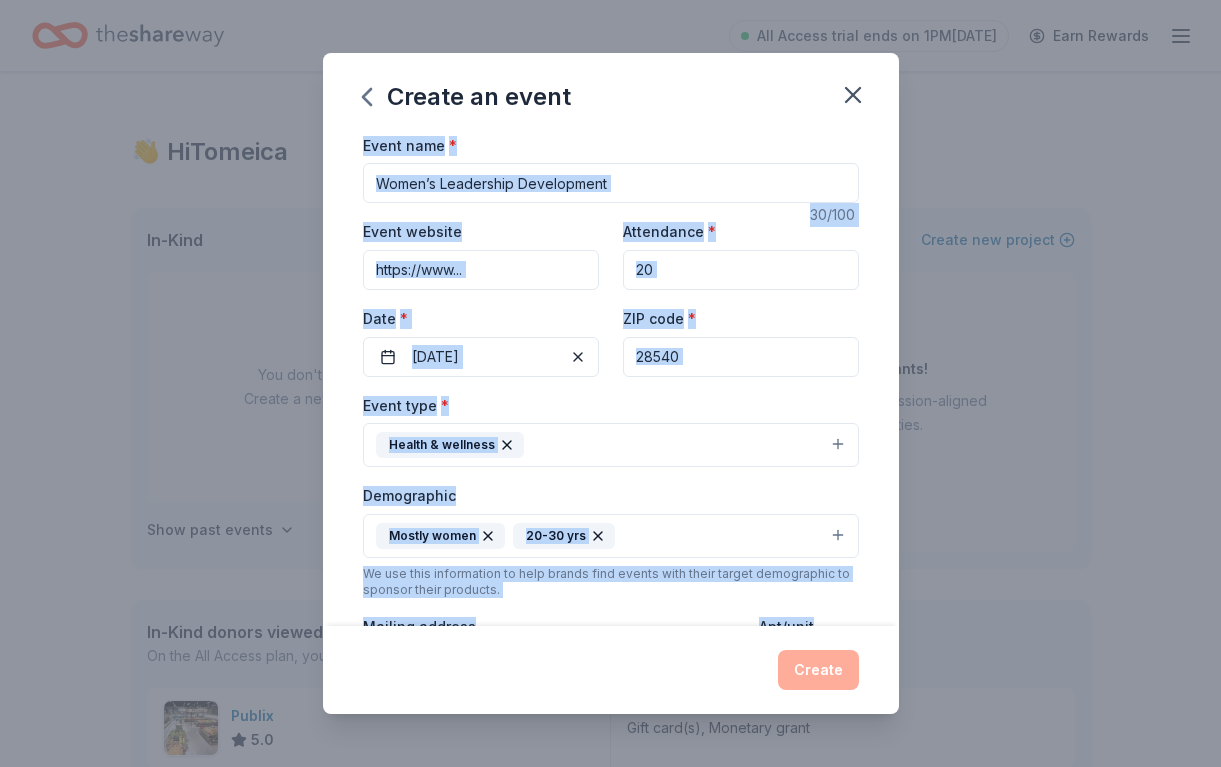 drag, startPoint x: 863, startPoint y: 536, endPoint x: 874, endPoint y: 15, distance: 521.1161 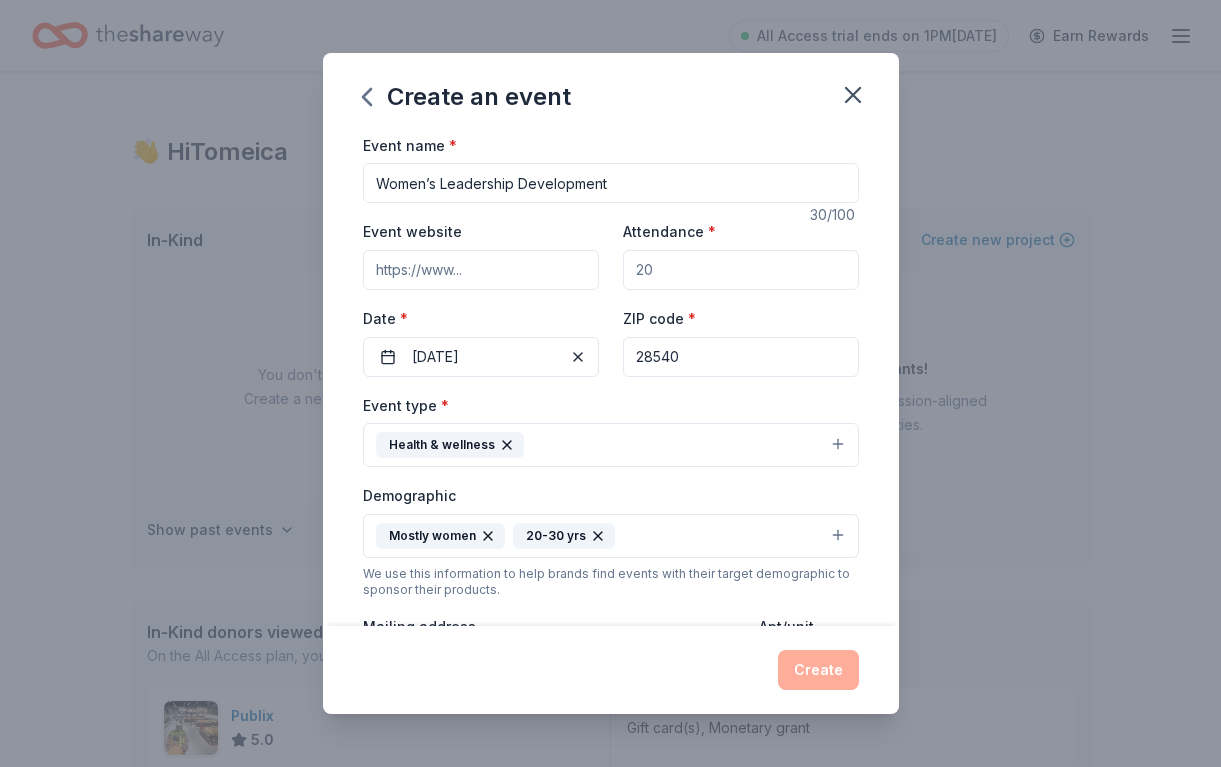 click on "Event name * Women’s Leadership Development" at bounding box center (611, 168) 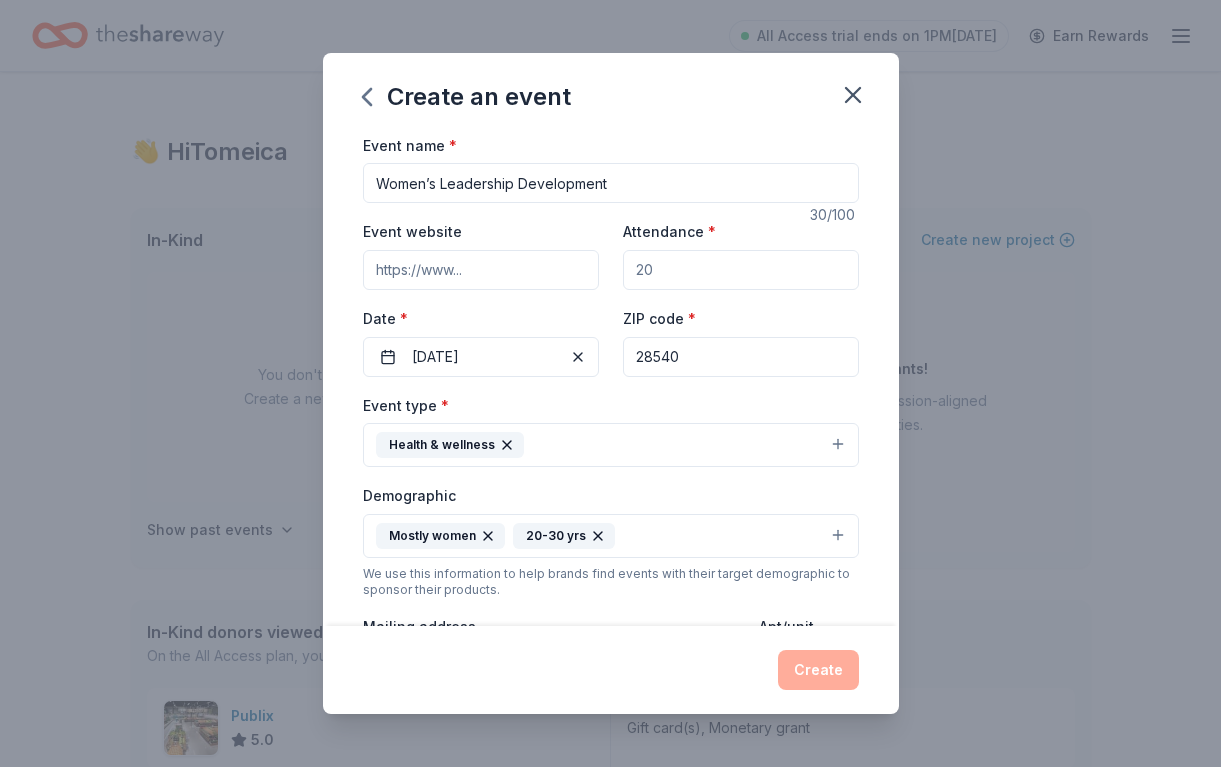 click on "Event website" at bounding box center (481, 254) 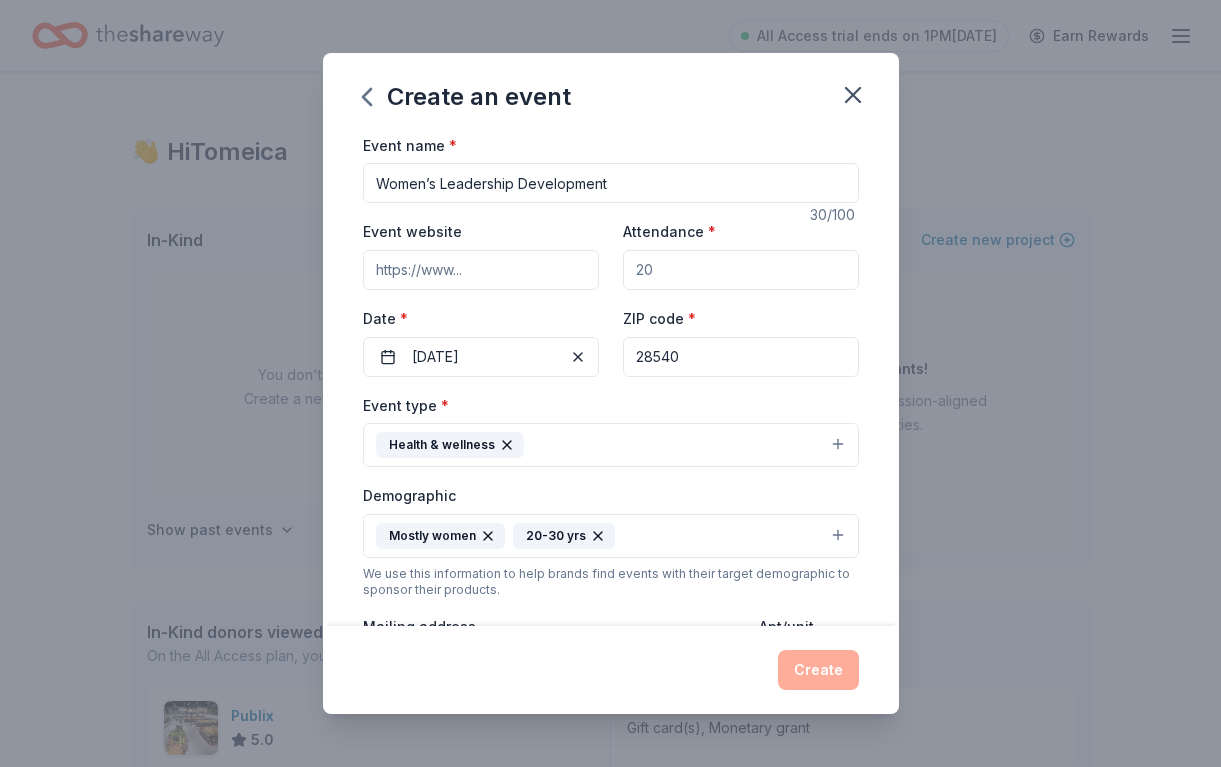 click on "Date *" at bounding box center [481, 319] 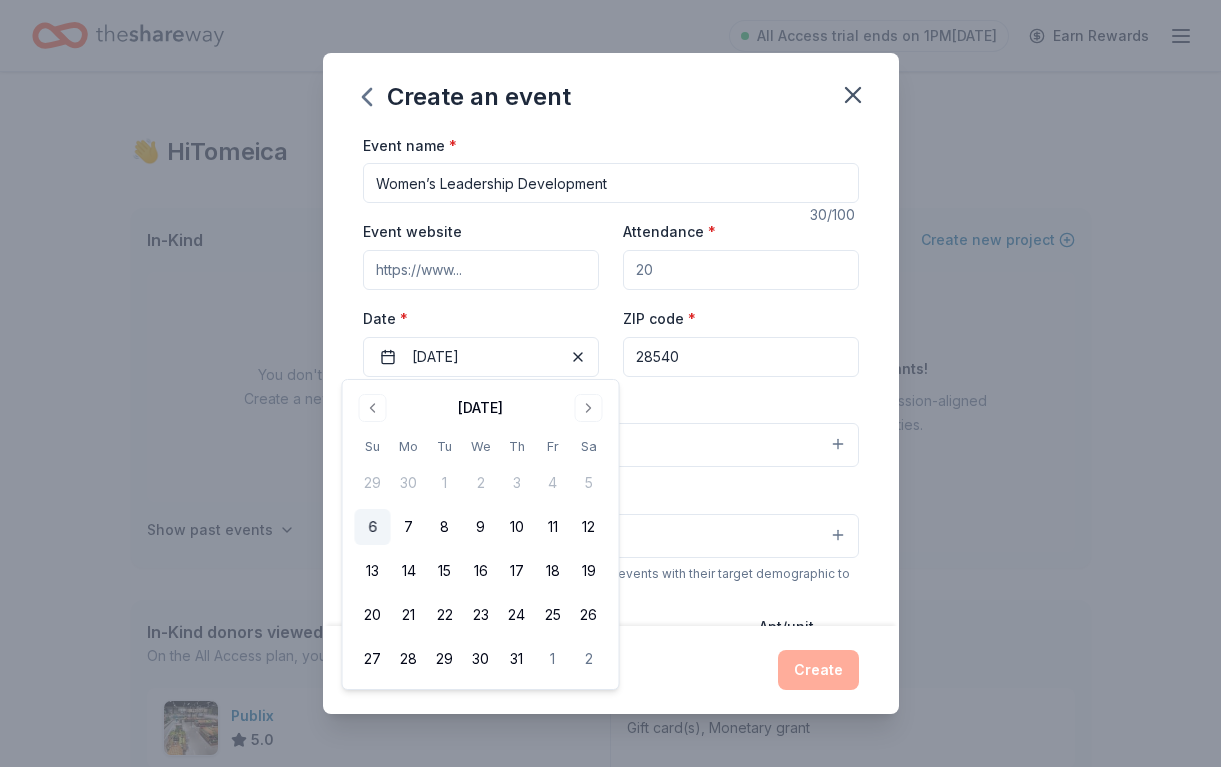 click on "ZIP code * 28540" at bounding box center [741, 341] 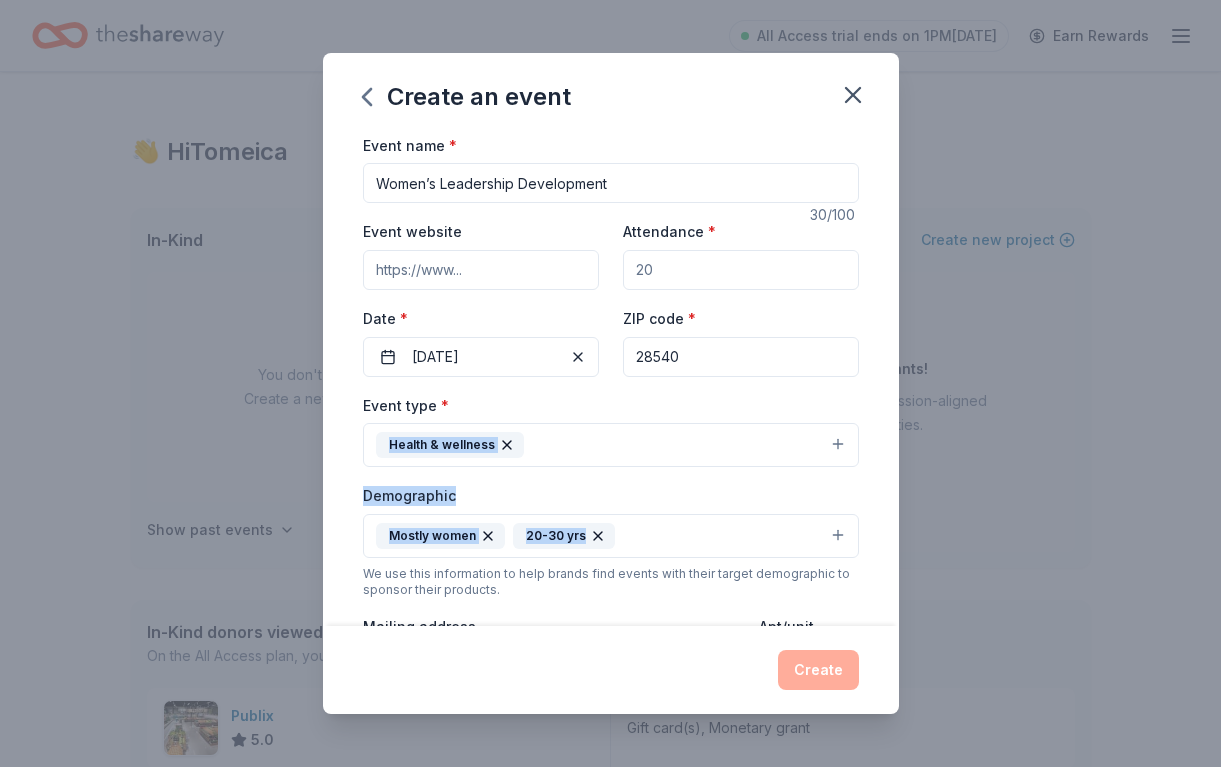 drag, startPoint x: 646, startPoint y: 397, endPoint x: 582, endPoint y: 538, distance: 154.84508 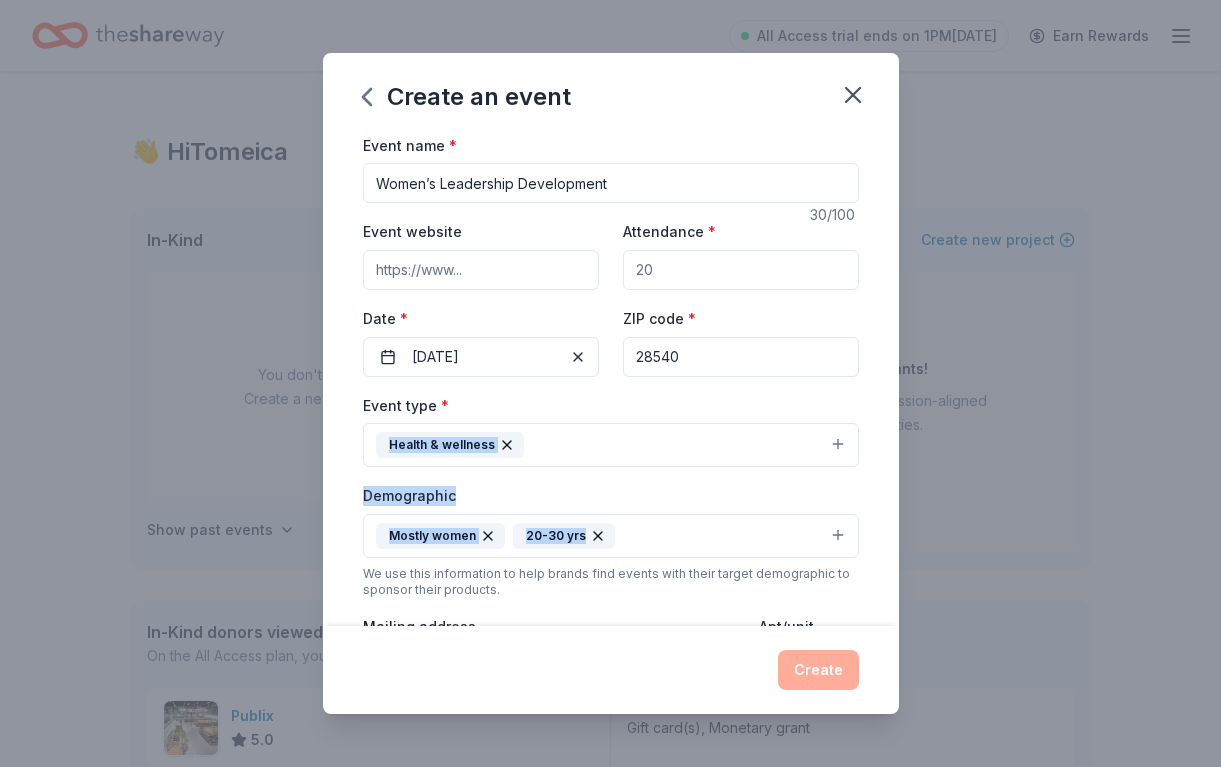 click on "Event name * Women’s Leadership Development 30 /100 Event website Attendance * Date * [DATE] ZIP code * 28540 Event type * Health & wellness Demographic Mostly women 20-30 yrs We use this information to help brands find events with their target demographic to sponsor their products. Mailing address [STREET_ADDRESS][PERSON_NAME] Apt/unit Description Providing women with the tools, resources, and confidence to create lasting change for themselves and their families. Building a community where women are supported to become leaders, entrepreneurs, and agents of change. What are you looking for? * Auction & raffle Meals Snacks Desserts Alcohol Beverages Send me reminders Email me reminders of donor application deadlines Recurring event" at bounding box center (611, 380) 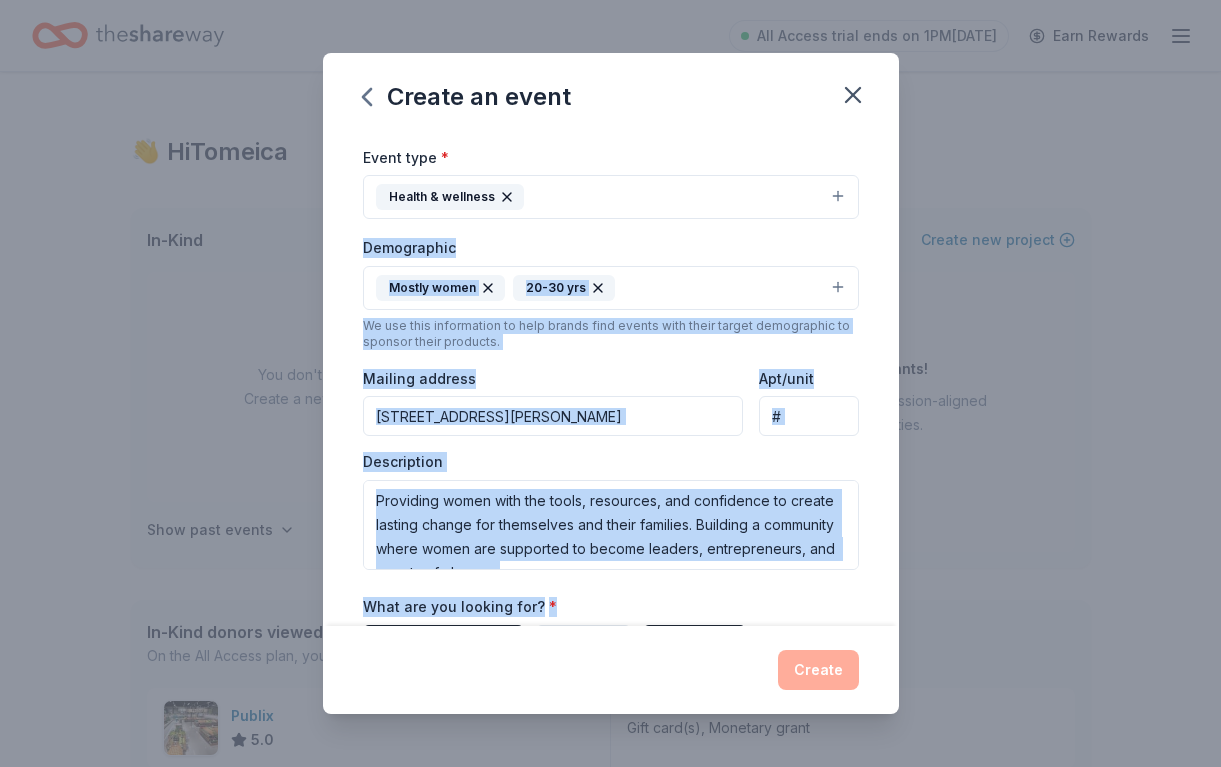 scroll, scrollTop: 263, scrollLeft: 0, axis: vertical 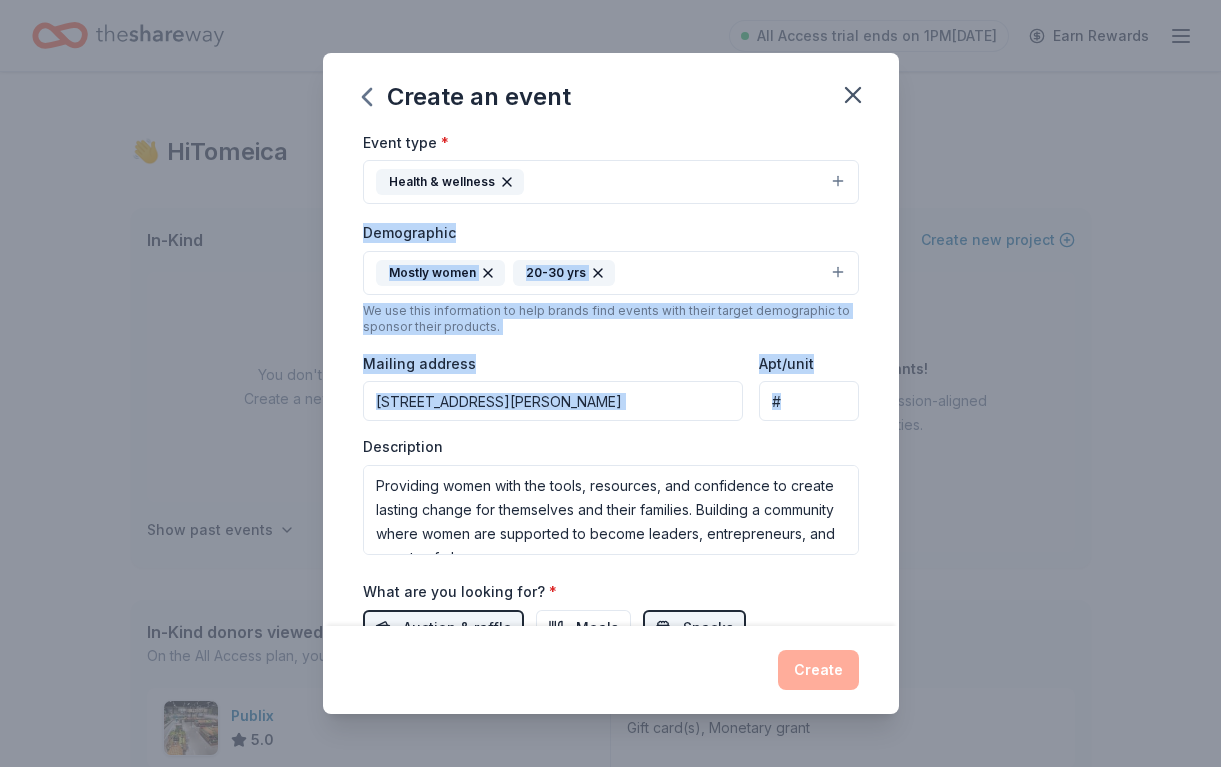 drag, startPoint x: 892, startPoint y: 469, endPoint x: 845, endPoint y: 462, distance: 47.518417 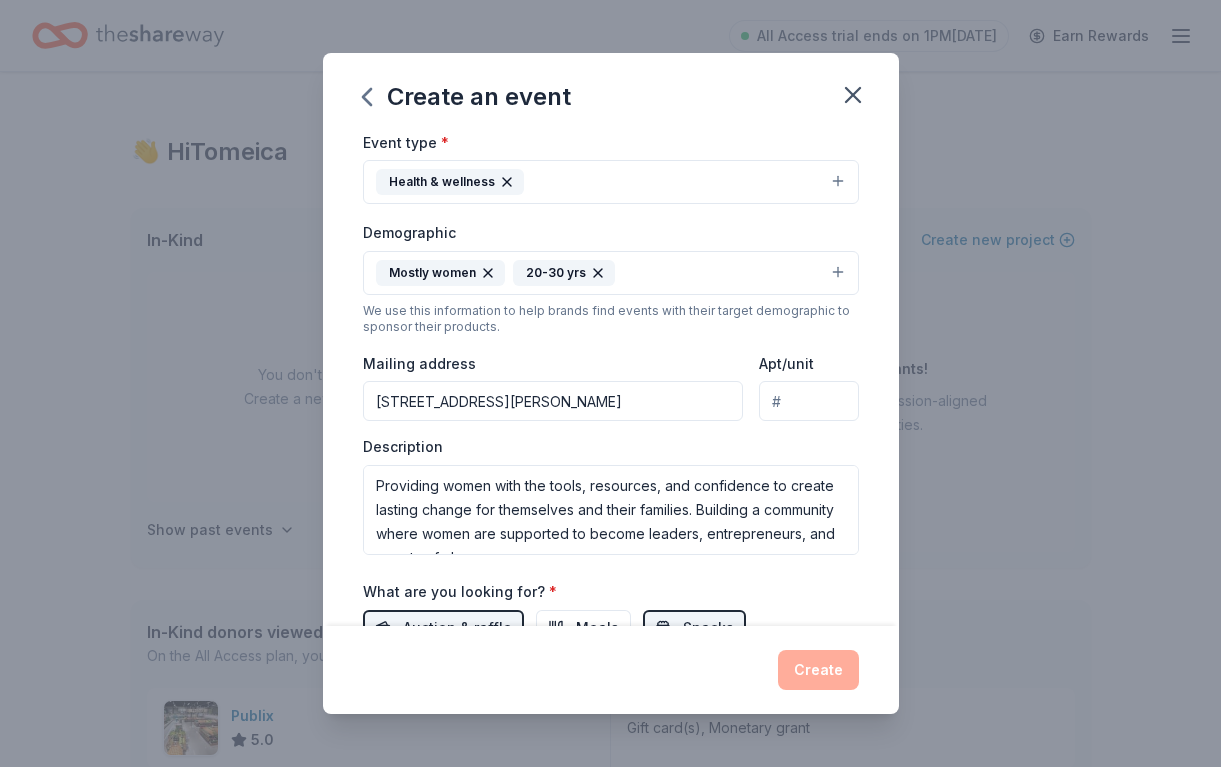 click on "Description Providing women with the tools, resources, and confidence to create lasting change for themselves and their families. Building a community where women are supported to become leaders, entrepreneurs, and agents of change." at bounding box center (611, 496) 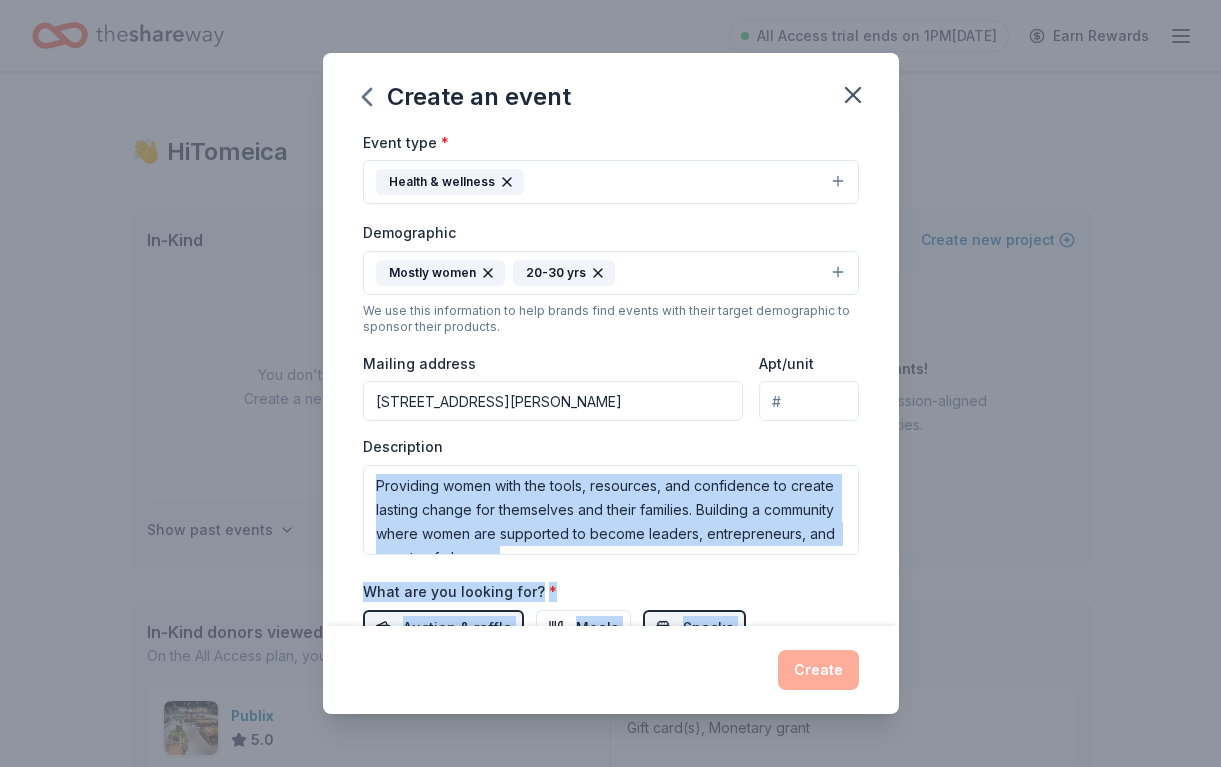 scroll, scrollTop: 461, scrollLeft: 0, axis: vertical 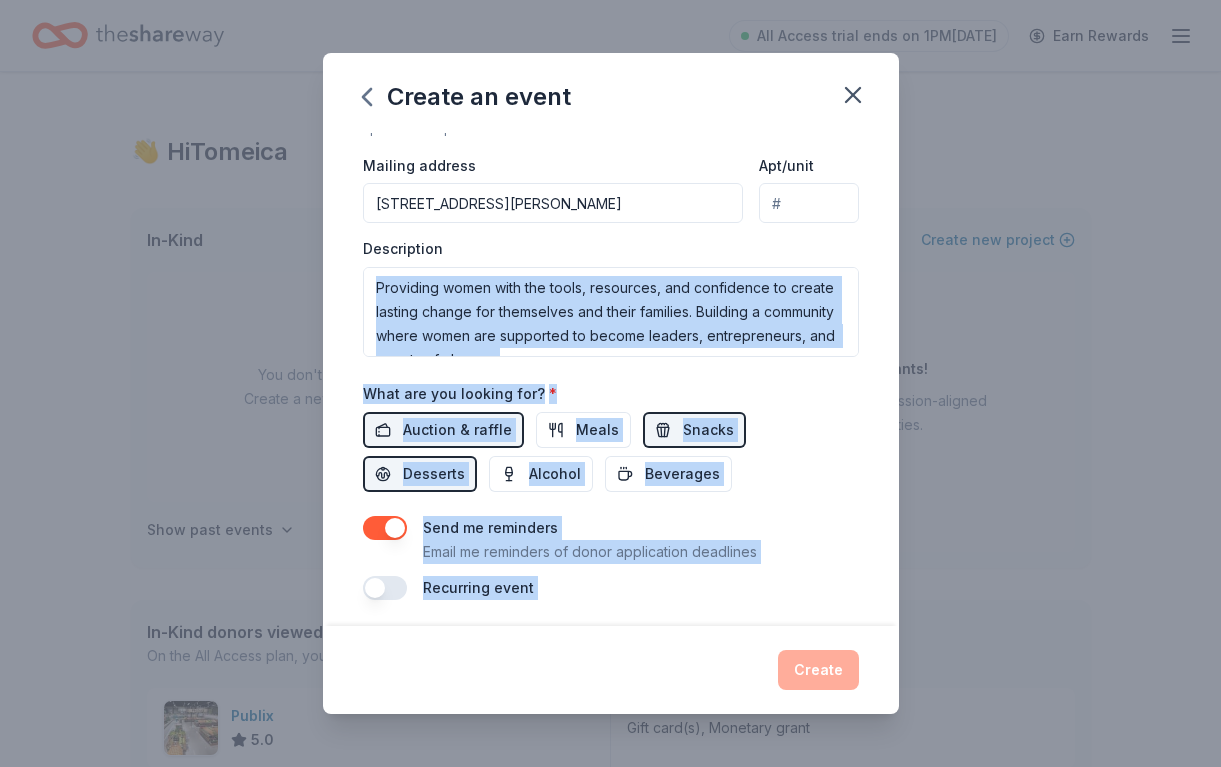 drag, startPoint x: 815, startPoint y: 451, endPoint x: 722, endPoint y: 765, distance: 327.48282 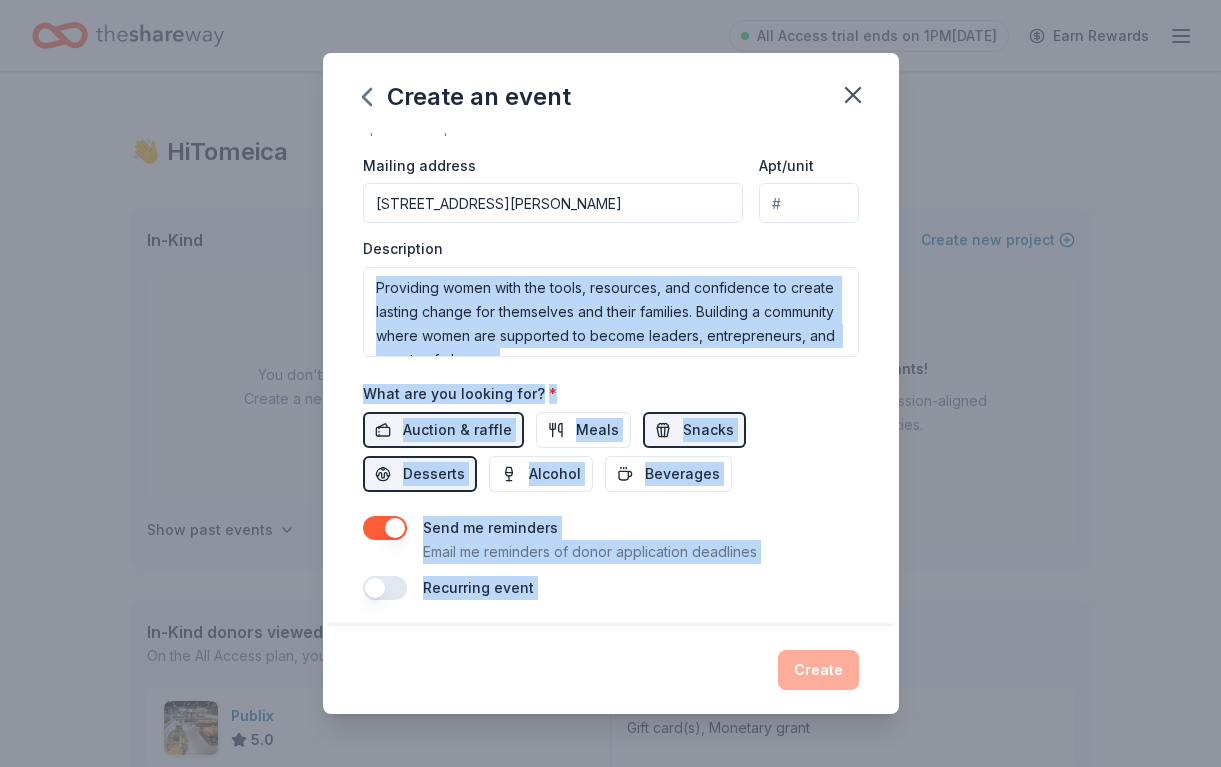 click on "Send me reminders Email me reminders of donor application deadlines" at bounding box center (611, 540) 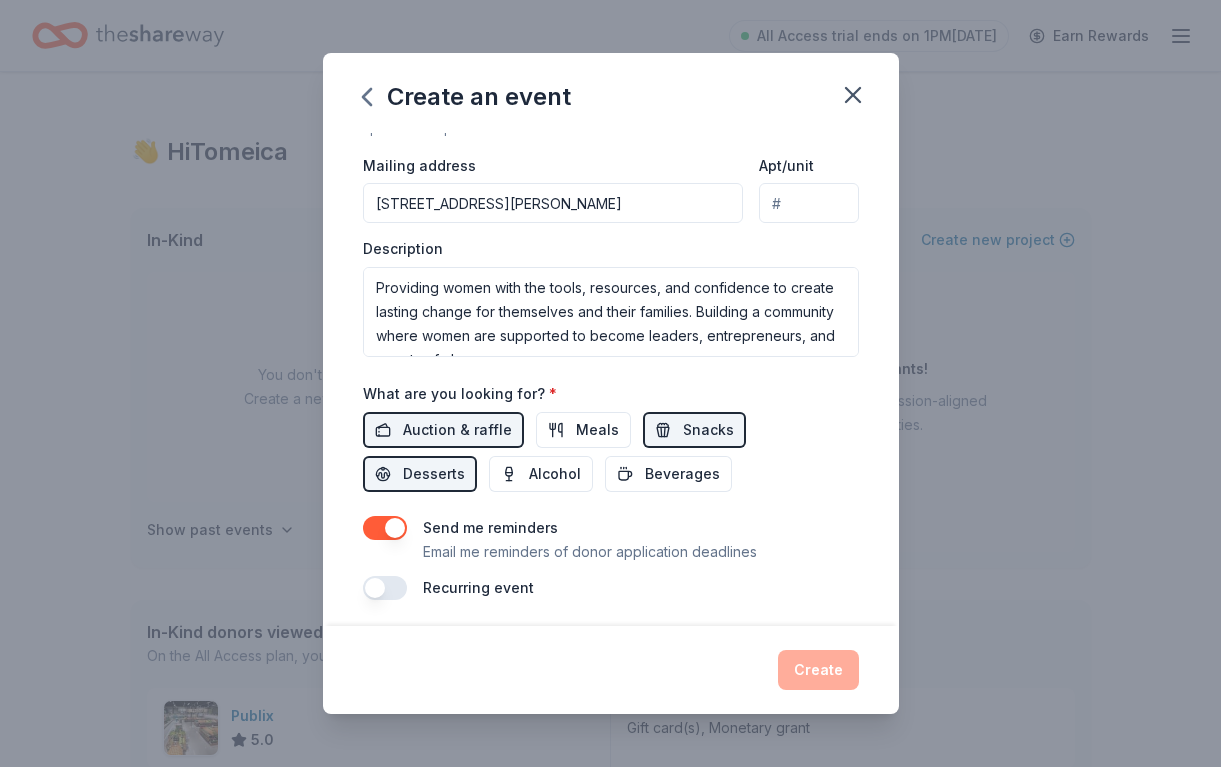 click on "Create" at bounding box center [611, 670] 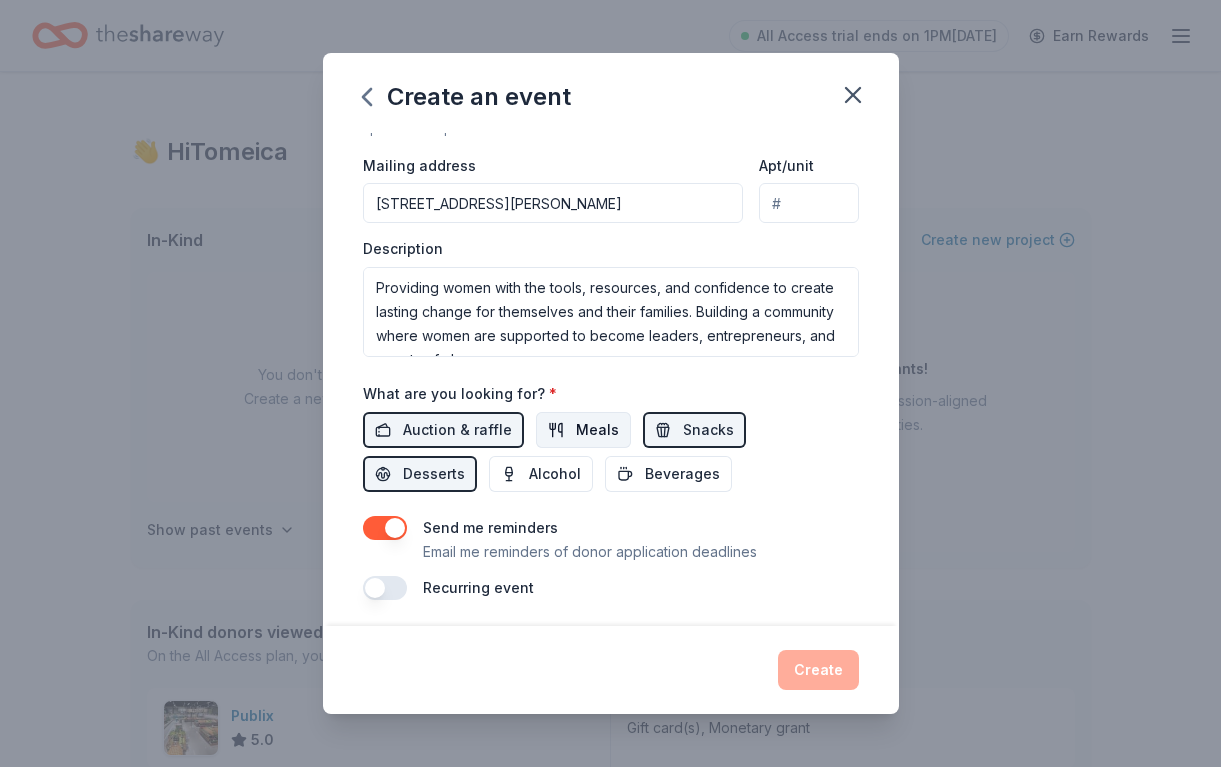 click on "Meals" at bounding box center [583, 430] 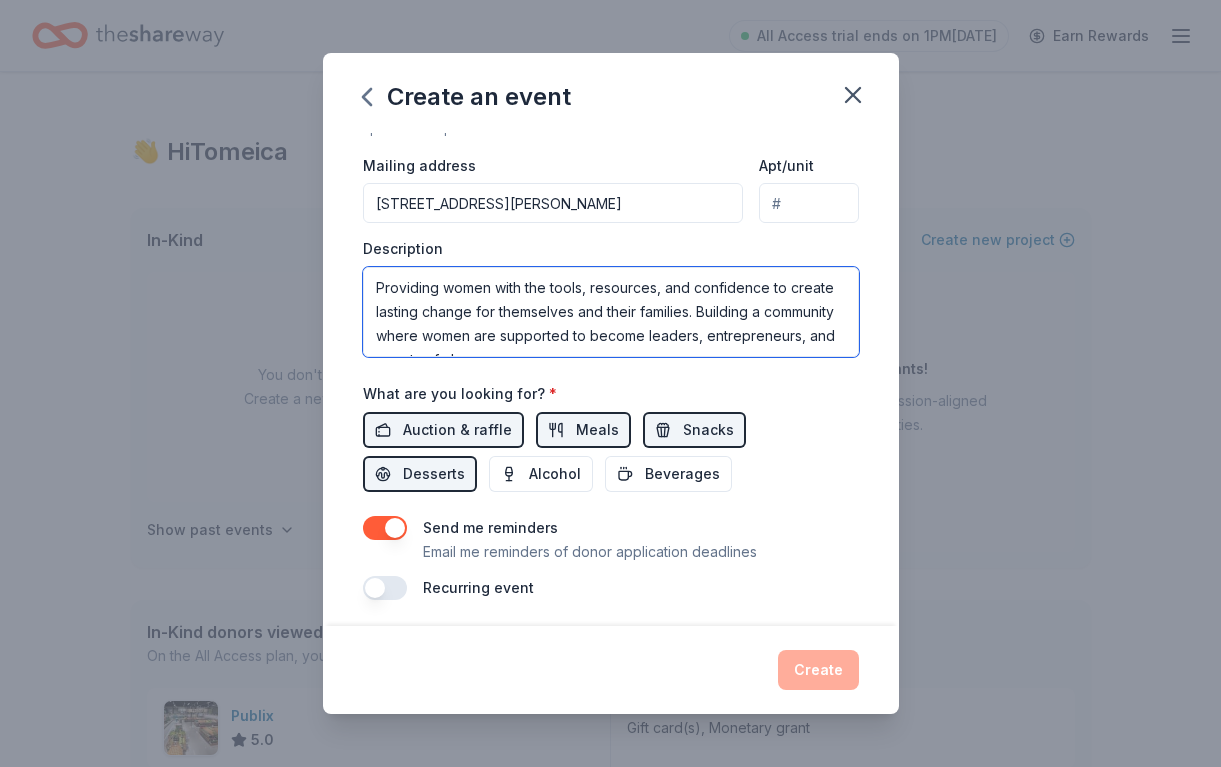 scroll, scrollTop: 0, scrollLeft: 0, axis: both 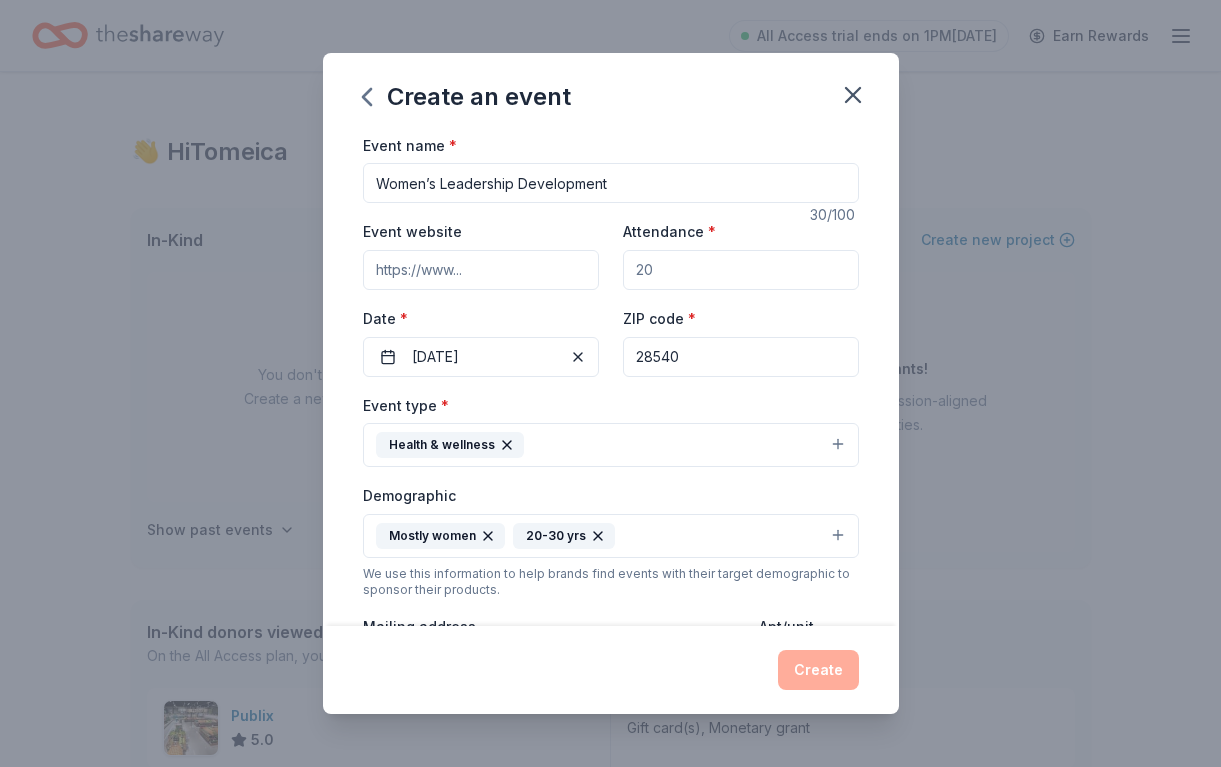 drag, startPoint x: 857, startPoint y: 345, endPoint x: 902, endPoint y: -106, distance: 453.23944 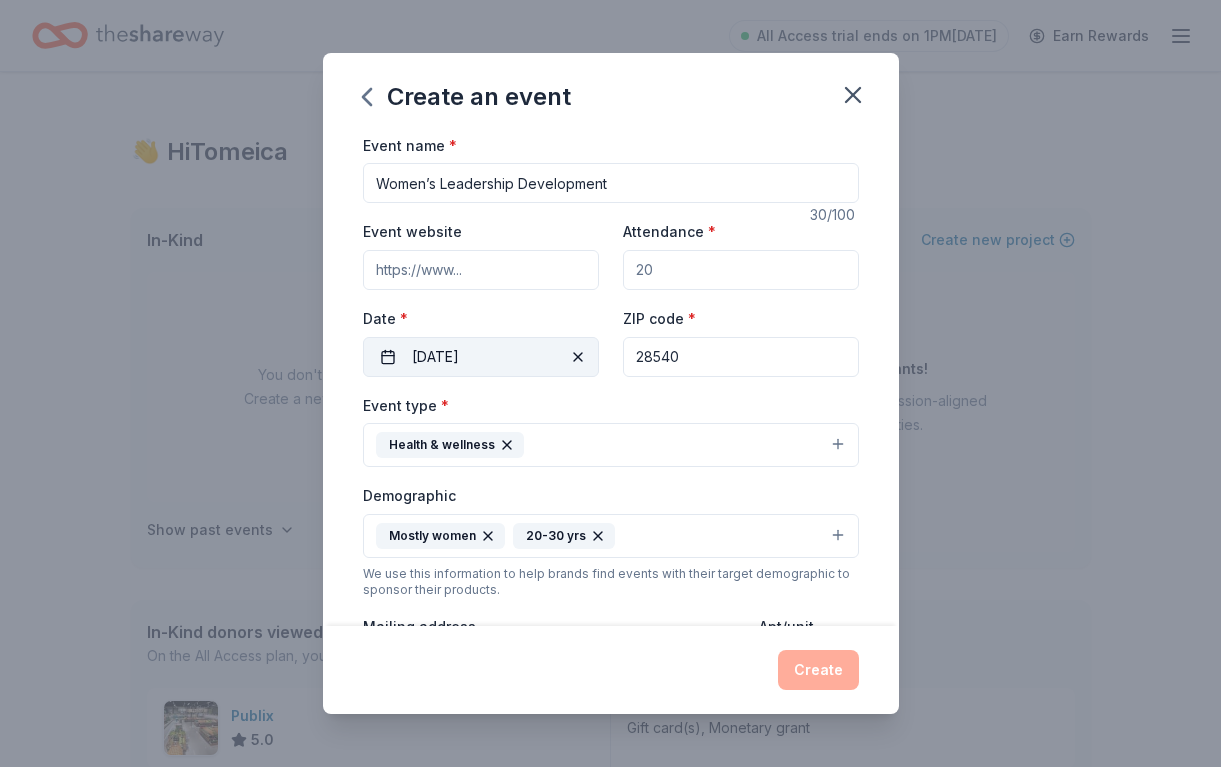 click on "[DATE]" at bounding box center [481, 357] 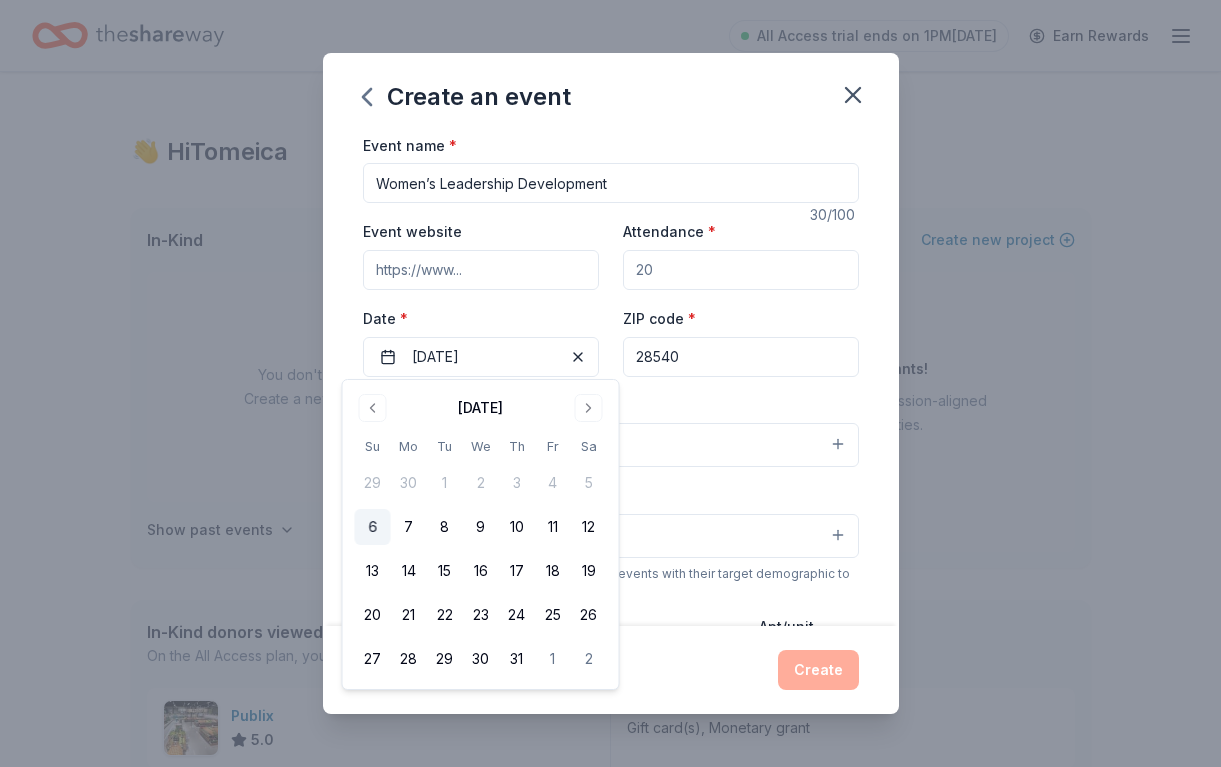click on "28540" at bounding box center (741, 357) 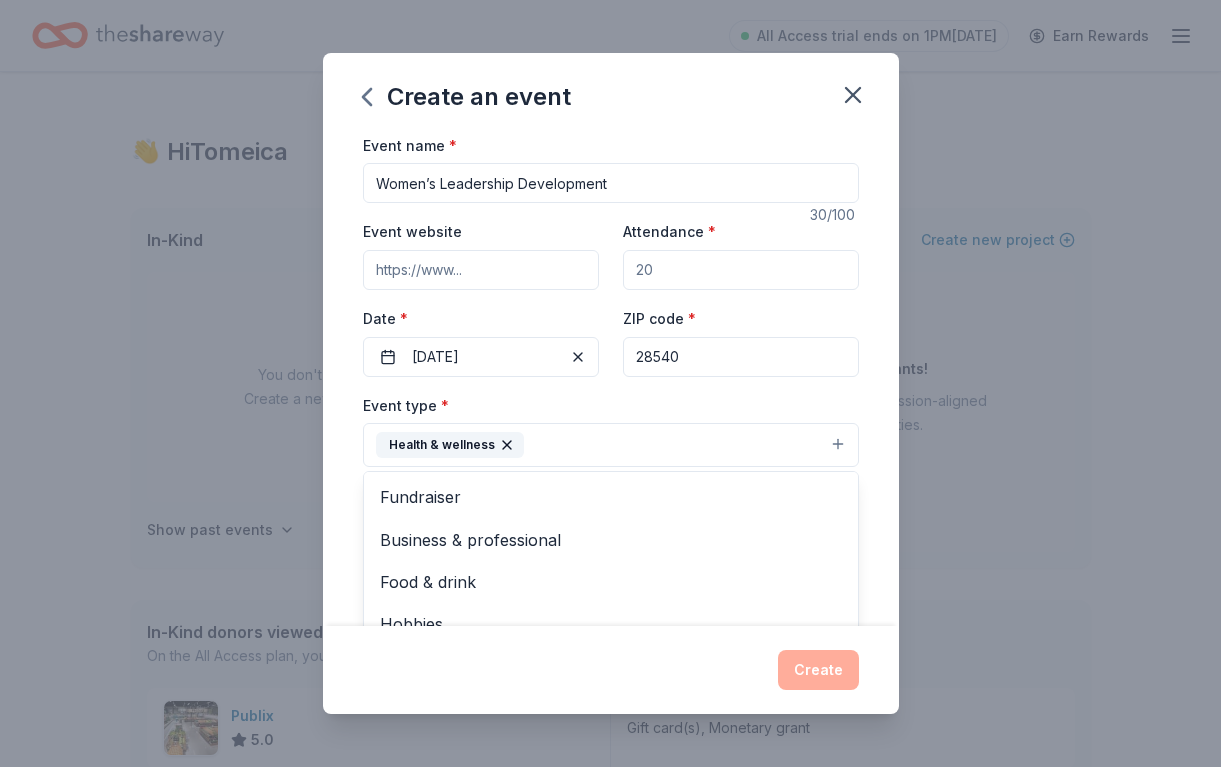 click on "Health & wellness" at bounding box center (611, 445) 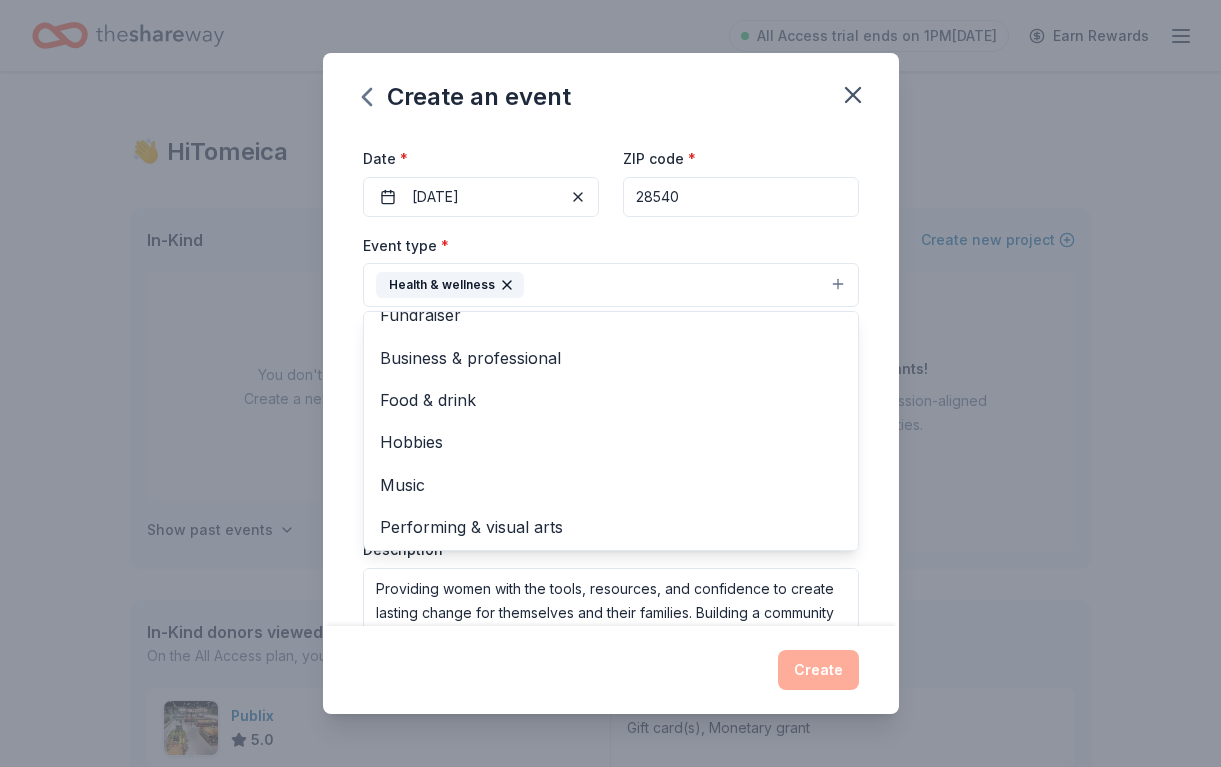 scroll, scrollTop: 461, scrollLeft: 0, axis: vertical 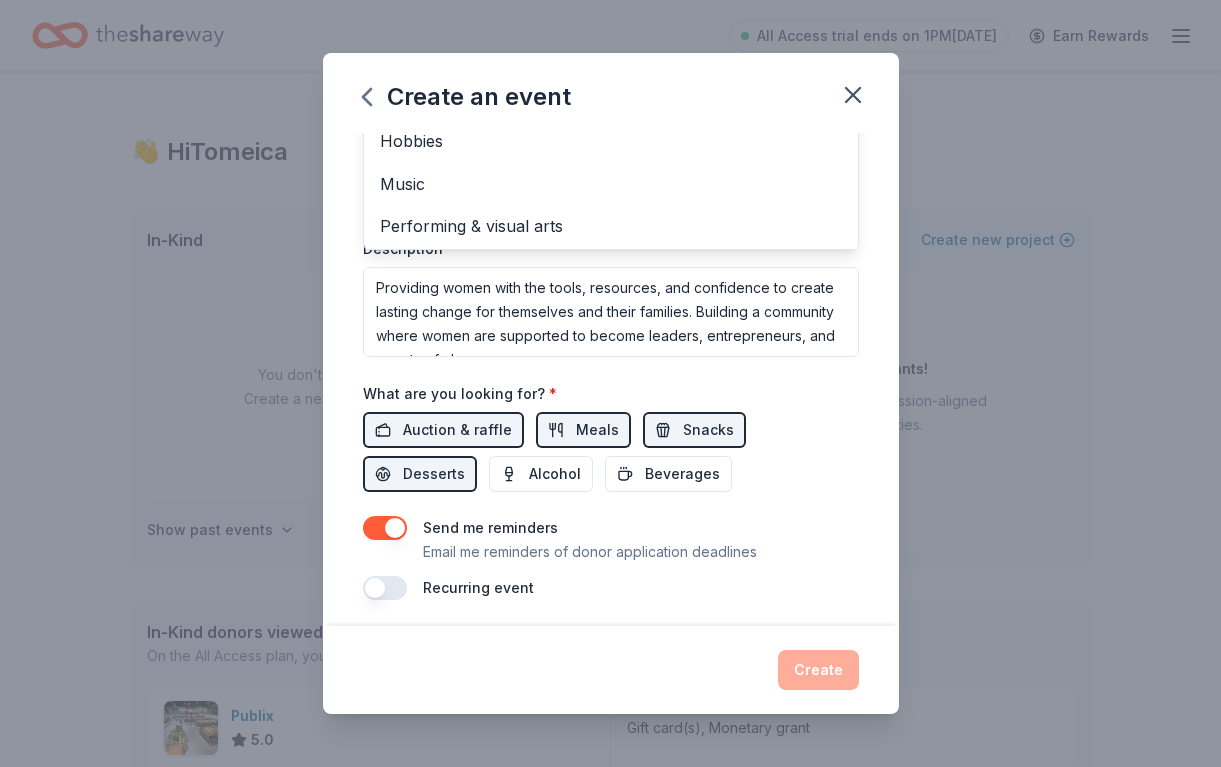 drag, startPoint x: 559, startPoint y: 485, endPoint x: 496, endPoint y: 715, distance: 238.47221 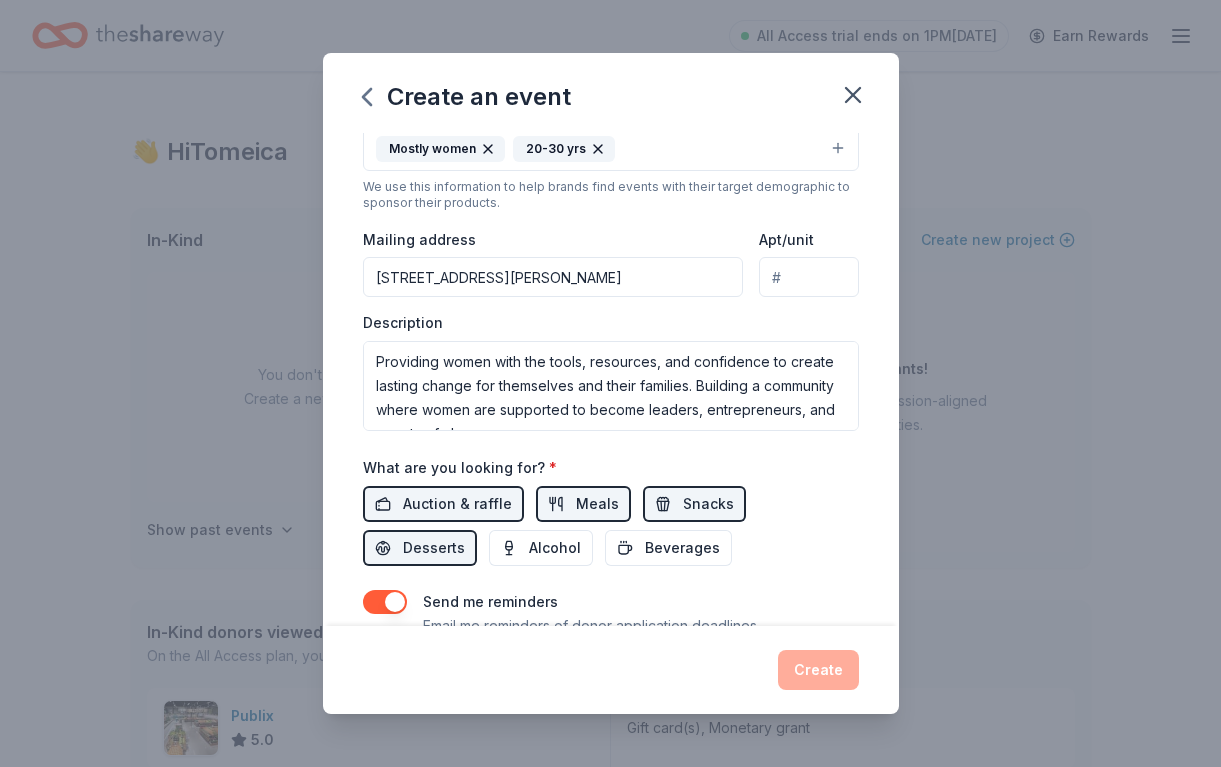 scroll, scrollTop: 387, scrollLeft: 0, axis: vertical 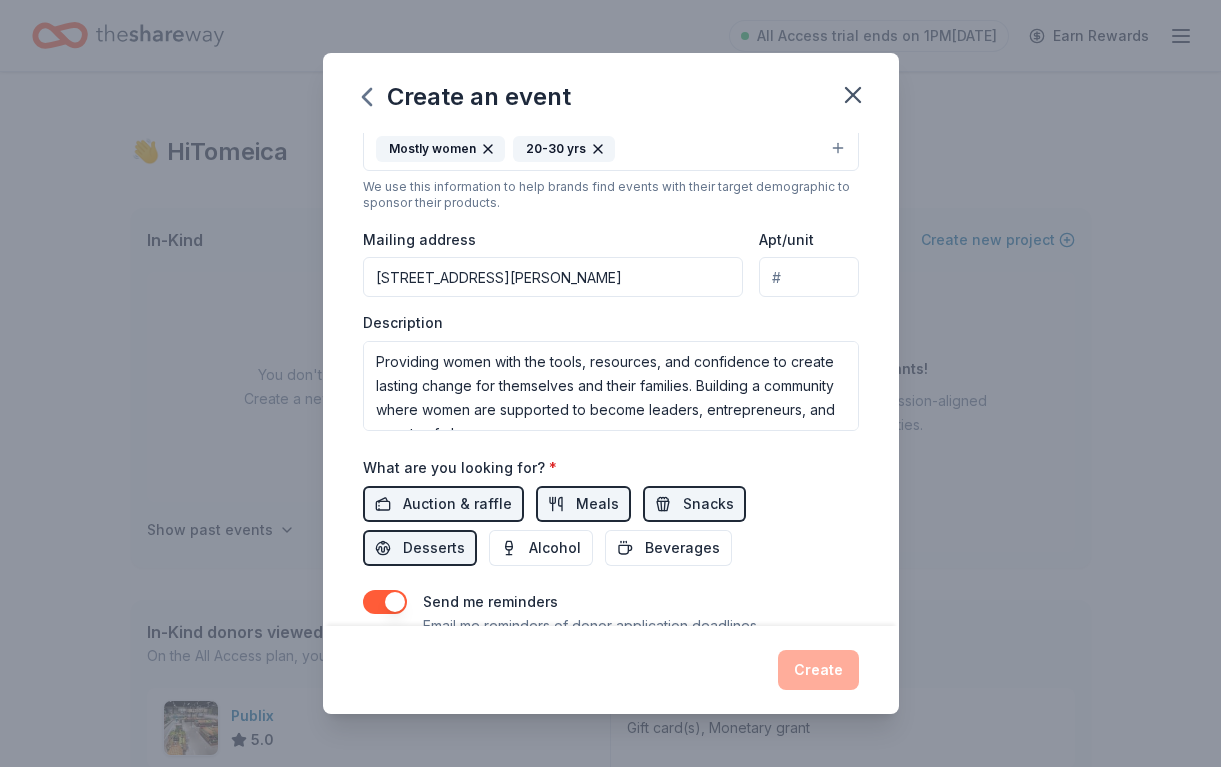 click on "Event type * Health & wellness Demographic Mostly women 20-30 yrs We use this information to help brands find events with their target demographic to sponsor their products. Mailing address [STREET_ADDRESS][PERSON_NAME] Apt/unit Description Providing women with the tools, resources, and confidence to create lasting change for themselves and their families. Building a community where women are supported to become leaders, entrepreneurs, and agents of change." at bounding box center (611, 218) 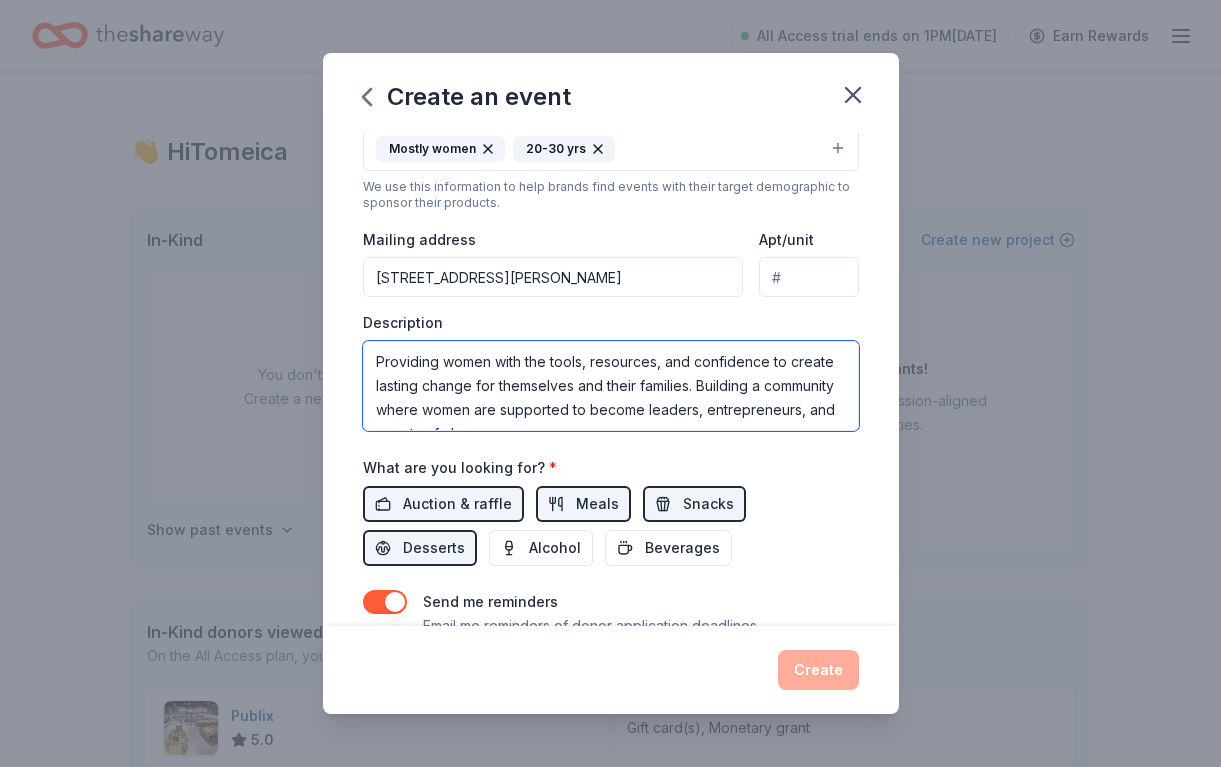 click on "Providing women with the tools, resources, and confidence to create lasting change for themselves and their families. Building a community where women are supported to become leaders, entrepreneurs, and agents of change." at bounding box center (611, 386) 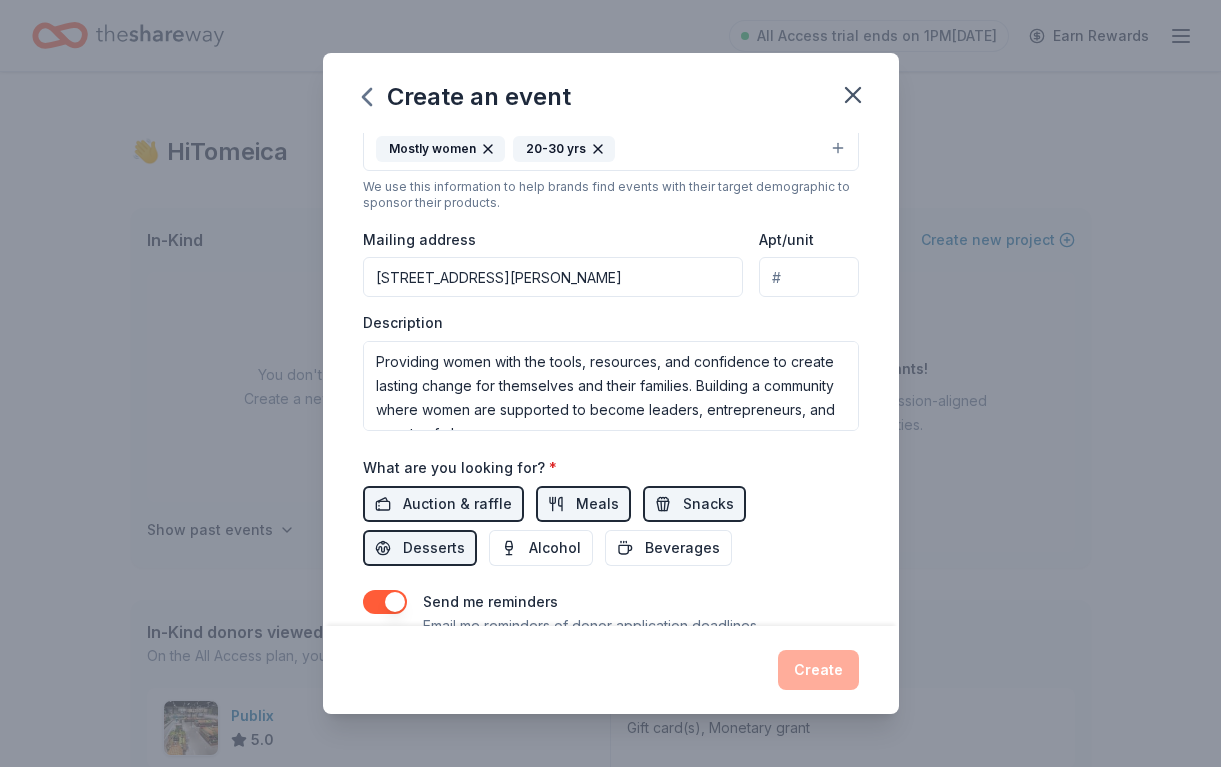 click on "Send me reminders Email me reminders of donor application deadlines" at bounding box center [590, 614] 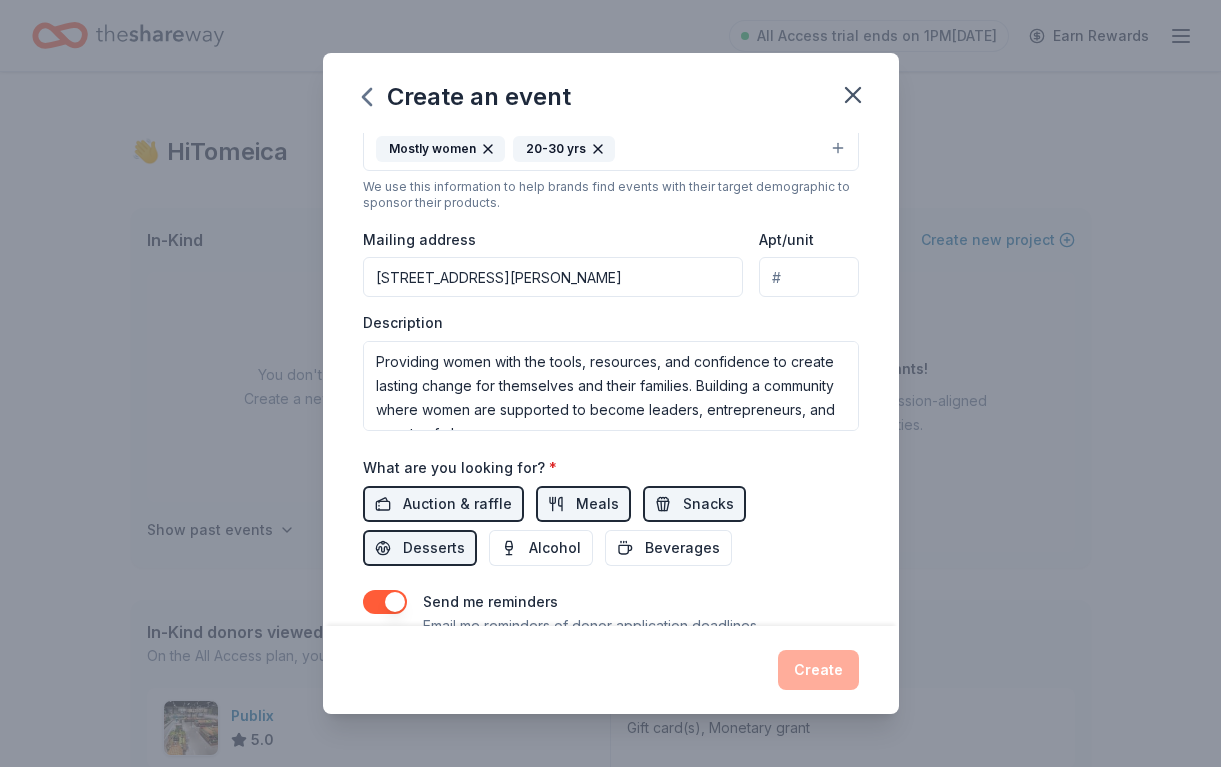 click on "Create" at bounding box center (611, 670) 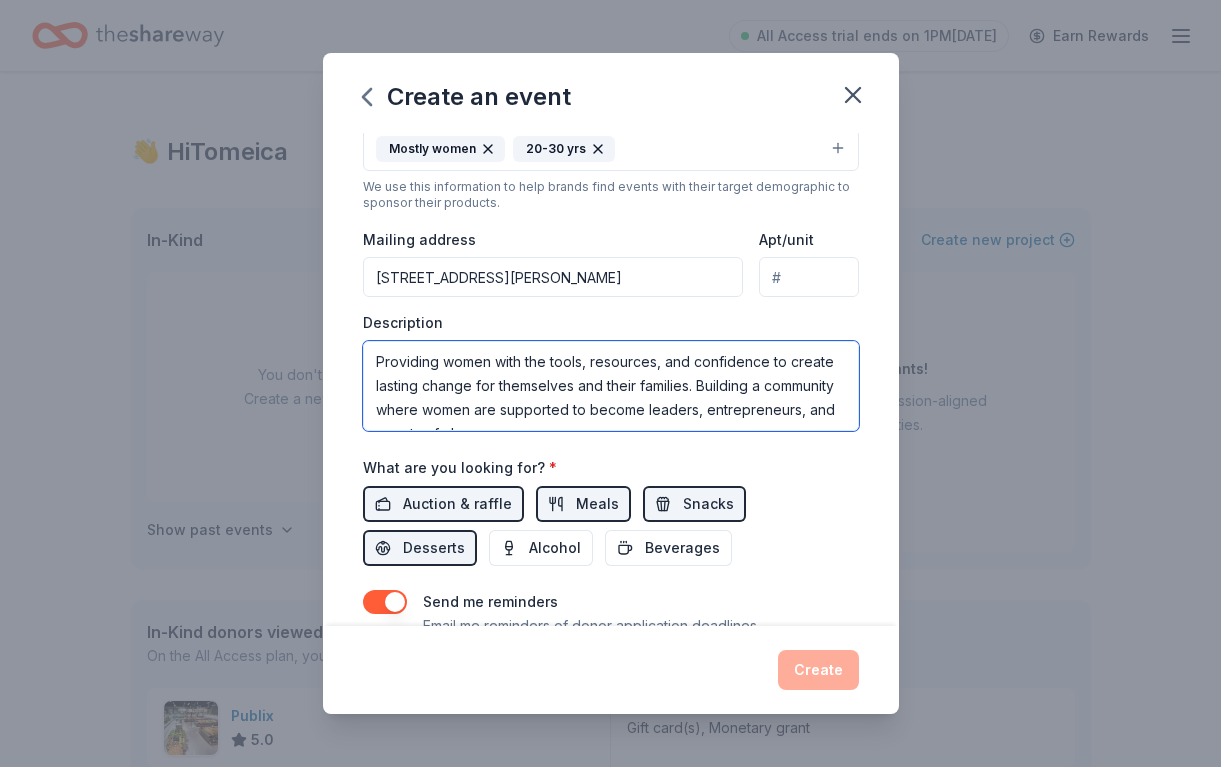 scroll, scrollTop: 24, scrollLeft: 0, axis: vertical 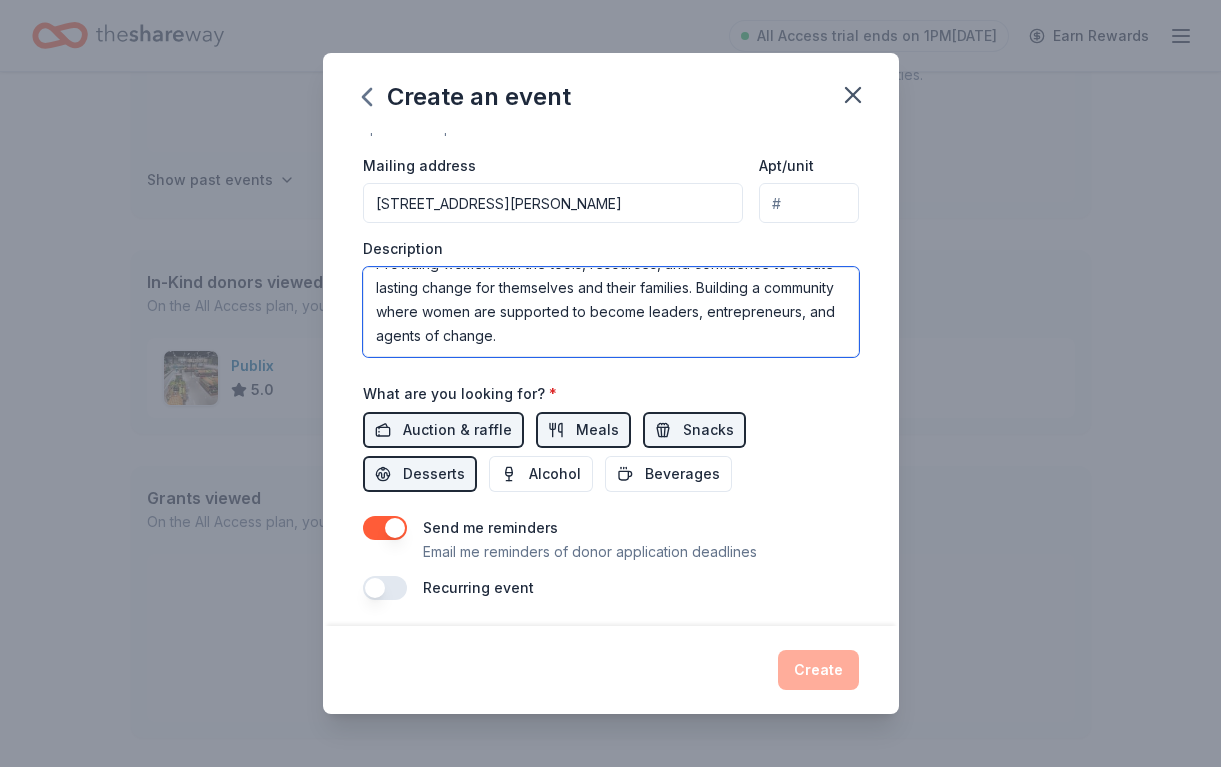 drag, startPoint x: 688, startPoint y: 380, endPoint x: 637, endPoint y: 817, distance: 439.9659 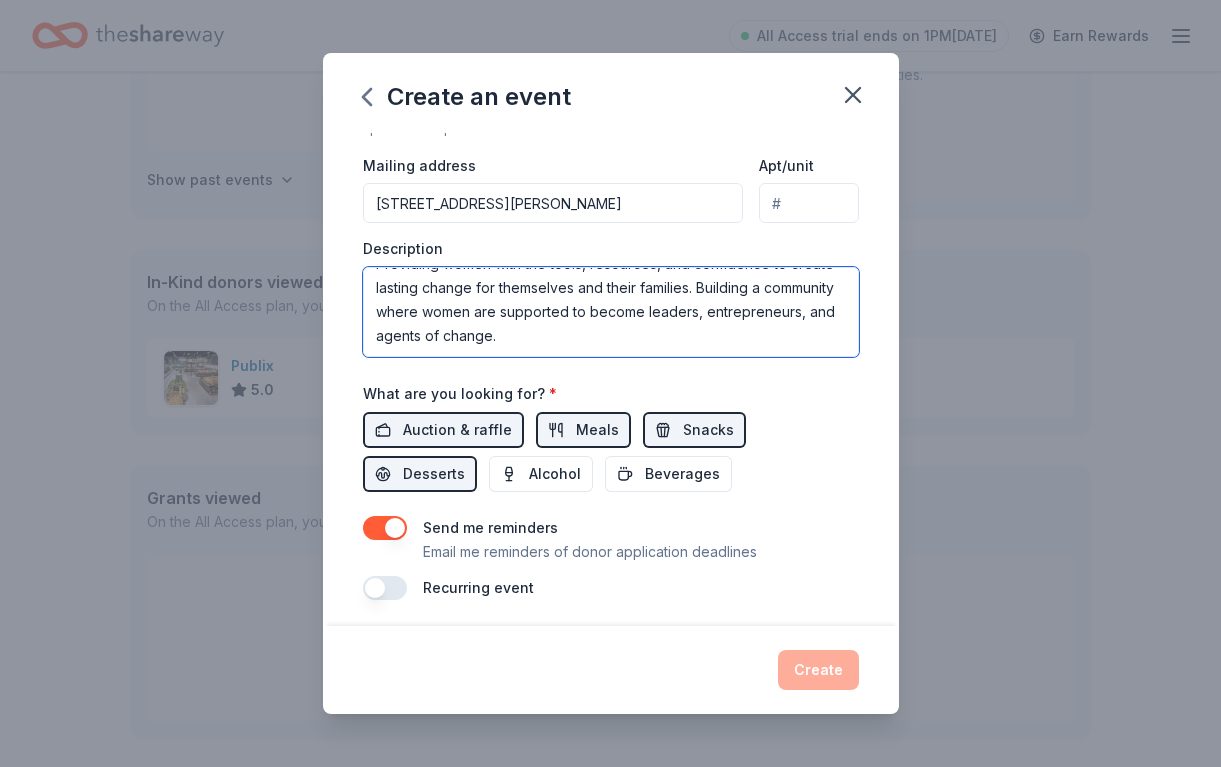 click on "All Access trial ends on 1PM[DATE] Earn Rewards 👋 Hi  Tomeica In-Kind Create  new  event   You don't have an active event. Create a new event to view donors. Show past events Grants New Create  new  project   Introducing Grants! Discover thousands of mission-aligned grant opportunities. Learn more In-Kind donors viewed On the All Access plan, you get unlimited in-kind profile views each month. Publix 5.0 Gift card(s), Monetary grant Grants viewed On the All Access plan, you get unlimited grant profile views each month. You have not yet viewed any  grant  profiles this month. Create a new  project   to view  grants . Product Blog Pricing Legal Email ©  2025  TheShareWay. All rights reserved. Create an event Event name * Women’s Leadership Development 30 /100 Event website Attendance * Date * [DATE] ZIP code * 28540 Event type * Health & wellness Demographic Mostly women 20-30 yrs We use this information to help brands find events with their target demographic to sponsor their products. Apt/unit *" at bounding box center (610, 33) 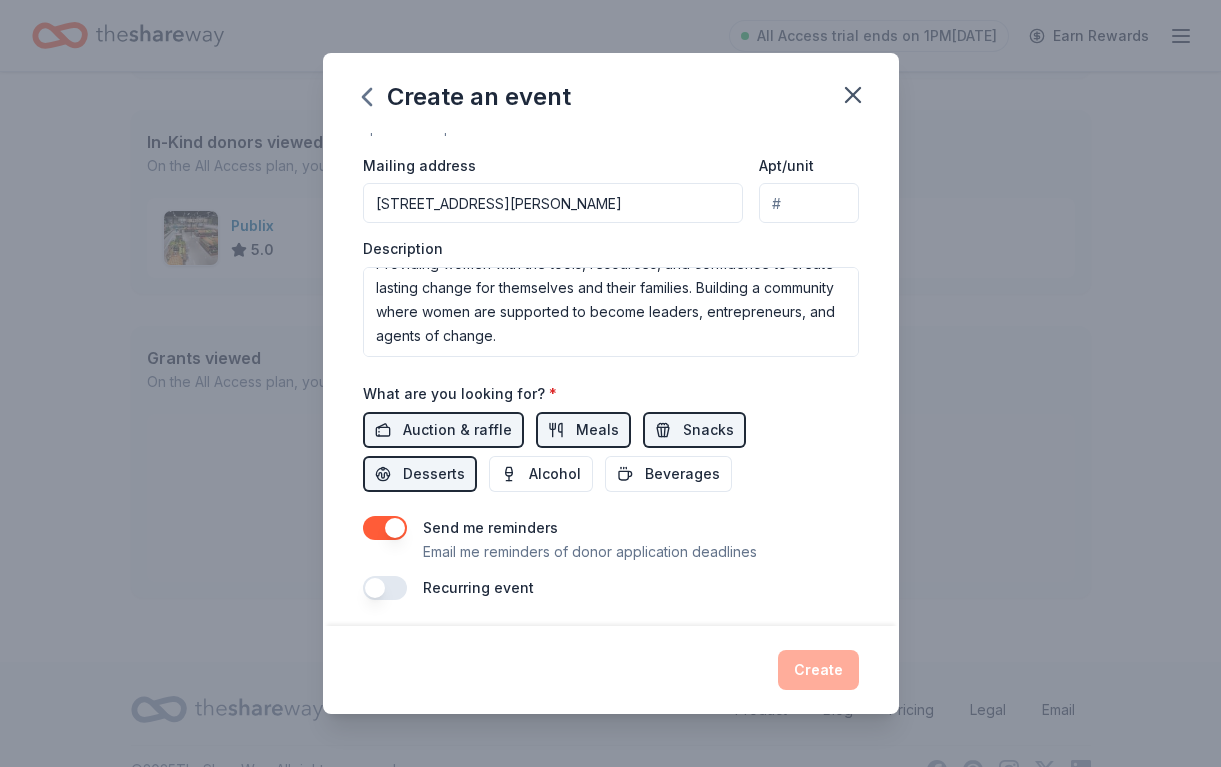 click on "Create" at bounding box center [611, 670] 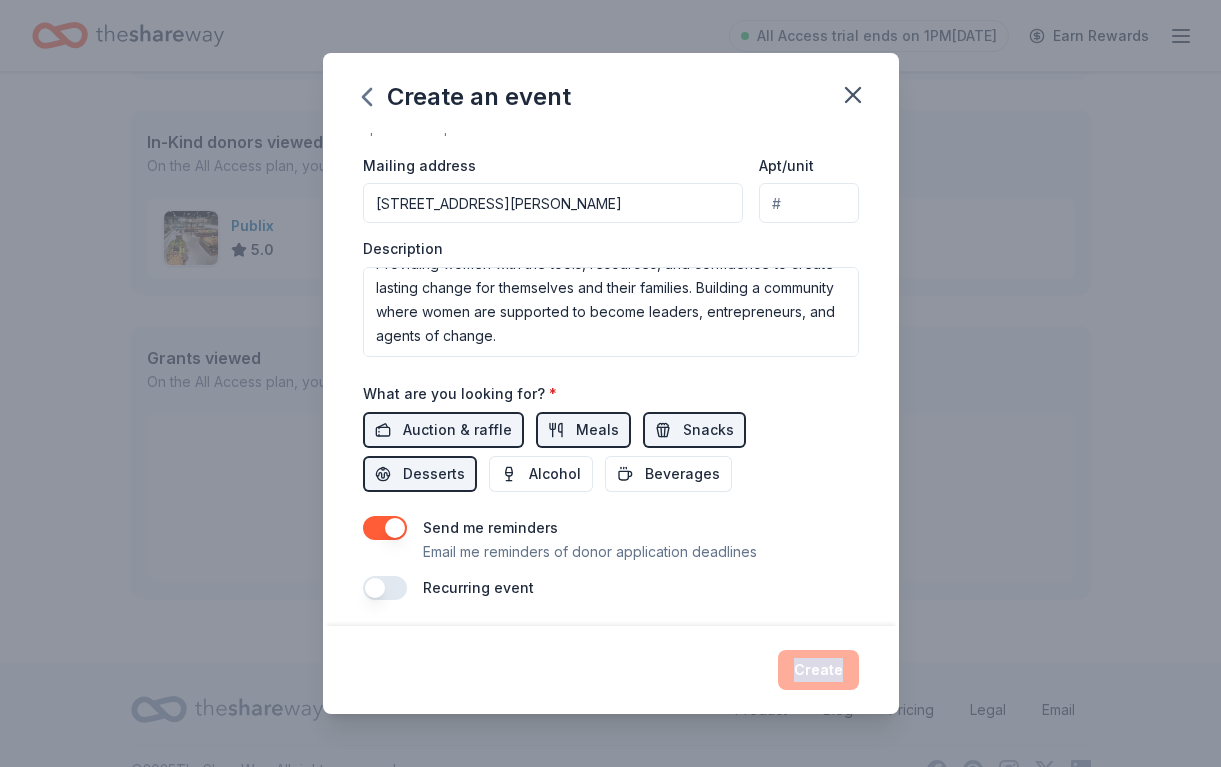 click on "Create" at bounding box center [611, 670] 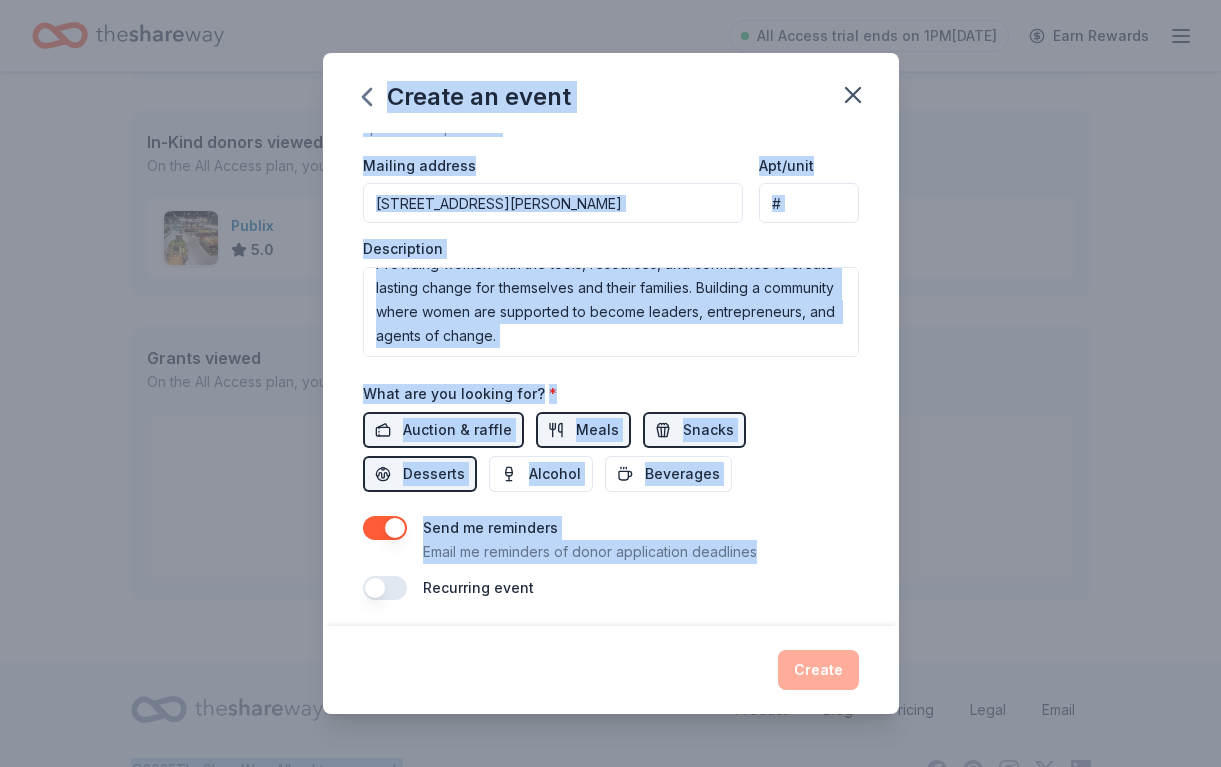 scroll, scrollTop: 529, scrollLeft: 0, axis: vertical 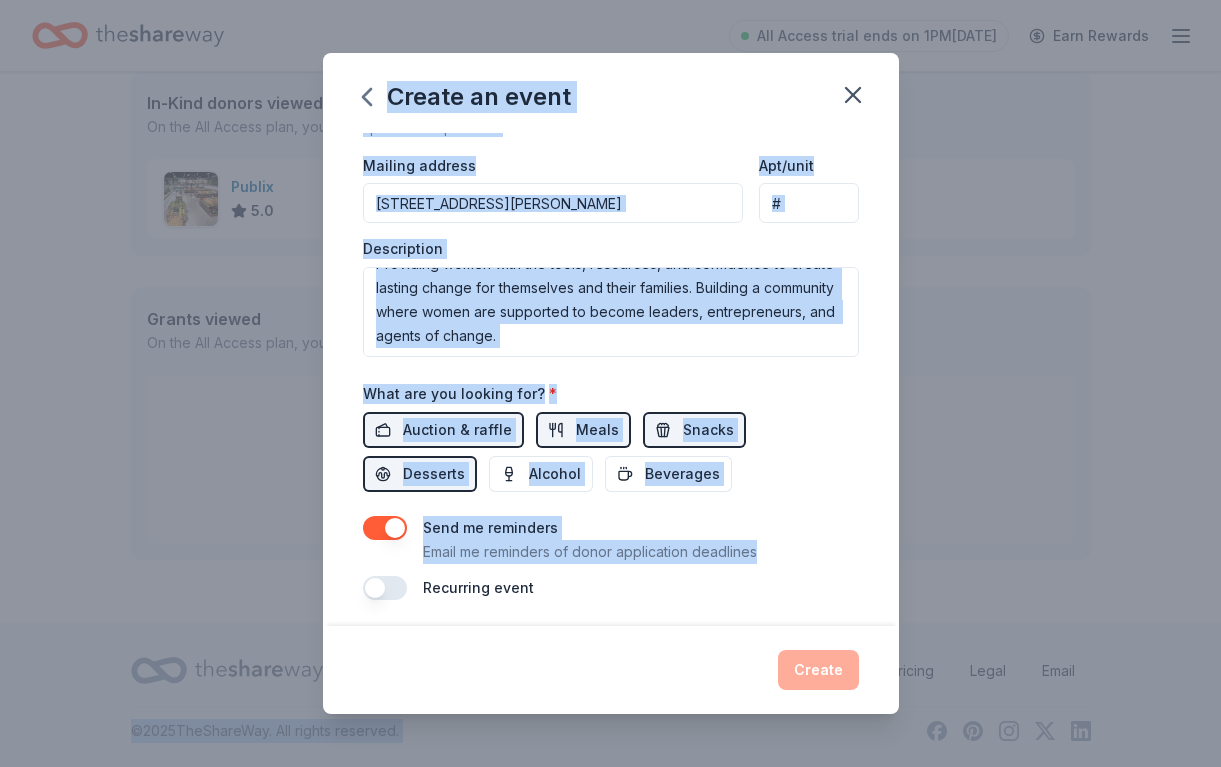 drag, startPoint x: 816, startPoint y: 553, endPoint x: 722, endPoint y: 816, distance: 279.29376 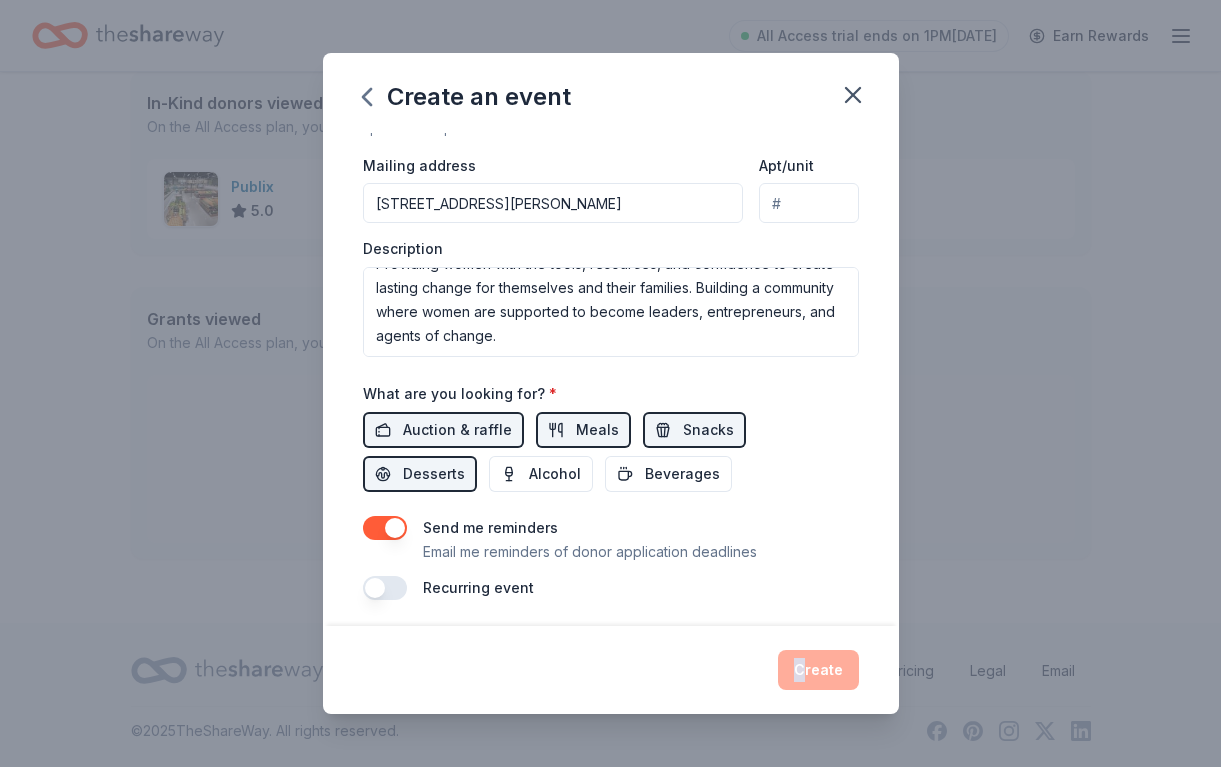click on "Create" at bounding box center [611, 670] 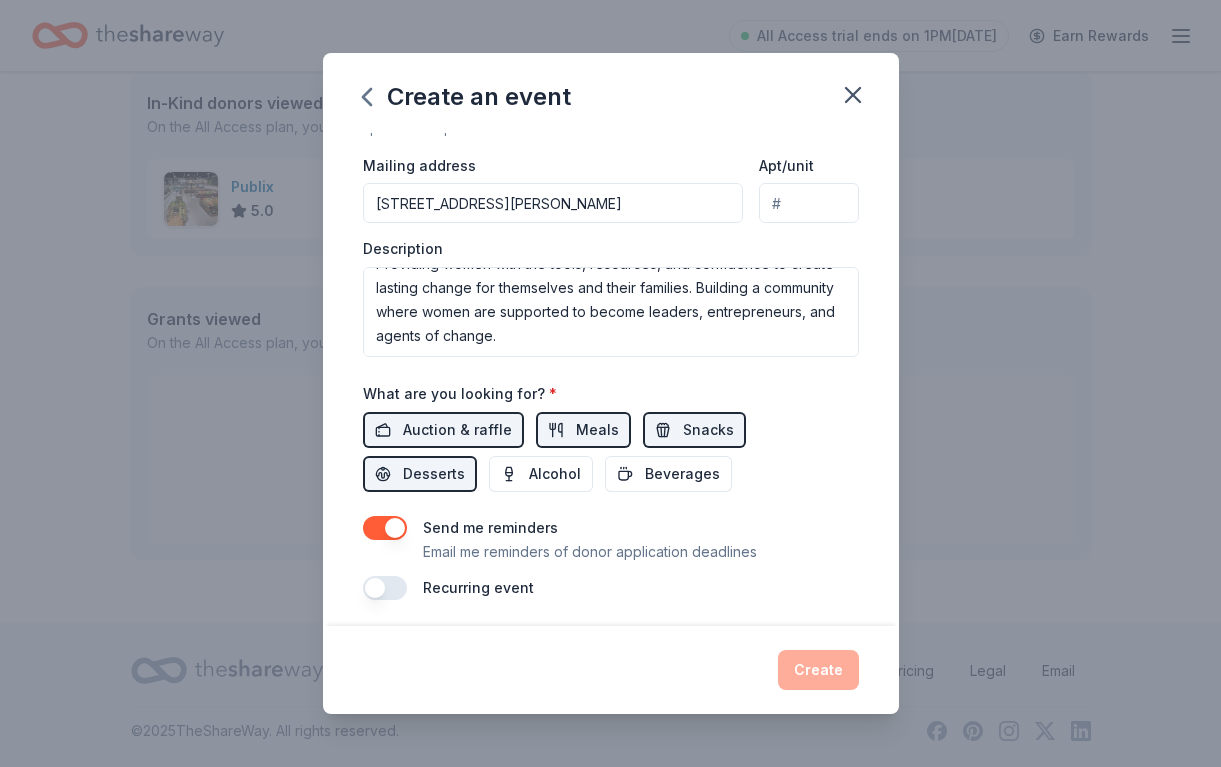 click on "Recurring event" at bounding box center [611, 588] 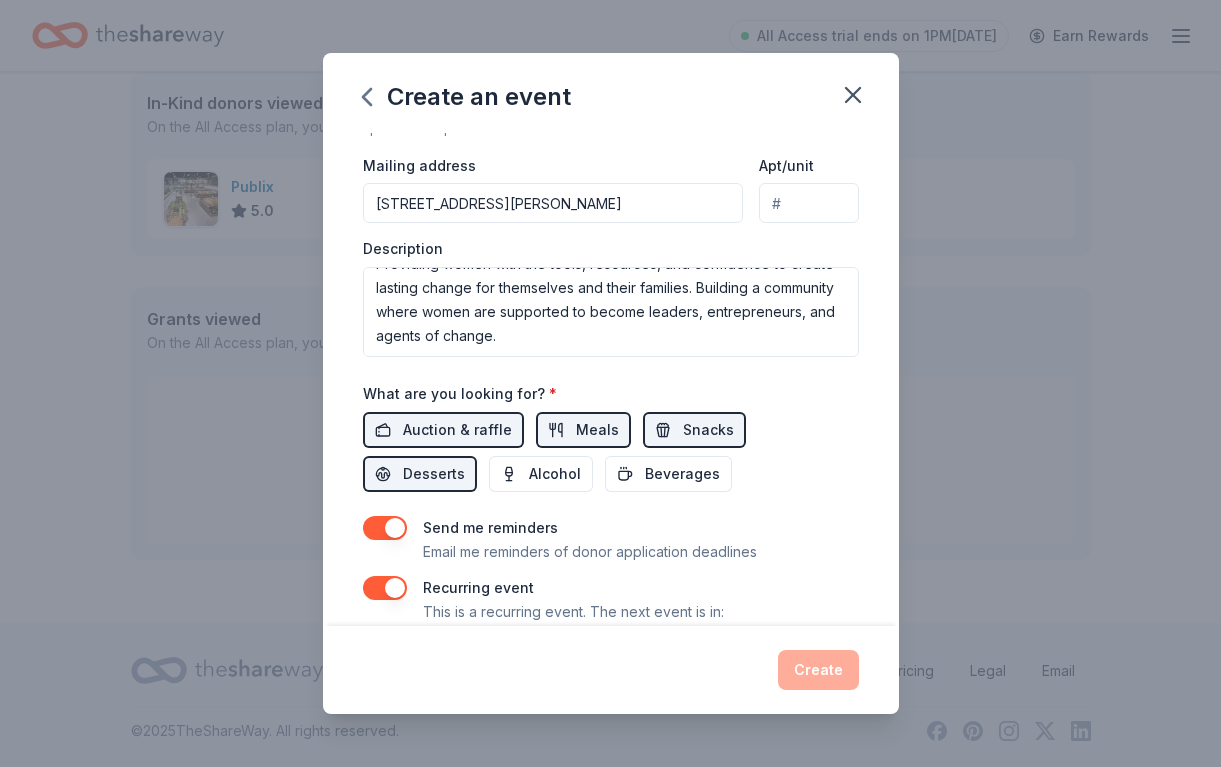 click at bounding box center (385, 588) 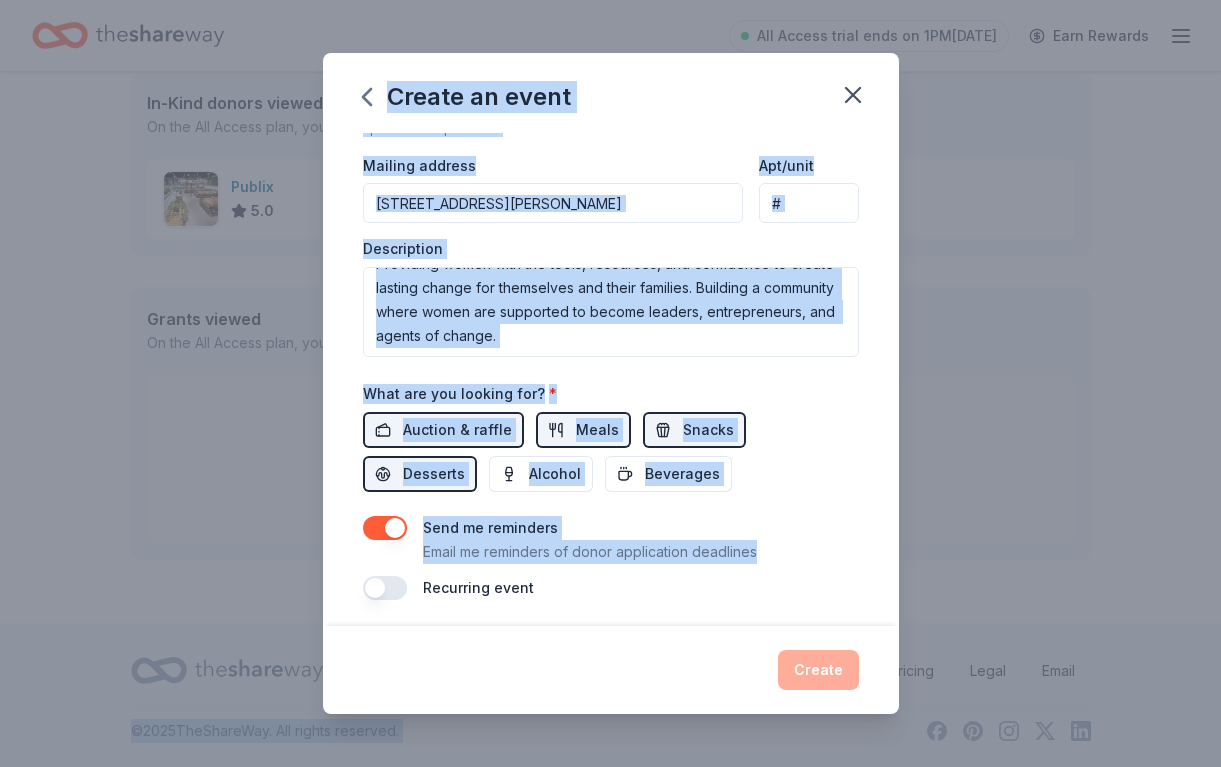 drag, startPoint x: 859, startPoint y: 544, endPoint x: 728, endPoint y: 817, distance: 302.80356 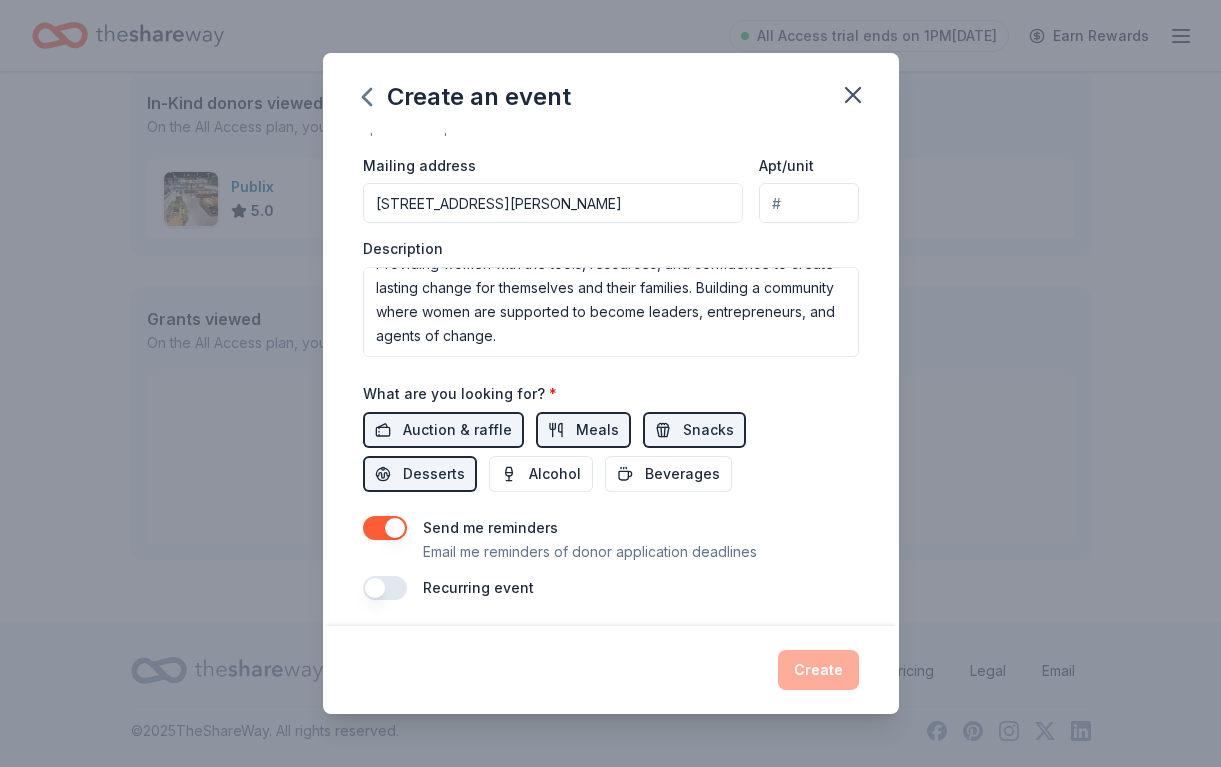 click on "Send me reminders Email me reminders of donor application deadlines Recurring event" at bounding box center (611, 558) 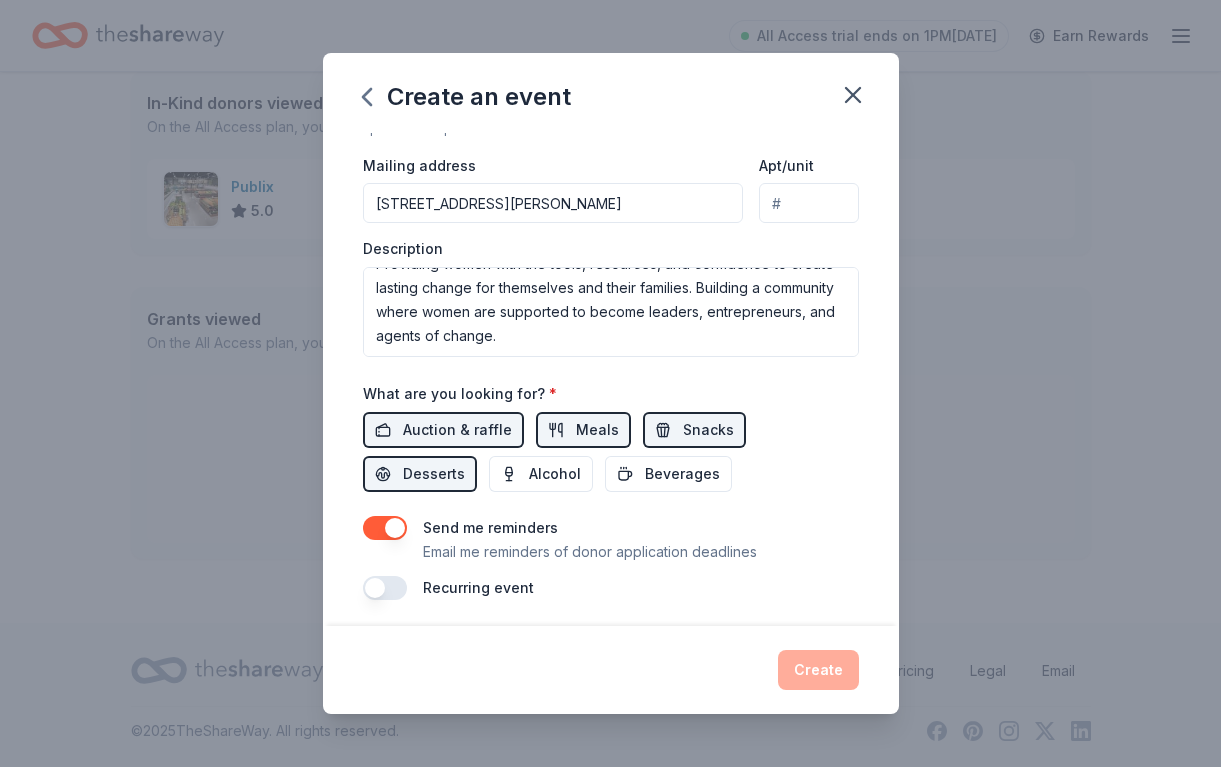 click on "Create" at bounding box center (611, 670) 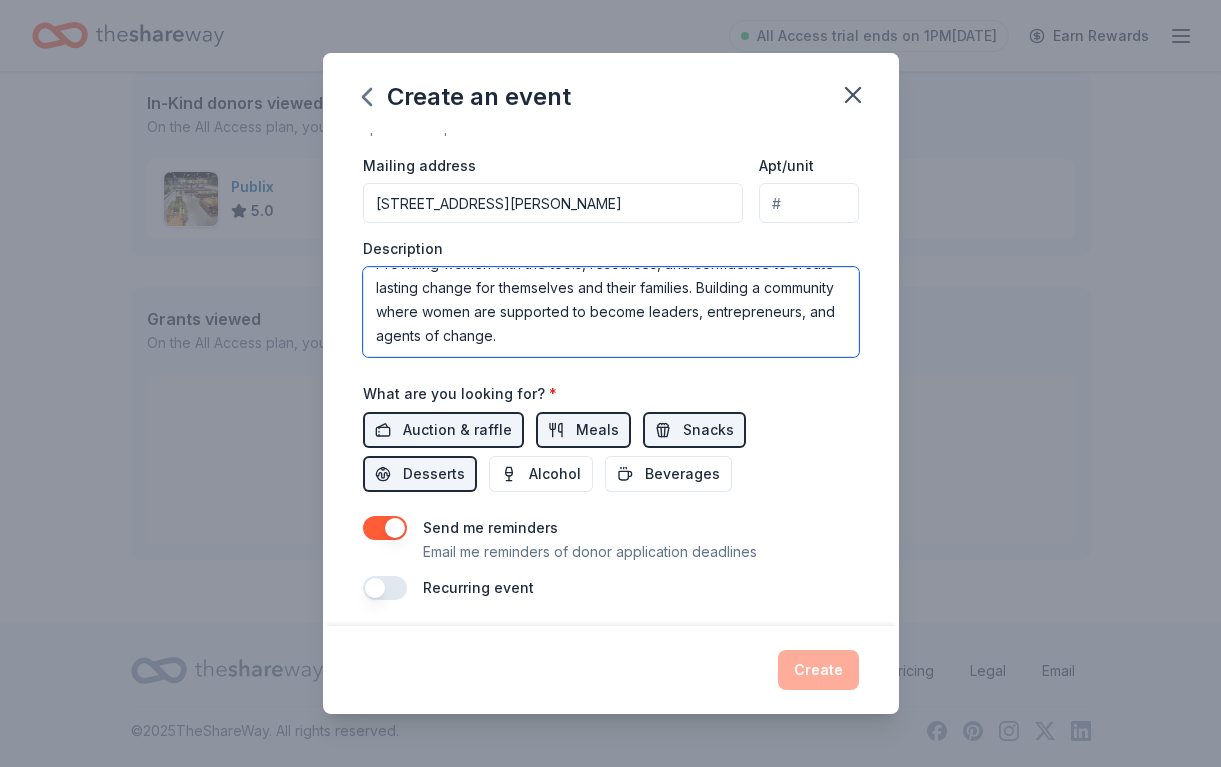 scroll, scrollTop: 0, scrollLeft: 0, axis: both 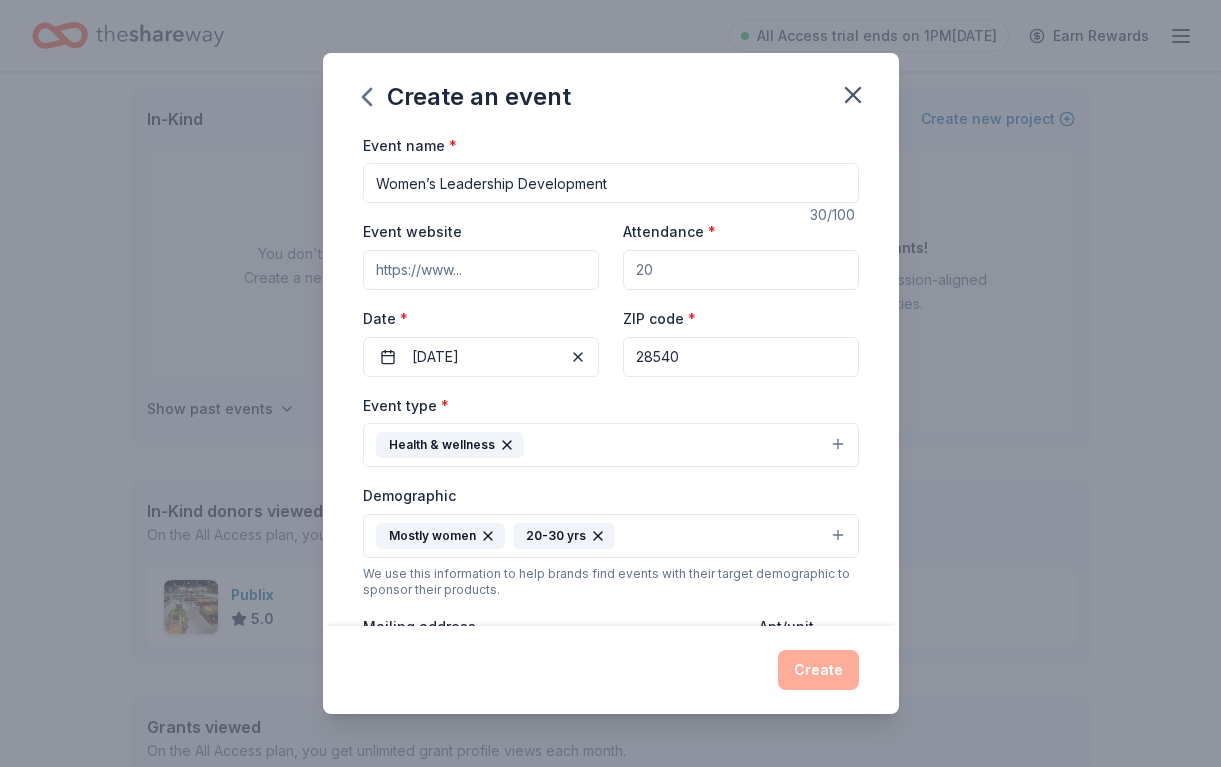 drag, startPoint x: 737, startPoint y: 333, endPoint x: 711, endPoint y: -33, distance: 366.92233 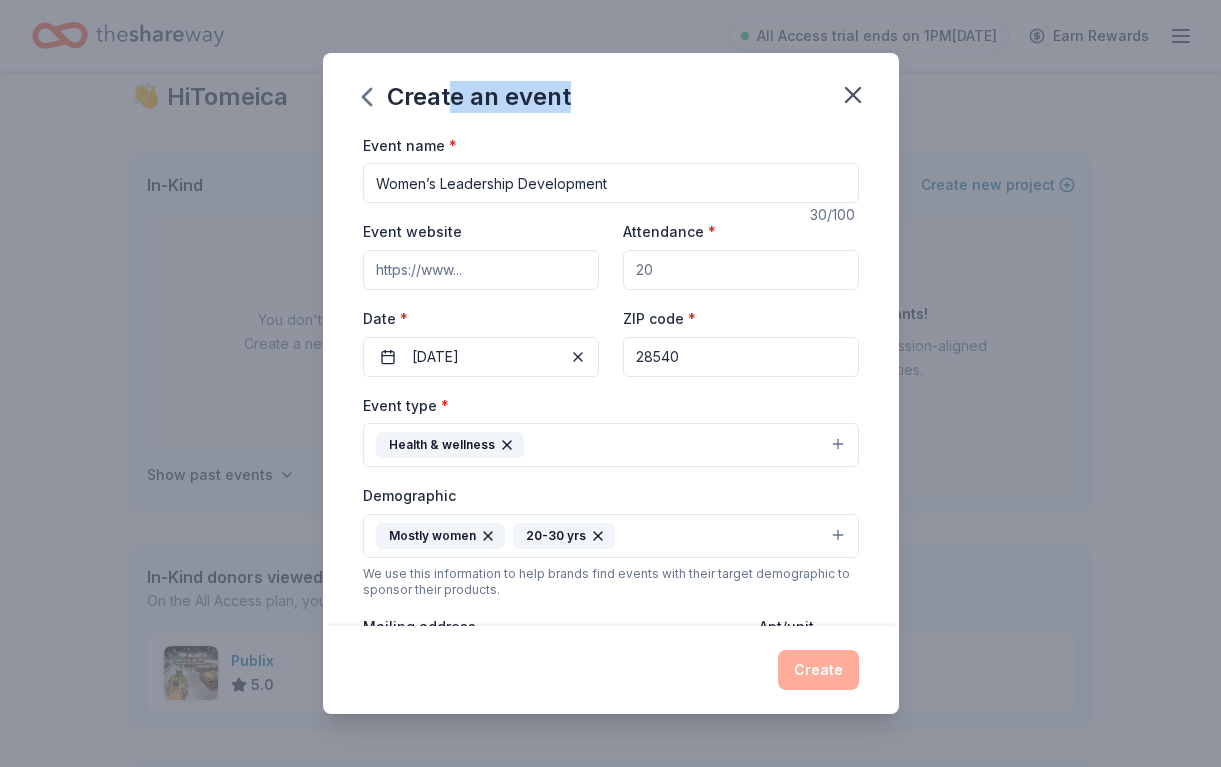 drag, startPoint x: 455, startPoint y: 109, endPoint x: 455, endPoint y: 122, distance: 13 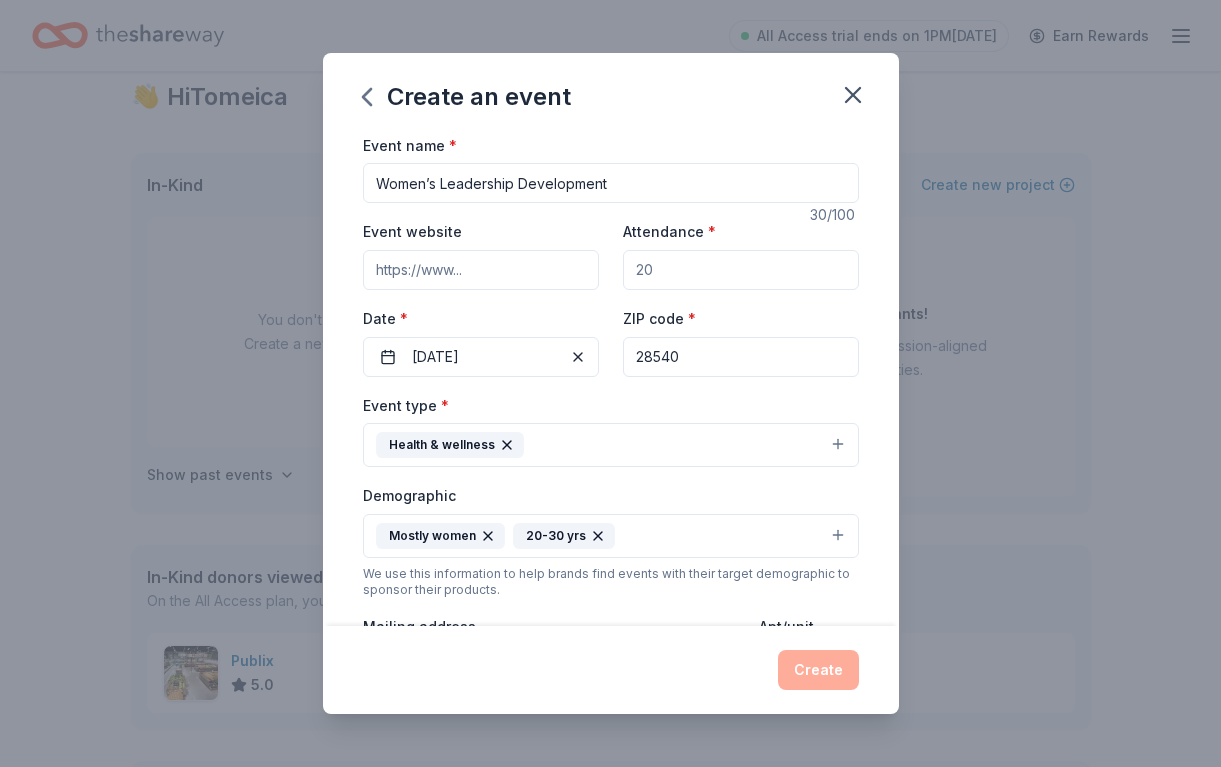 click on "*" at bounding box center [453, 145] 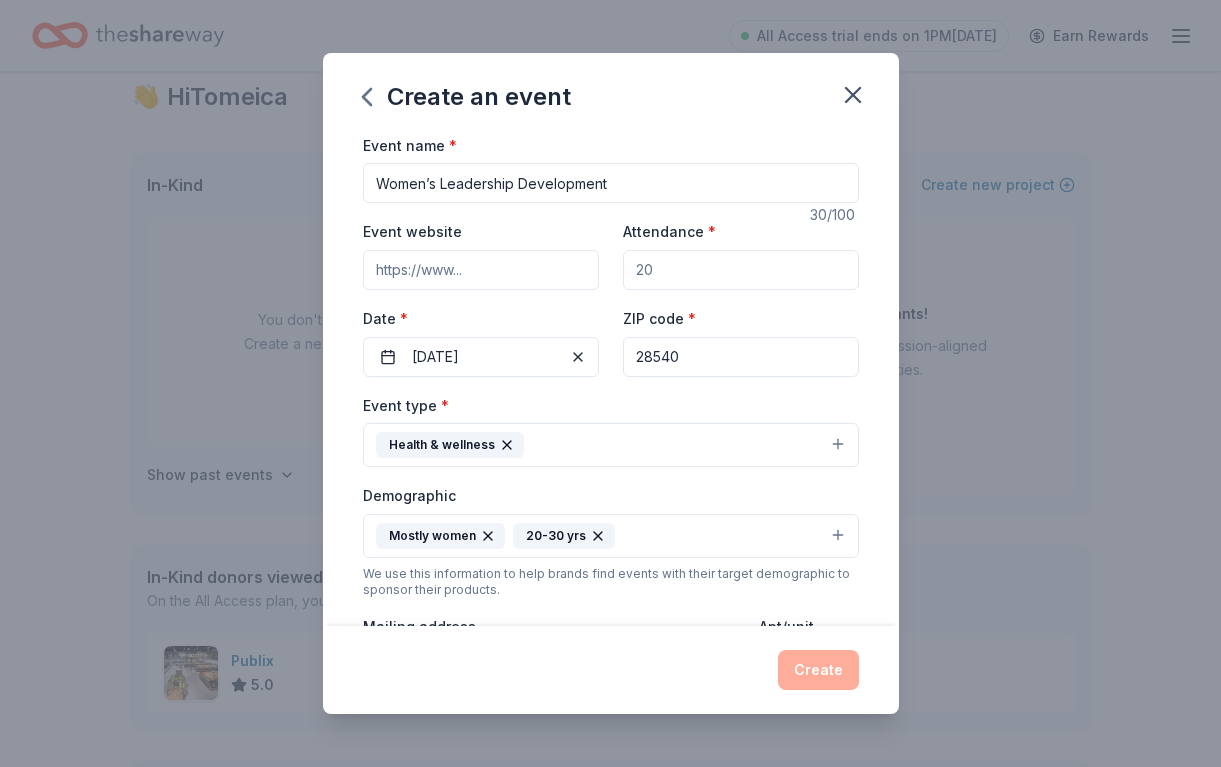 click on "Women’s Leadership Development" at bounding box center (611, 183) 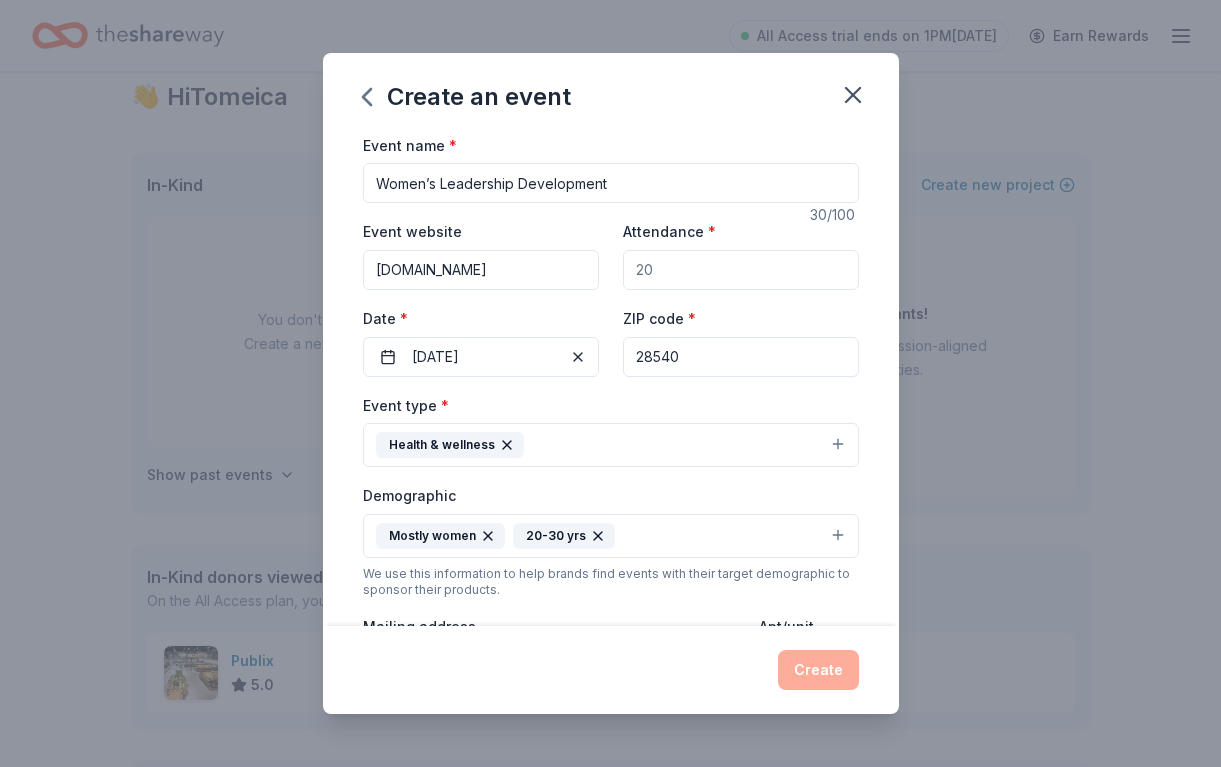 type on "[DOMAIN_NAME]" 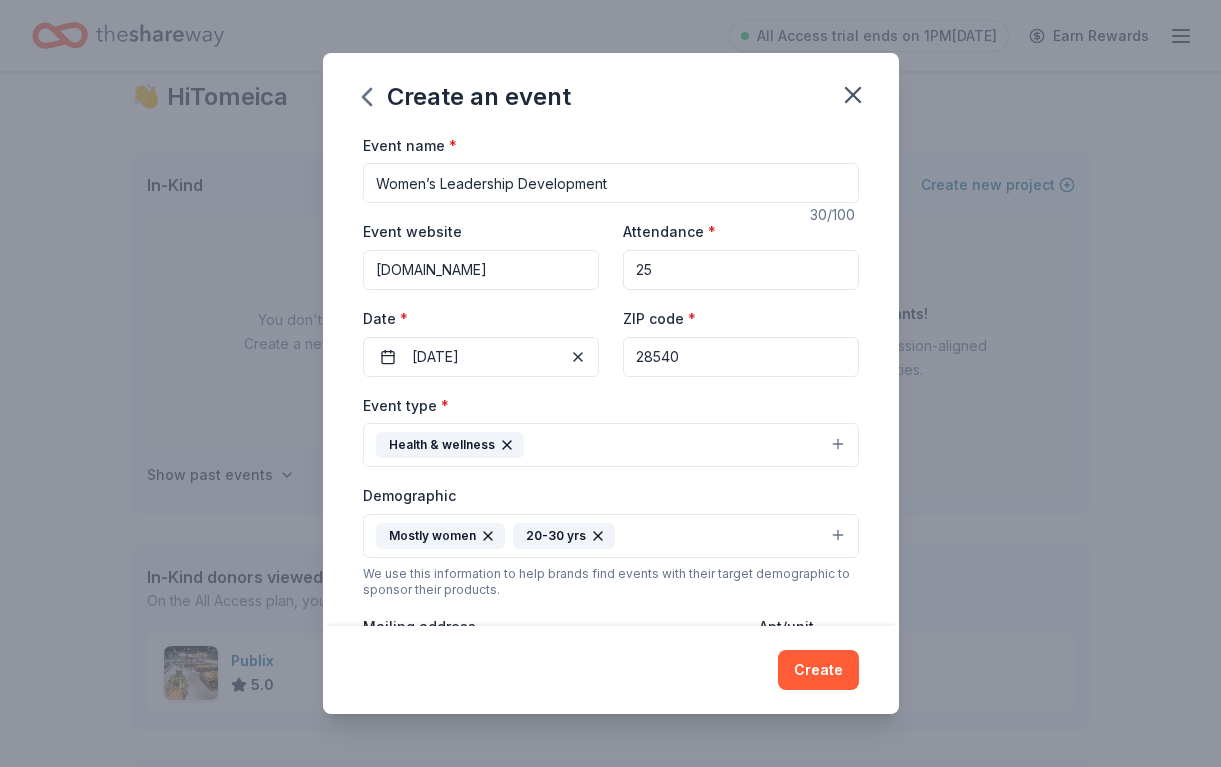 type on "25" 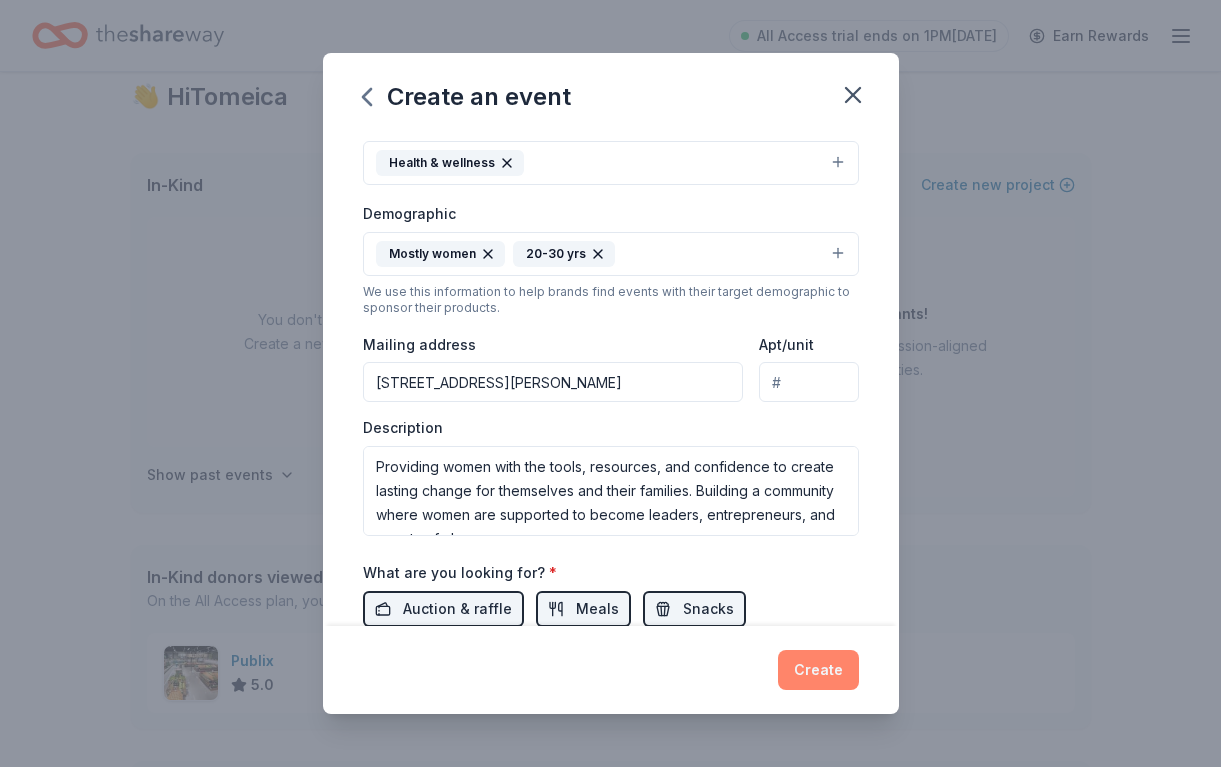 click on "Create" at bounding box center (818, 670) 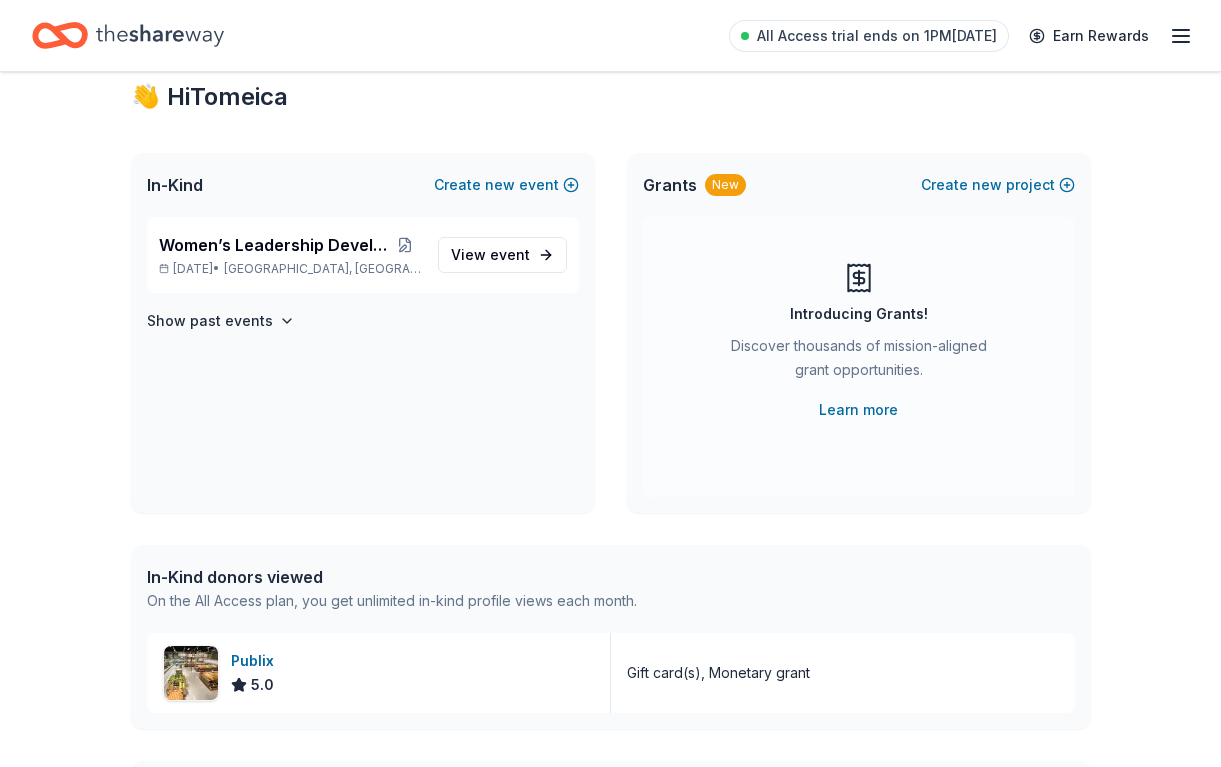 scroll, scrollTop: 0, scrollLeft: 0, axis: both 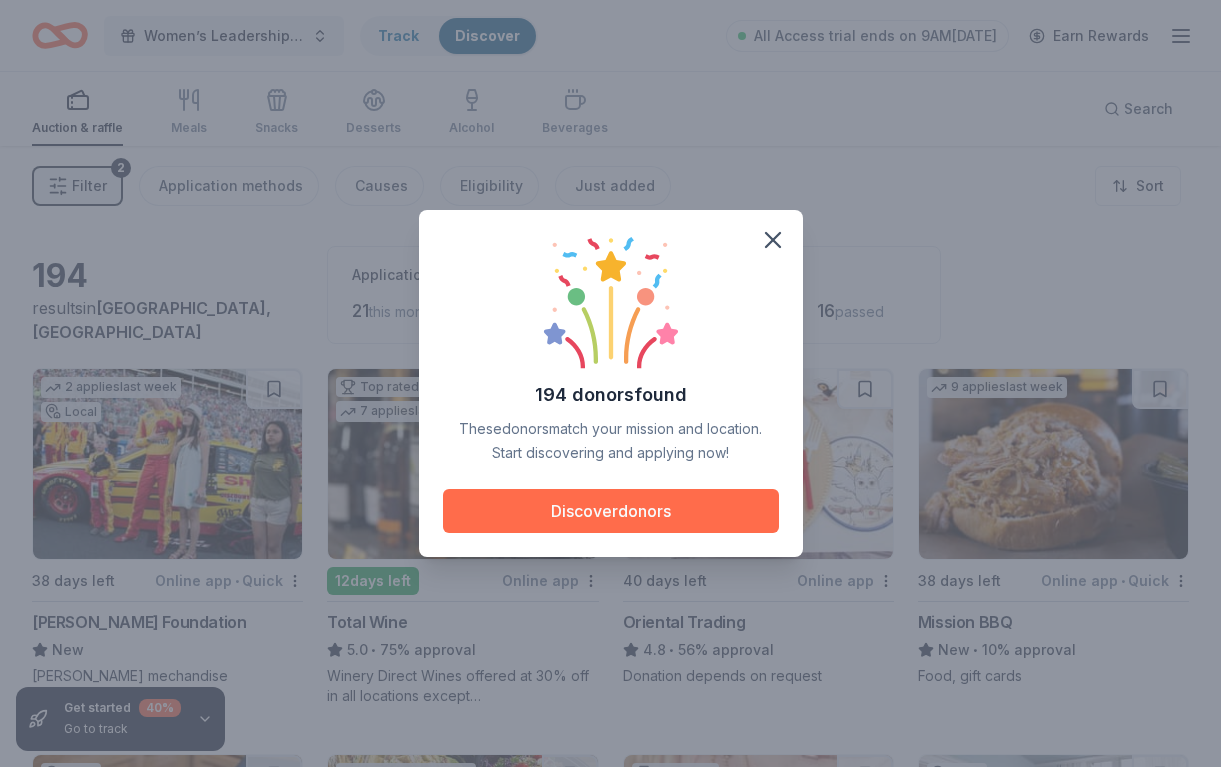 click on "Discover  donors" at bounding box center [611, 511] 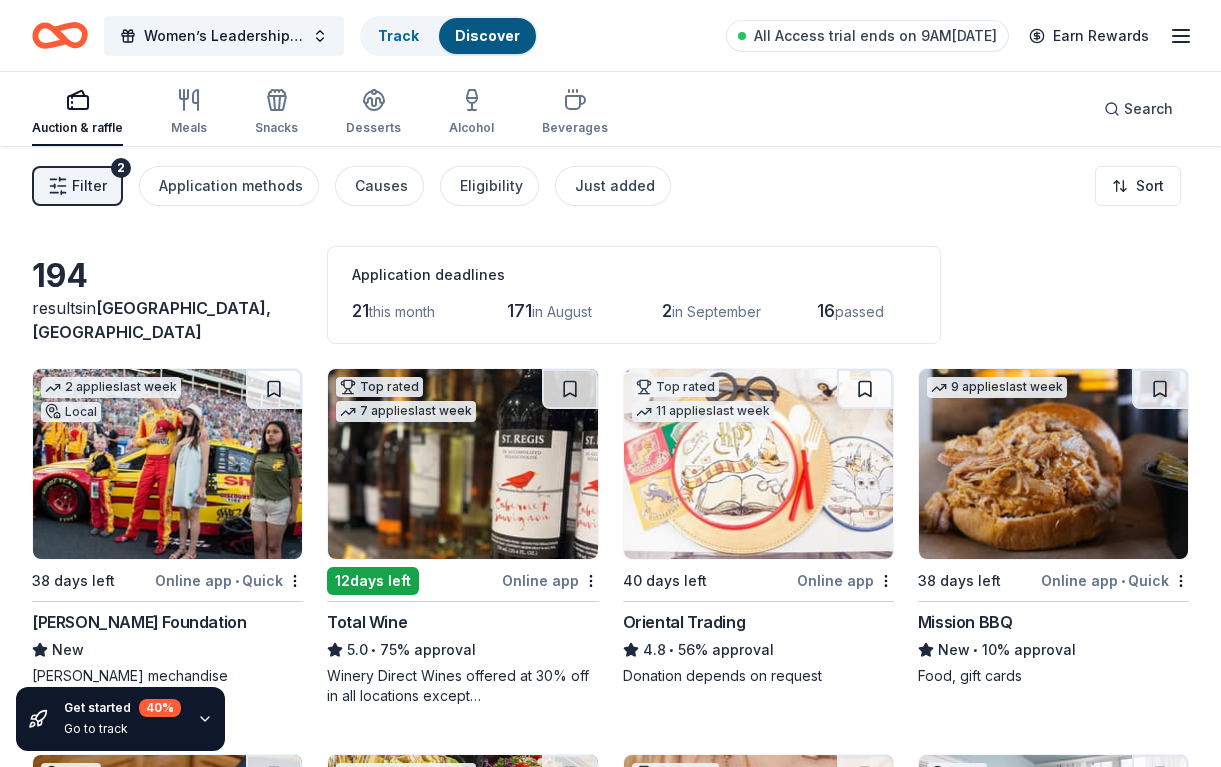 click on "194 results  in  [GEOGRAPHIC_DATA], [GEOGRAPHIC_DATA] Application deadlines 21  this month 171  in [DATE]  in [DATE]  passed 2   applies  last week Local 38 days left Online app • Quick [PERSON_NAME] Foundation New [PERSON_NAME] mechandise Top rated 7   applies  last week 12  days left Online app Total Wine 5.0 • 75% approval Winery Direct Wines offered at 30% off in all locations except [GEOGRAPHIC_DATA], [GEOGRAPHIC_DATA], and other select markets; Private Wine Class for 20 people in all locations except available in [GEOGRAPHIC_DATA], [GEOGRAPHIC_DATA], and other select markets Top rated 11   applies  last week 40 days left Online app Oriental Trading 4.8 • 56% approval Donation depends on request 9   applies  last week 38 days left Online app • Quick Mission BBQ New • 10% approval Food, gift cards Local 40 days left Online app The Children's [GEOGRAPHIC_DATA] New 4 one-time use discounted passes 2   applies  last week 38 days left Online app • Quick [PERSON_NAME] Bucket 5.0 • 9% approval Donation depends on request Top rated 9   applies  last week 8  days left Online app" at bounding box center [610, 1278] 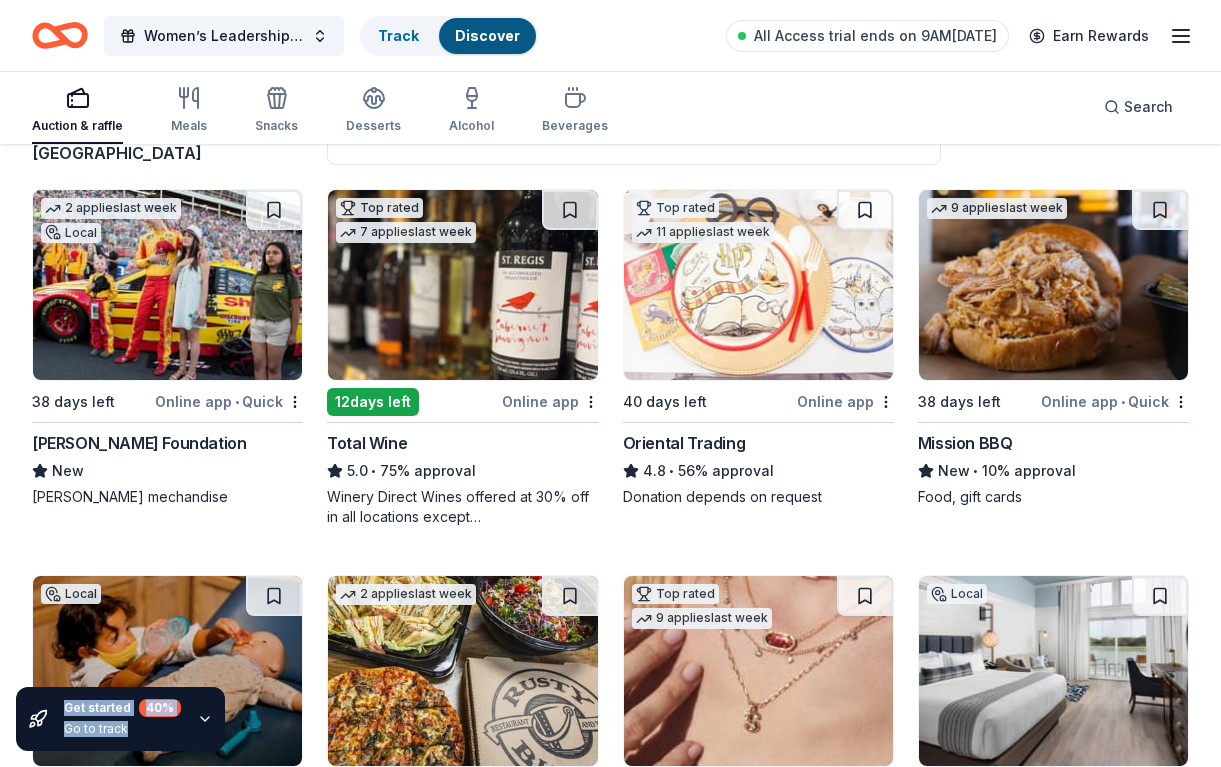 scroll, scrollTop: 365, scrollLeft: 0, axis: vertical 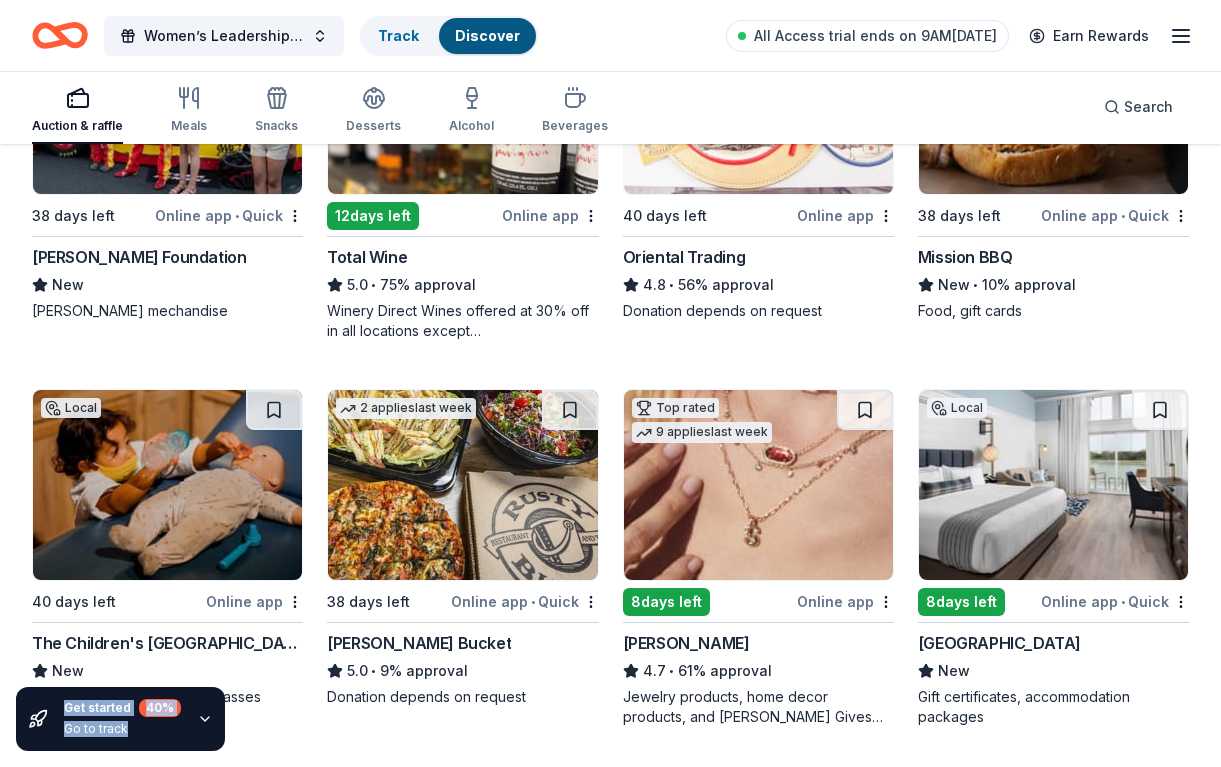 drag, startPoint x: 1208, startPoint y: 578, endPoint x: 1221, endPoint y: 803, distance: 225.37524 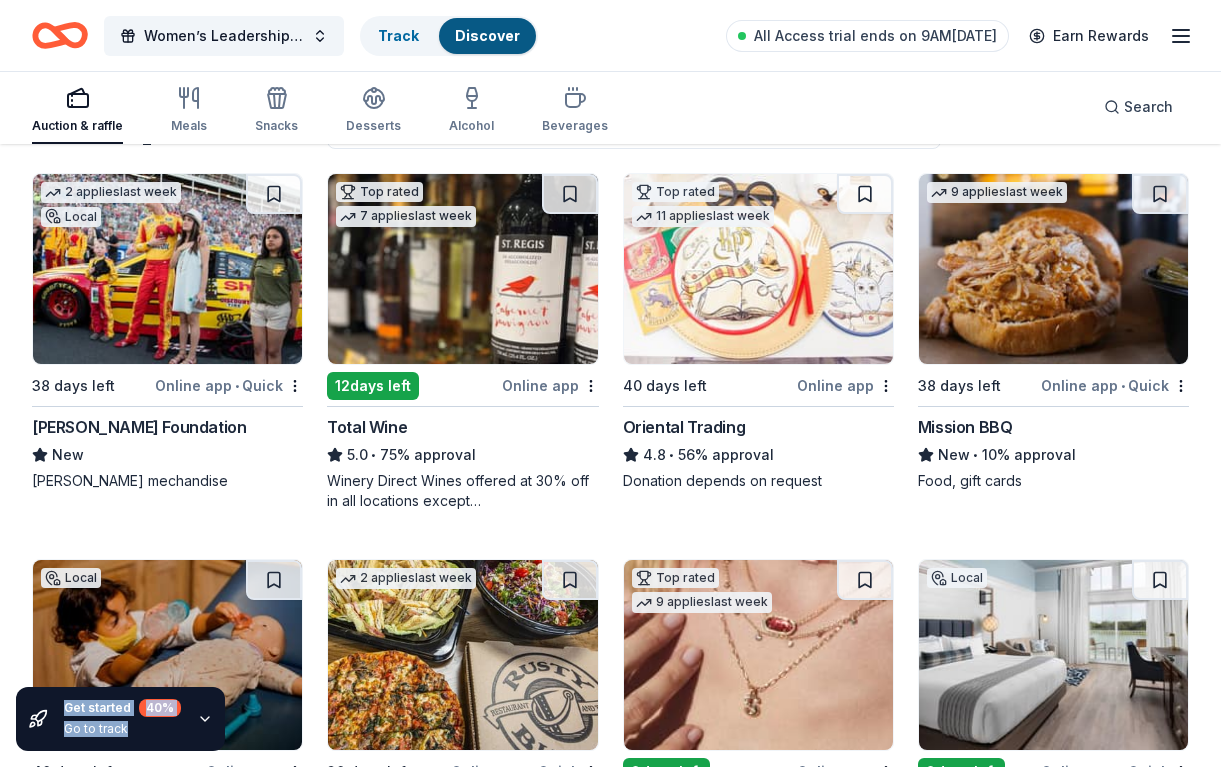 scroll, scrollTop: 192, scrollLeft: 0, axis: vertical 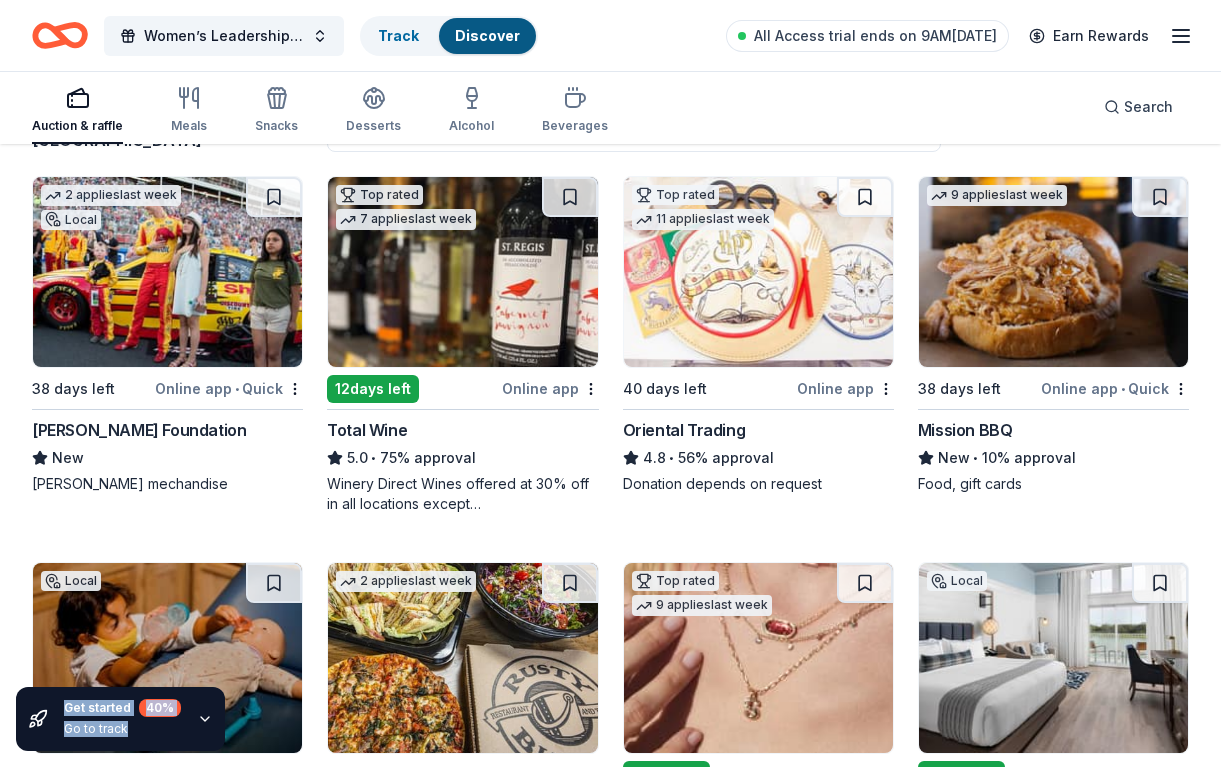 click at bounding box center [1053, 272] 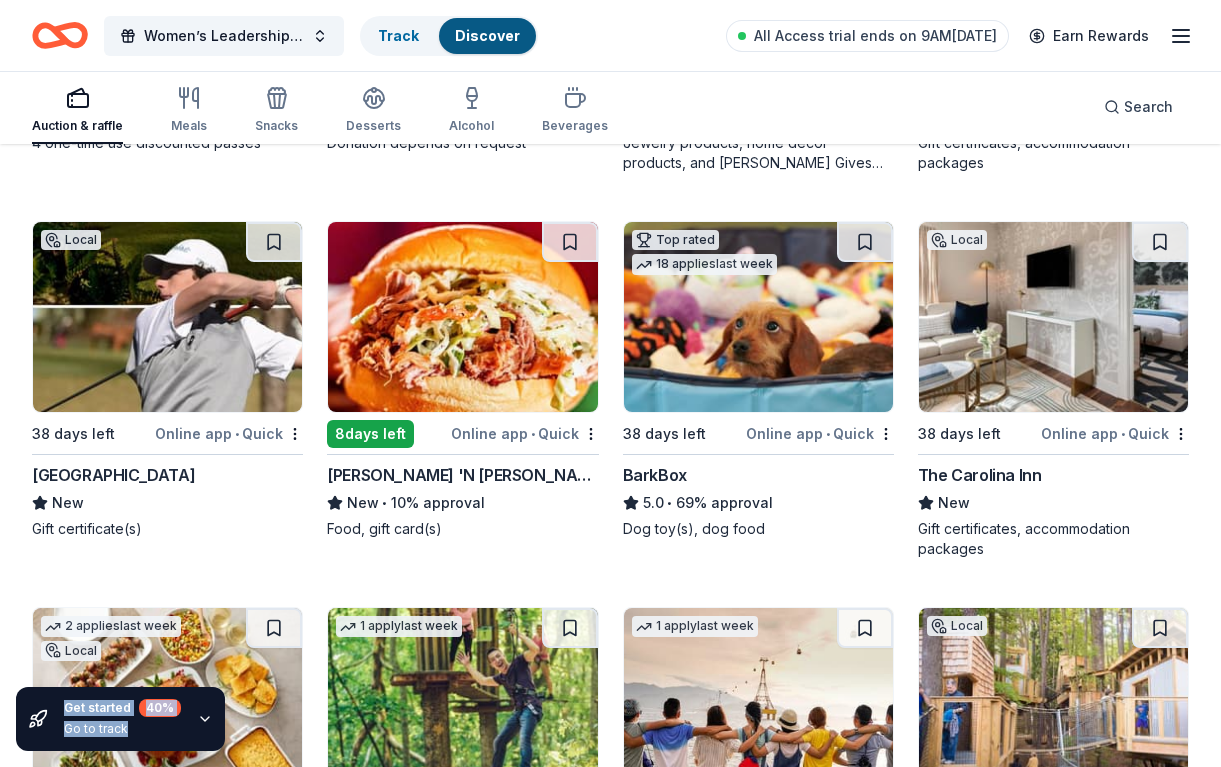 click on "194 results  in  [GEOGRAPHIC_DATA], [GEOGRAPHIC_DATA] Application deadlines 21  this month 171  in [DATE]  in [DATE]  passed 2   applies  last week Local 38 days left Online app • Quick [PERSON_NAME] Foundation New [PERSON_NAME] mechandise Top rated 7   applies  last week 12  days left Online app Total Wine 5.0 • 75% approval Winery Direct Wines offered at 30% off in all locations except [GEOGRAPHIC_DATA], [GEOGRAPHIC_DATA], and other select markets; Private Wine Class for 20 people in all locations except available in [GEOGRAPHIC_DATA], [GEOGRAPHIC_DATA], and other select markets Top rated 11   applies  last week 40 days left Online app Oriental Trading 4.8 • 56% approval Donation depends on request 9   applies  last week 38 days left Online app • Quick Mission BBQ New • 10% approval Food, gift cards Local 40 days left Online app The Children's [GEOGRAPHIC_DATA] New 4 one-time use discounted passes 2   applies  last week 38 days left Online app • Quick [PERSON_NAME] Bucket 5.0 • 9% approval Donation depends on request Top rated 9   applies  last week 8  days left Online app" at bounding box center [610, 359] 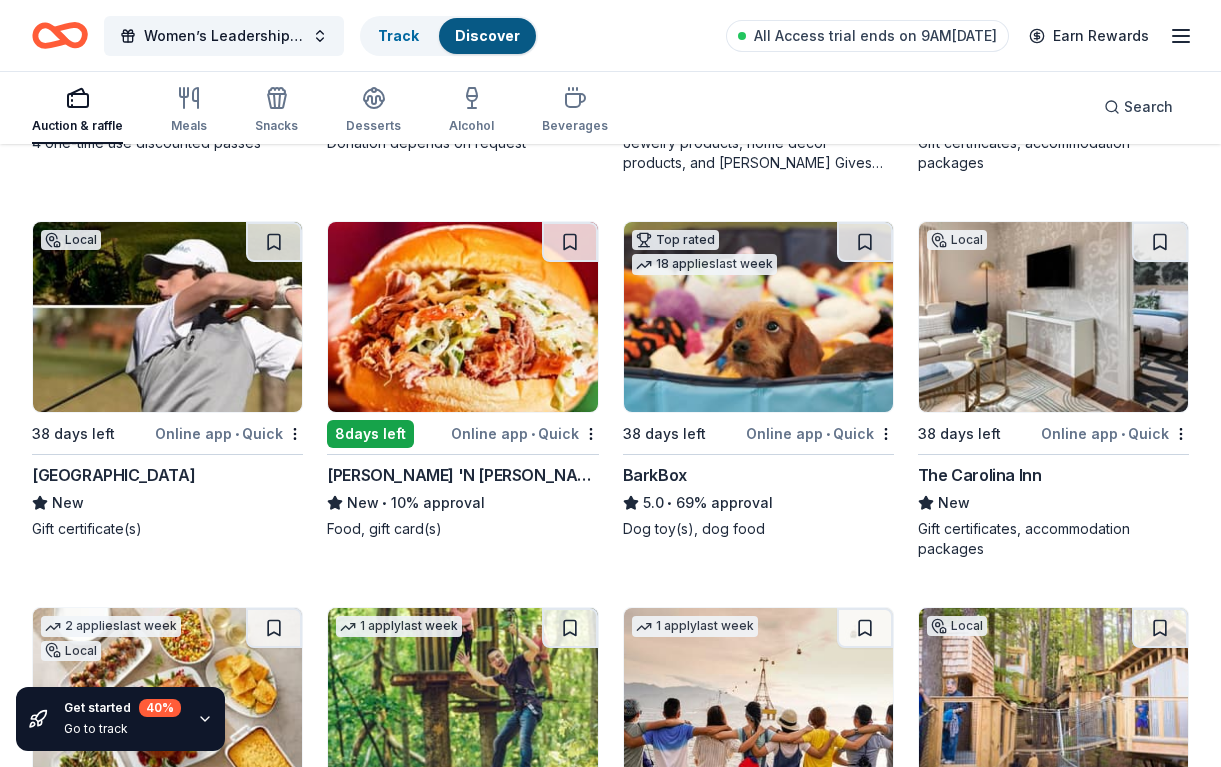 click on "194 results  in  [GEOGRAPHIC_DATA], [GEOGRAPHIC_DATA] Application deadlines 21  this month 171  in [DATE]  in [DATE]  passed 2   applies  last week Local 38 days left Online app • Quick [PERSON_NAME] Foundation New [PERSON_NAME] mechandise Top rated 7   applies  last week 12  days left Online app Total Wine 5.0 • 75% approval Winery Direct Wines offered at 30% off in all locations except [GEOGRAPHIC_DATA], [GEOGRAPHIC_DATA], and other select markets; Private Wine Class for 20 people in all locations except available in [GEOGRAPHIC_DATA], [GEOGRAPHIC_DATA], and other select markets Top rated 11   applies  last week 40 days left Online app Oriental Trading 4.8 • 56% approval Donation depends on request 9   applies  last week 38 days left Online app • Quick Mission BBQ New • 10% approval Food, gift cards Local 40 days left Online app The Children's [GEOGRAPHIC_DATA] New 4 one-time use discounted passes 2   applies  last week 38 days left Online app • Quick [PERSON_NAME] Bucket 5.0 • 9% approval Donation depends on request Top rated 9   applies  last week 8  days left Online app" at bounding box center [610, 359] 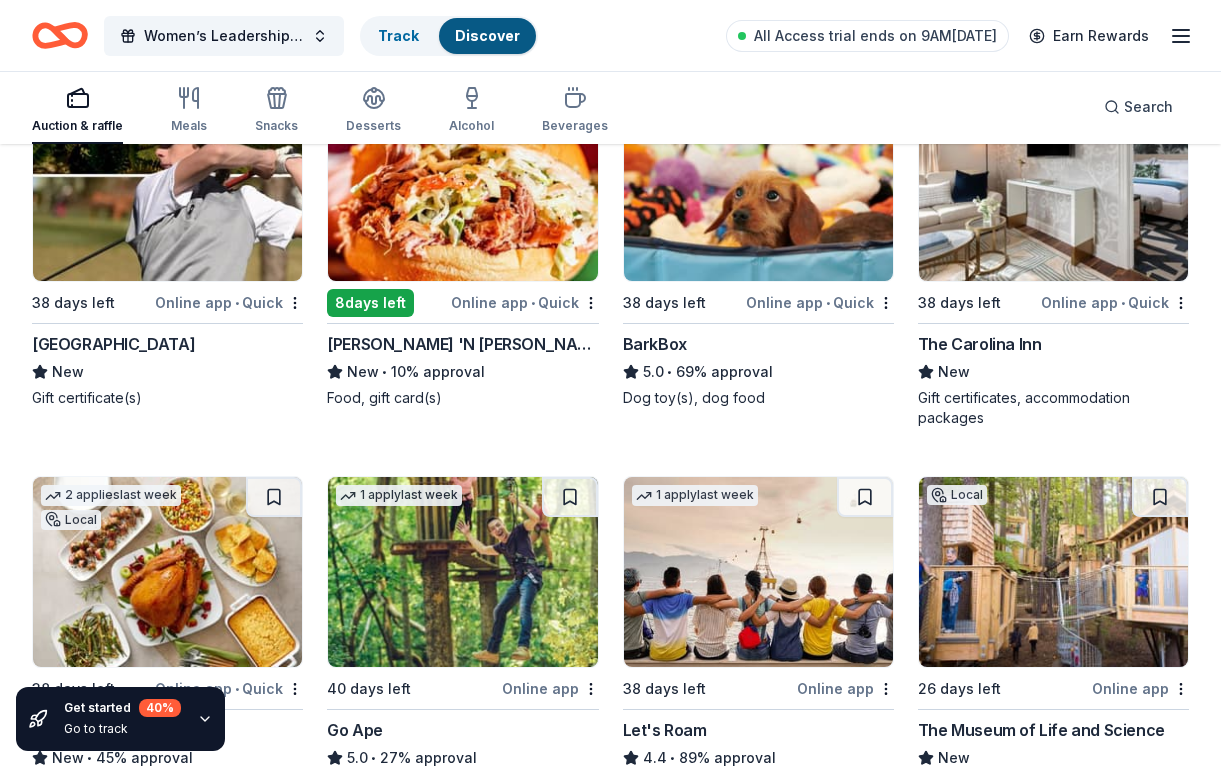 drag, startPoint x: 1209, startPoint y: 662, endPoint x: 1209, endPoint y: 817, distance: 155 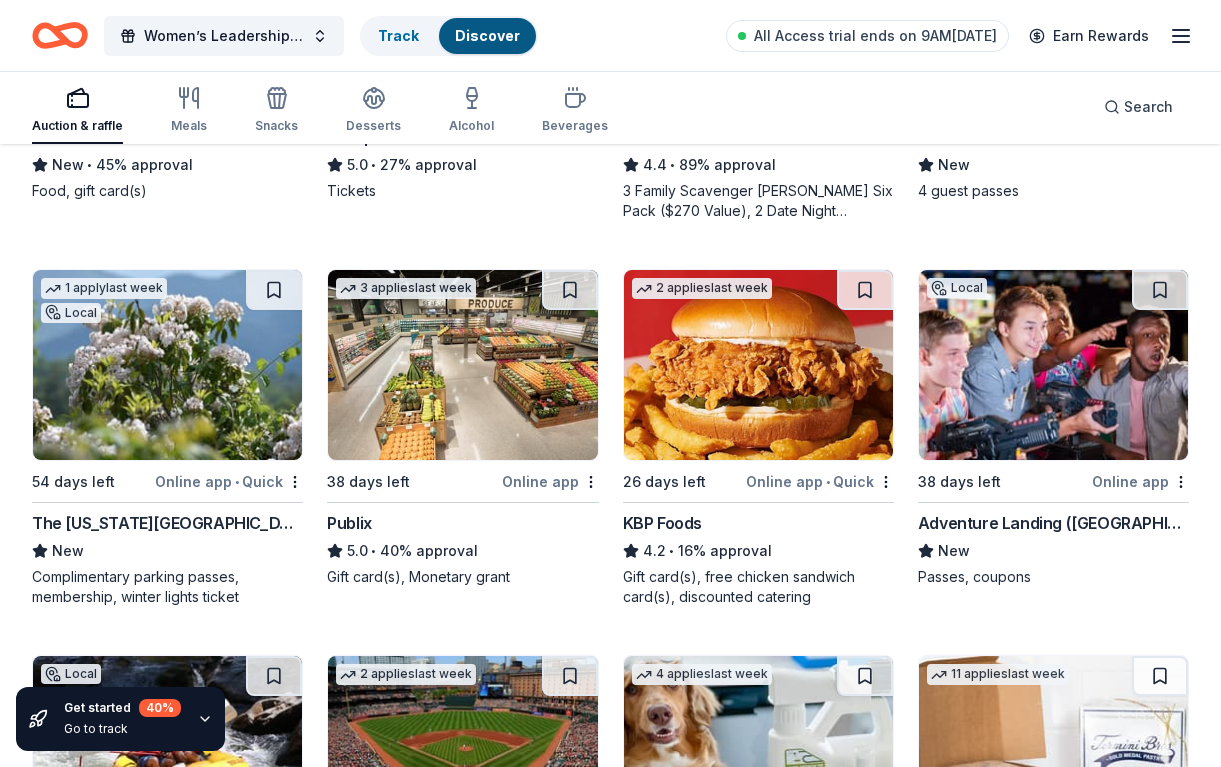 scroll, scrollTop: 1749, scrollLeft: 0, axis: vertical 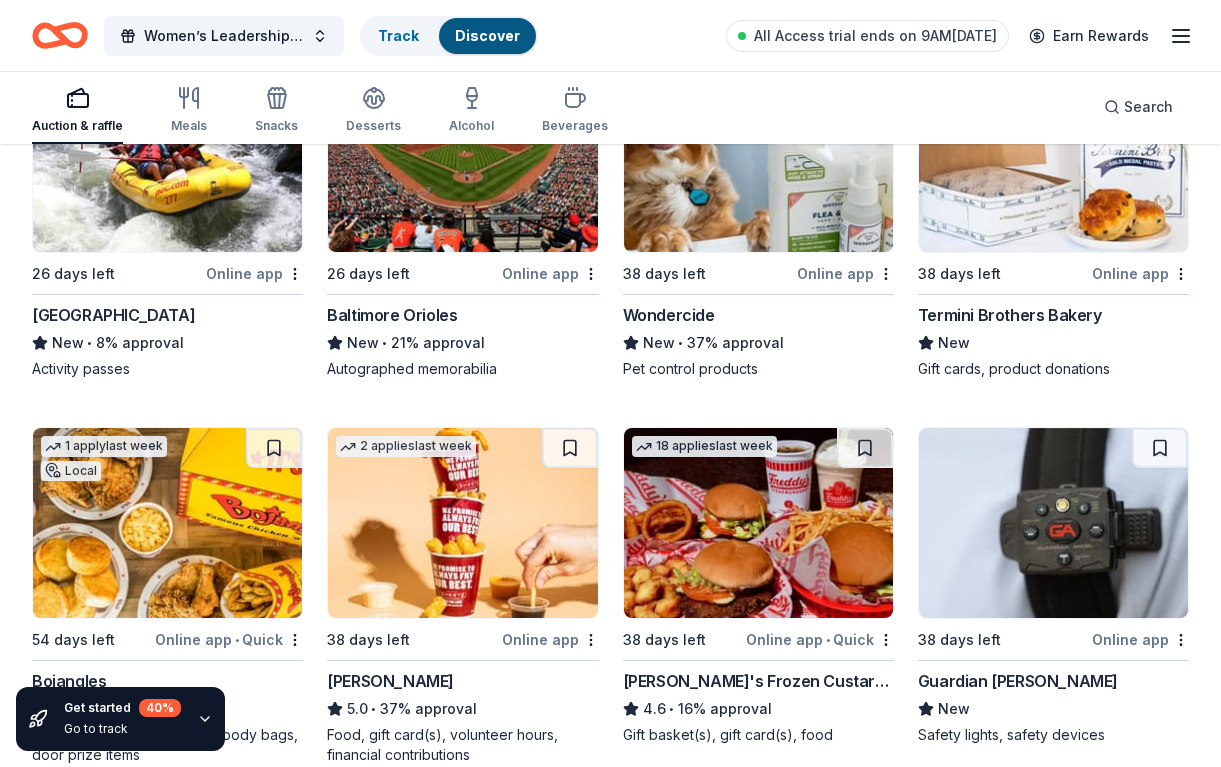 drag, startPoint x: 1203, startPoint y: 713, endPoint x: 1204, endPoint y: 817, distance: 104.00481 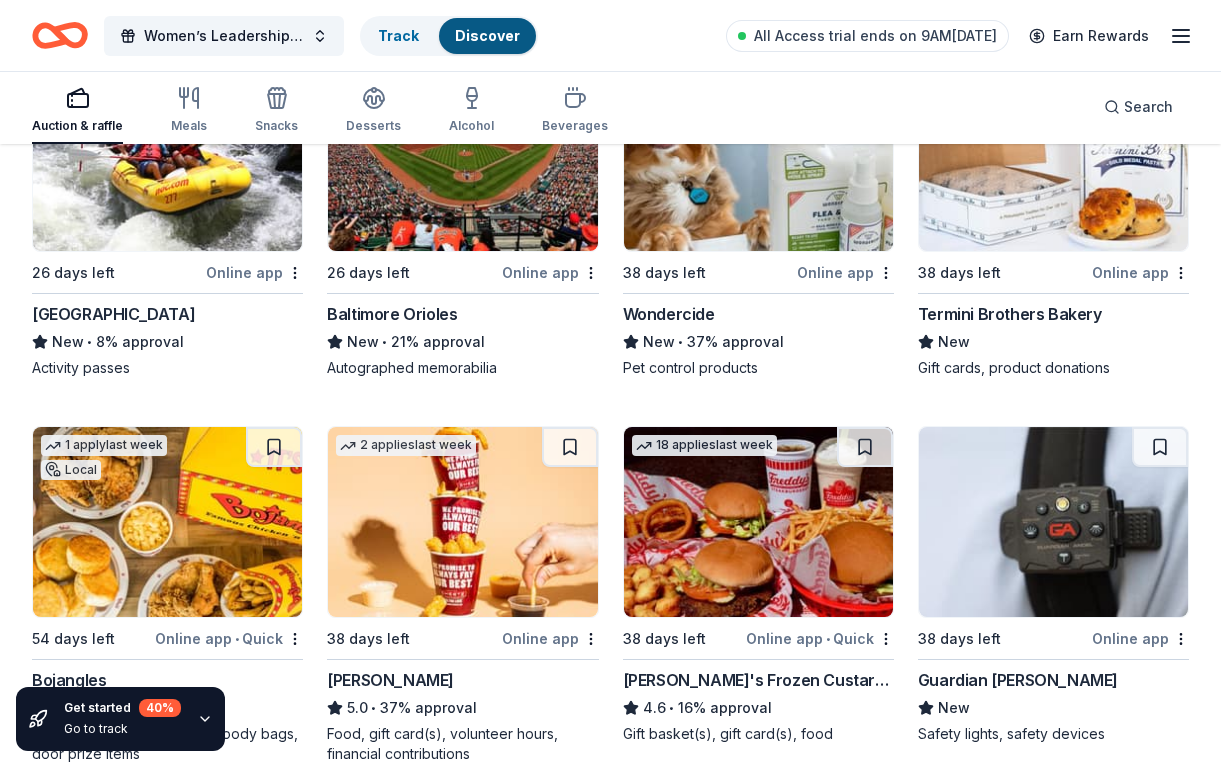 click on "[STREET_ADDRESS][PERSON_NAME] Women’s Leadership Development Track  Discover All Access trial ends on 9AM[DATE] Earn Rewards Auction & raffle Meals Snacks Desserts Alcohol Beverages Search Get started 40 % Go to track 194 results  in  [GEOGRAPHIC_DATA], [GEOGRAPHIC_DATA] Application deadlines 21  this month 171  in [DATE]  in [DATE]  passed 2   applies  last week Local 38 days left Online app • Quick [PERSON_NAME] Foundation New [PERSON_NAME] mechandise Top rated 7   applies  last week 12  days left Online app Total Wine 5.0 • 75% approval Winery Direct Wines offered at 30% off in all locations except [GEOGRAPHIC_DATA], [GEOGRAPHIC_DATA], and other select markets; Private Wine Class for 20 people in all locations except available in [GEOGRAPHIC_DATA], [GEOGRAPHIC_DATA], and other select markets Top rated 11   applies  last week 40 days left Online app Oriental Trading 4.8 • 56% approval Donation depends on request 9   applies  last week 38 days left Online app • Quick Mission BBQ New • 10% approval Food, gift cards Local 40 days left Online app 2" at bounding box center [610, -1855] 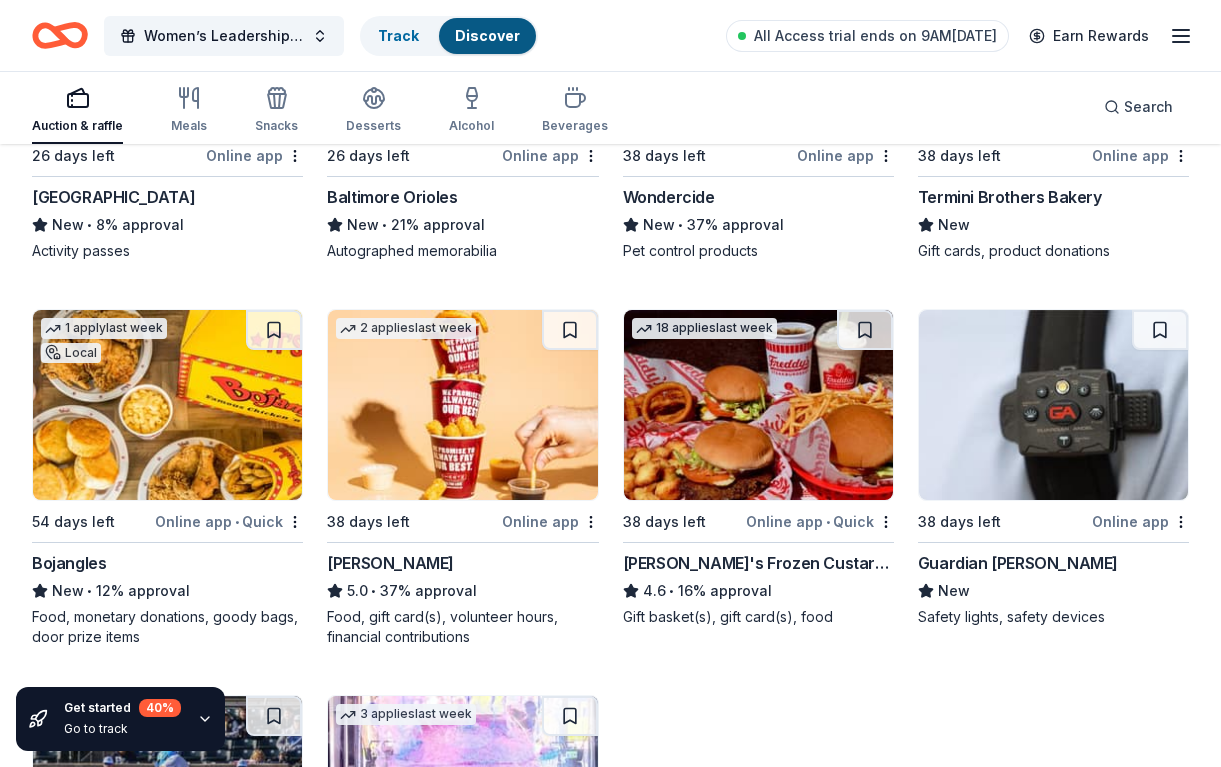 drag, startPoint x: 1214, startPoint y: 694, endPoint x: 1214, endPoint y: 776, distance: 82 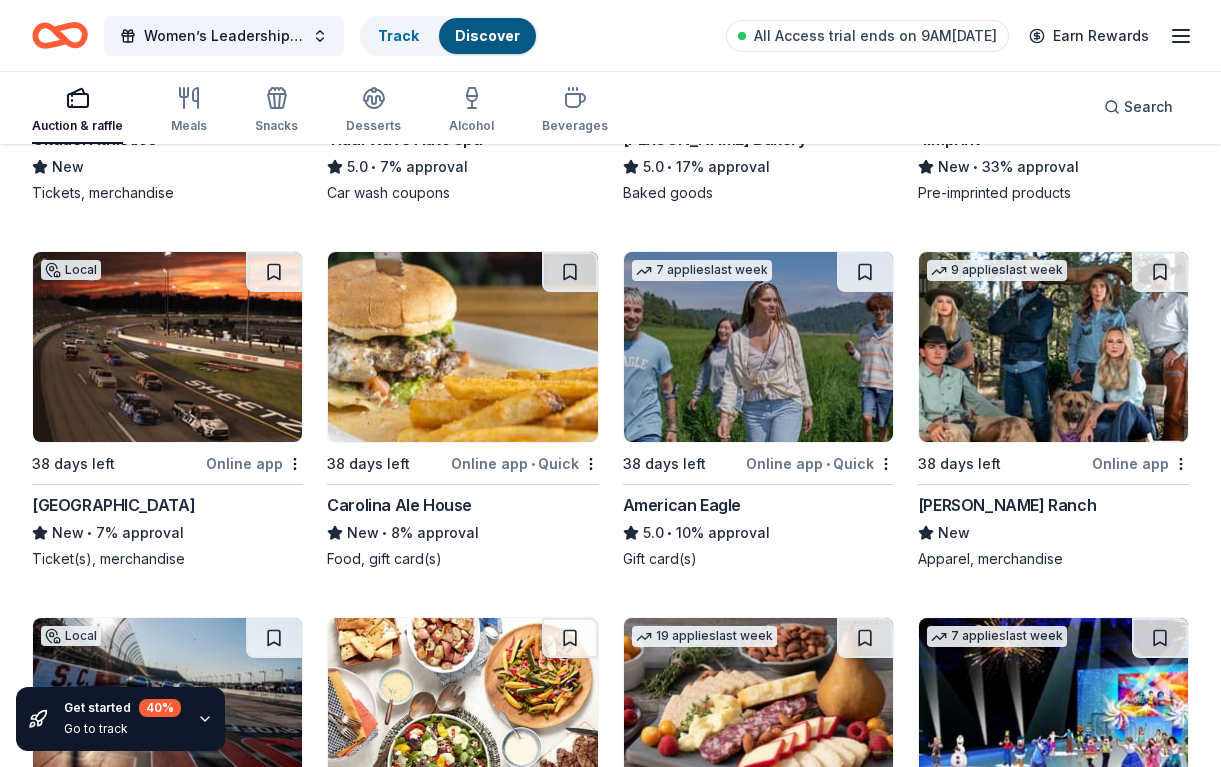 scroll, scrollTop: 3210, scrollLeft: 0, axis: vertical 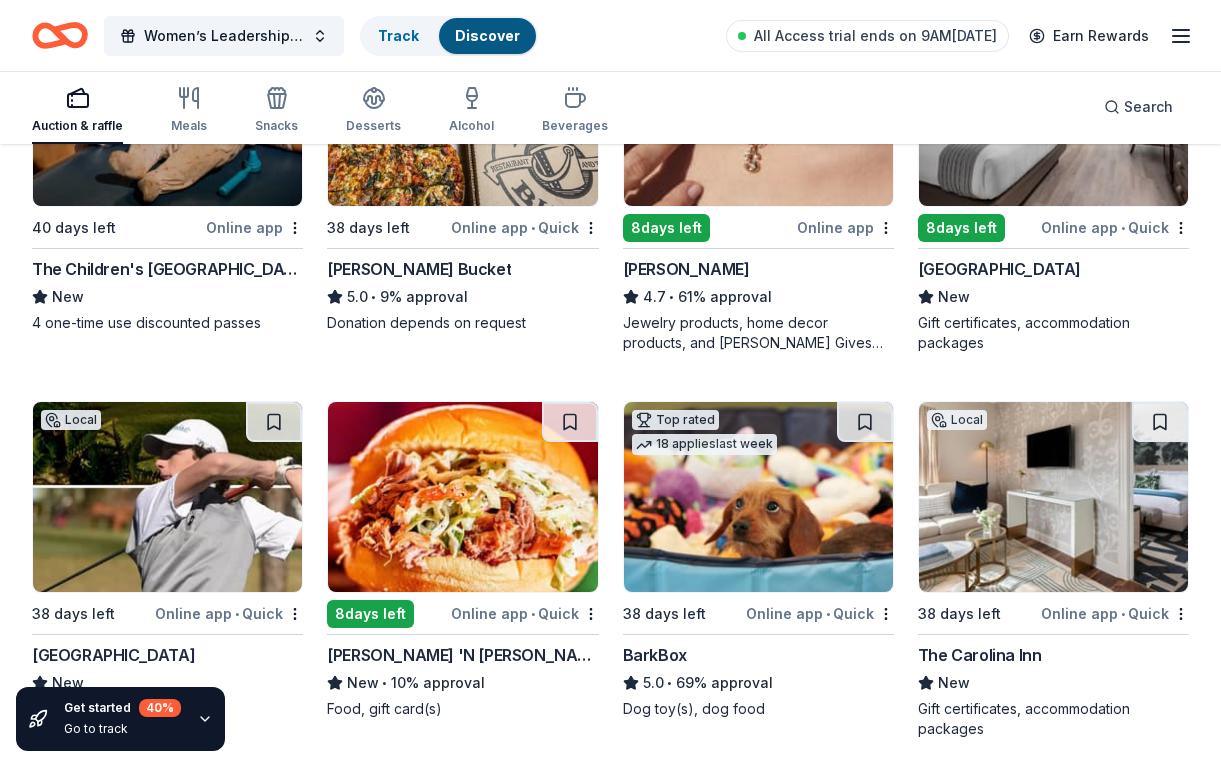 click on "Auction & raffle" at bounding box center [77, 110] 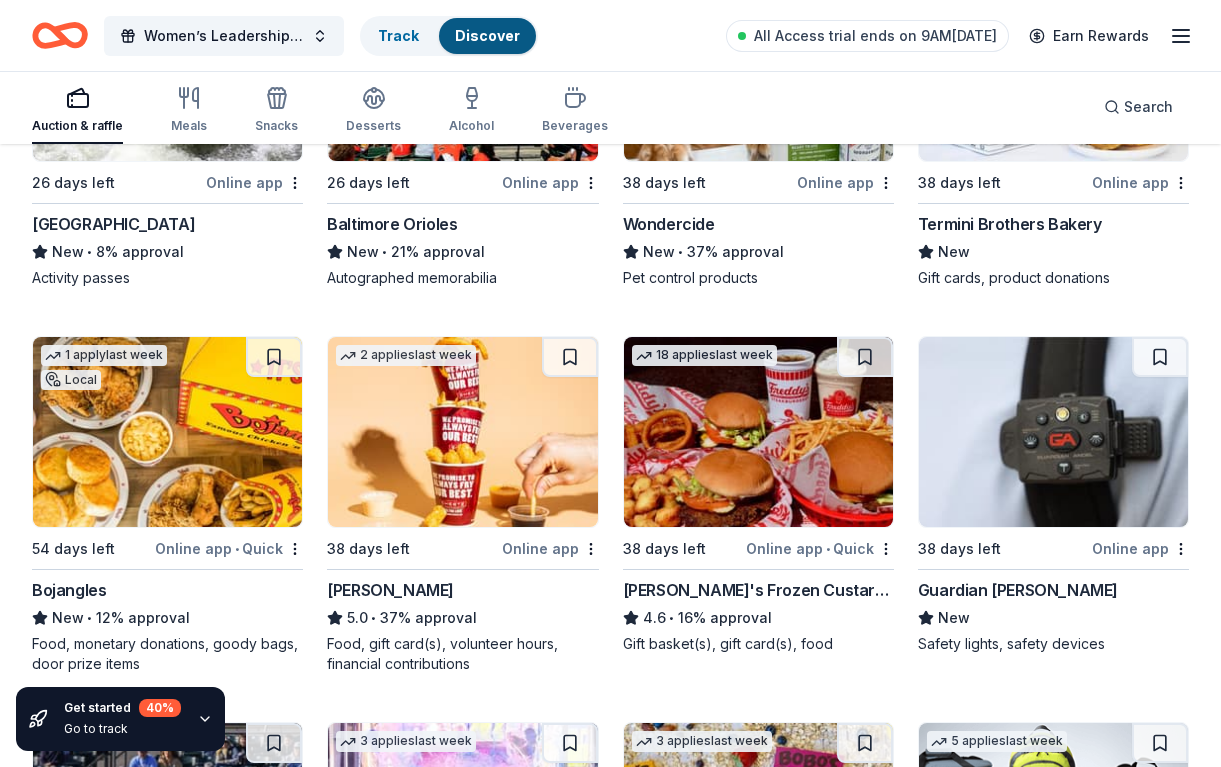 drag, startPoint x: 1207, startPoint y: 706, endPoint x: 1199, endPoint y: 817, distance: 111.28792 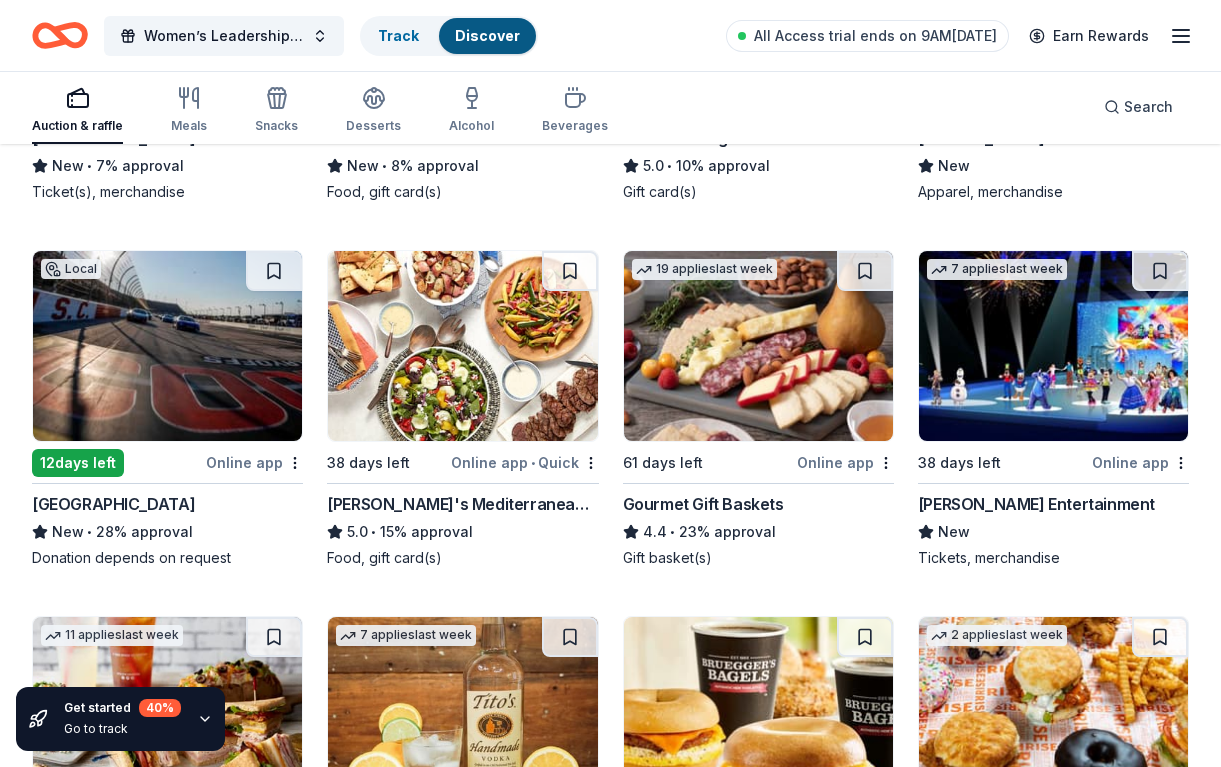scroll, scrollTop: 3595, scrollLeft: 0, axis: vertical 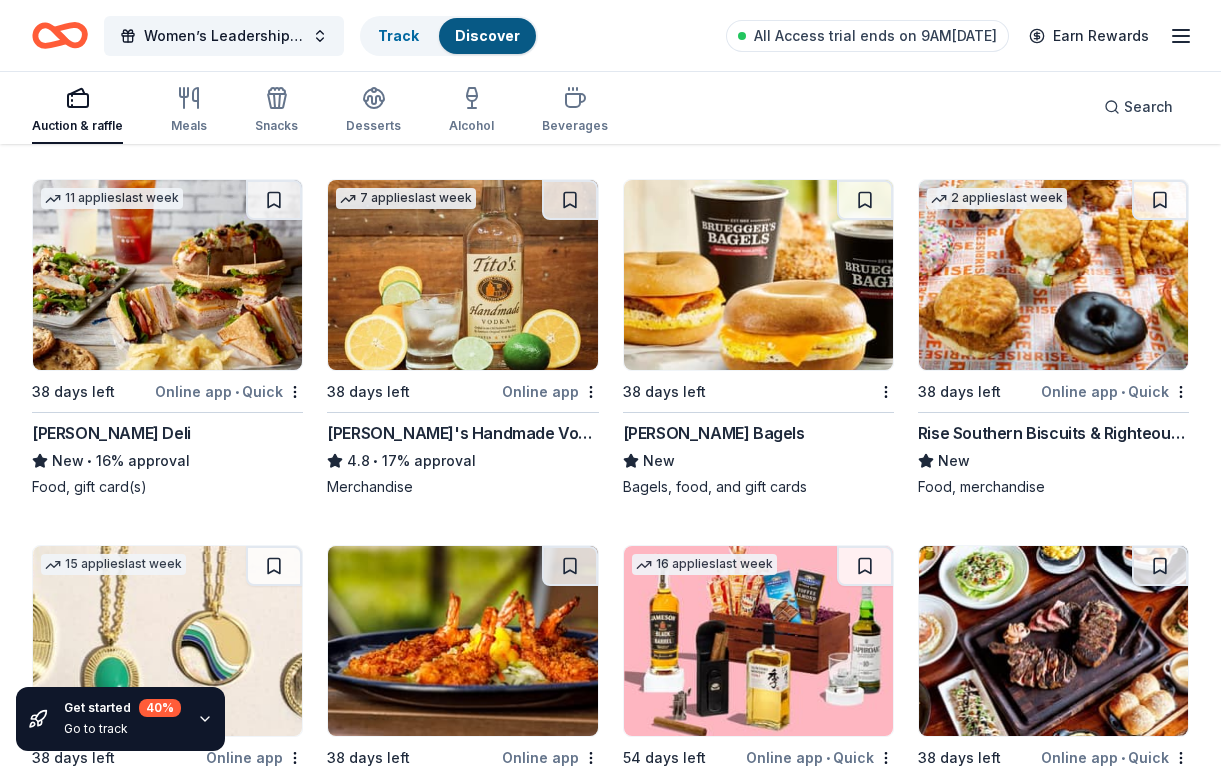 drag, startPoint x: 1207, startPoint y: 715, endPoint x: 1189, endPoint y: 815, distance: 101.607086 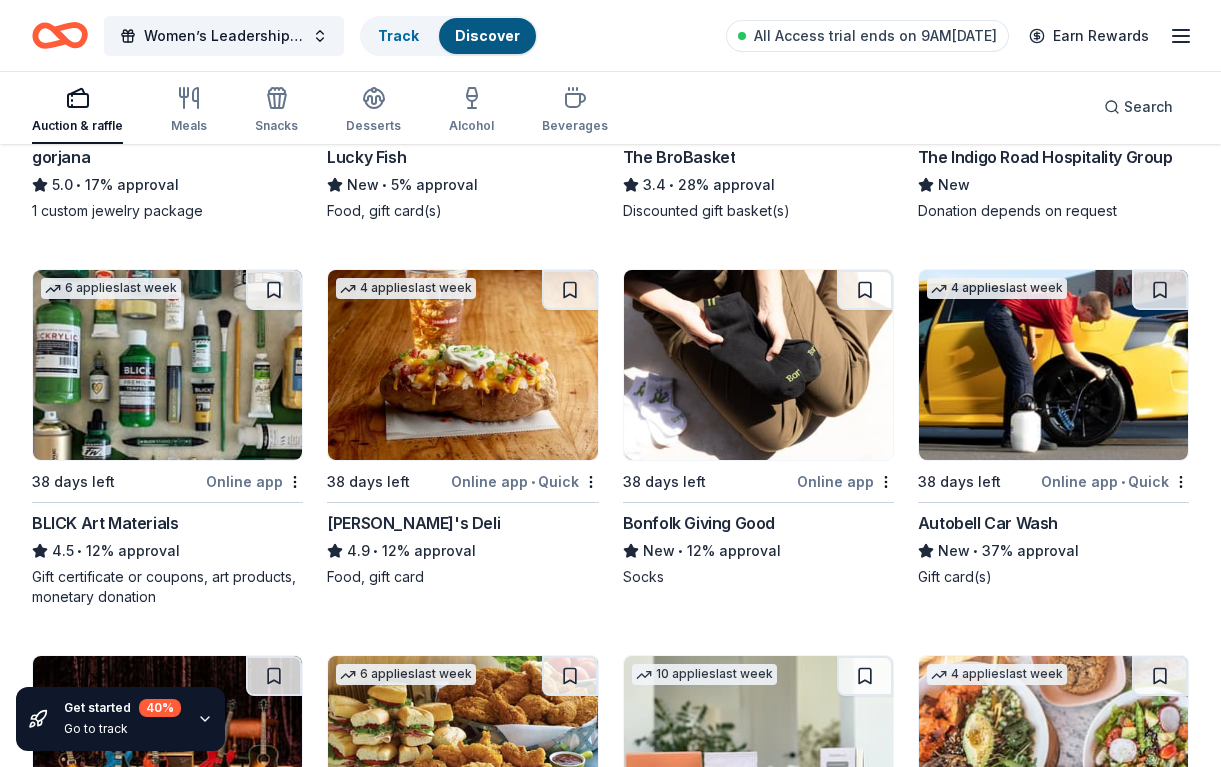 scroll, scrollTop: 5019, scrollLeft: 0, axis: vertical 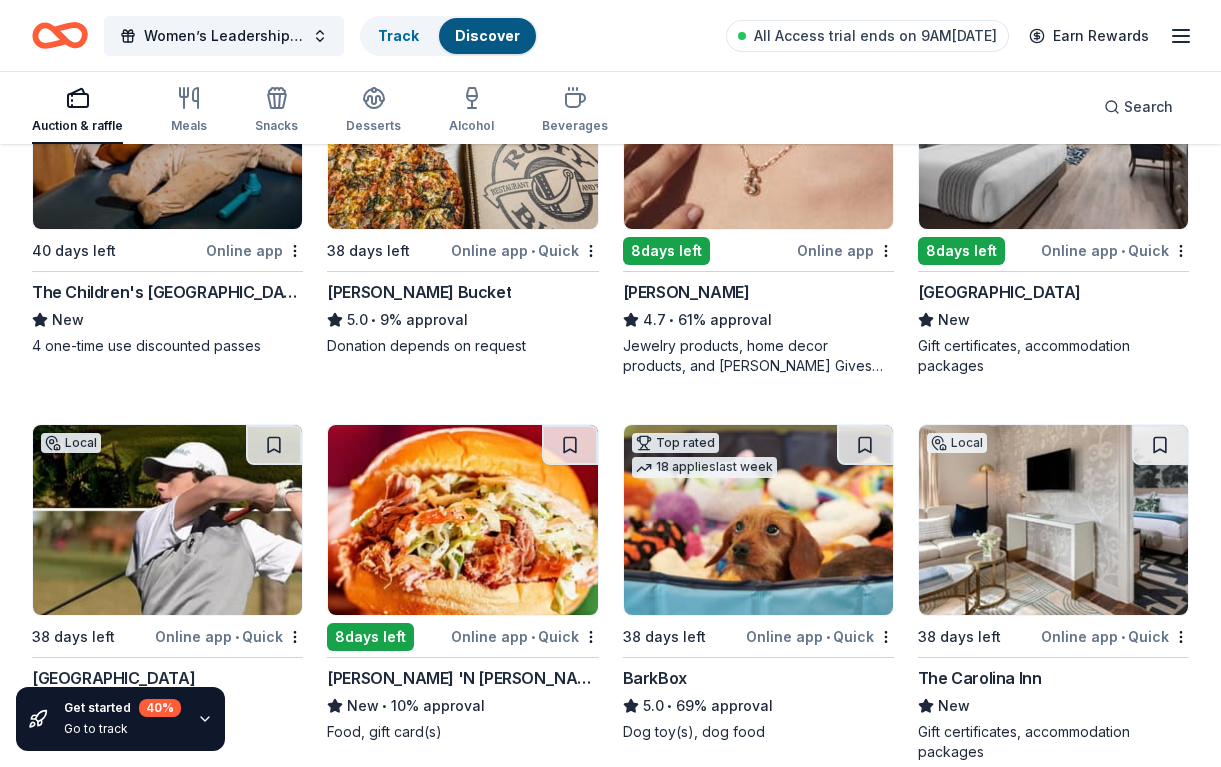 drag, startPoint x: 1208, startPoint y: 123, endPoint x: 1198, endPoint y: -11, distance: 134.37262 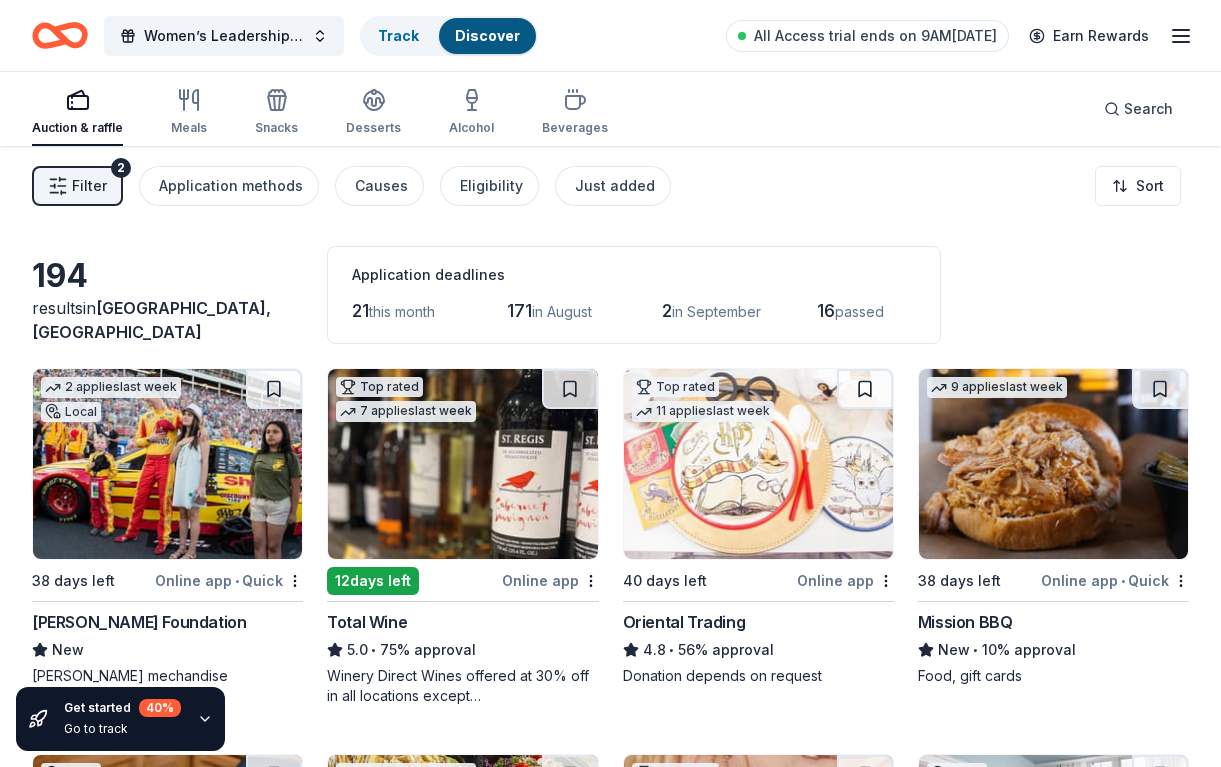 drag, startPoint x: 1212, startPoint y: 30, endPoint x: 1218, endPoint y: 8, distance: 22.803509 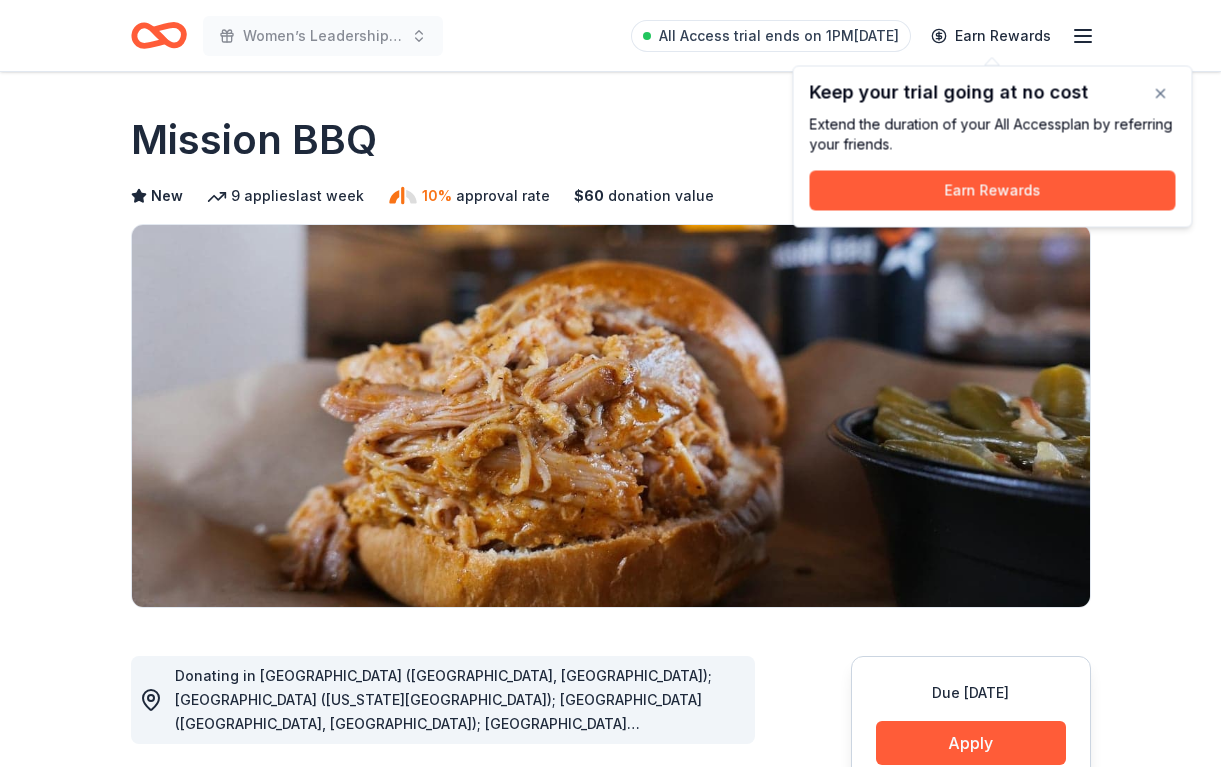 scroll, scrollTop: 0, scrollLeft: 0, axis: both 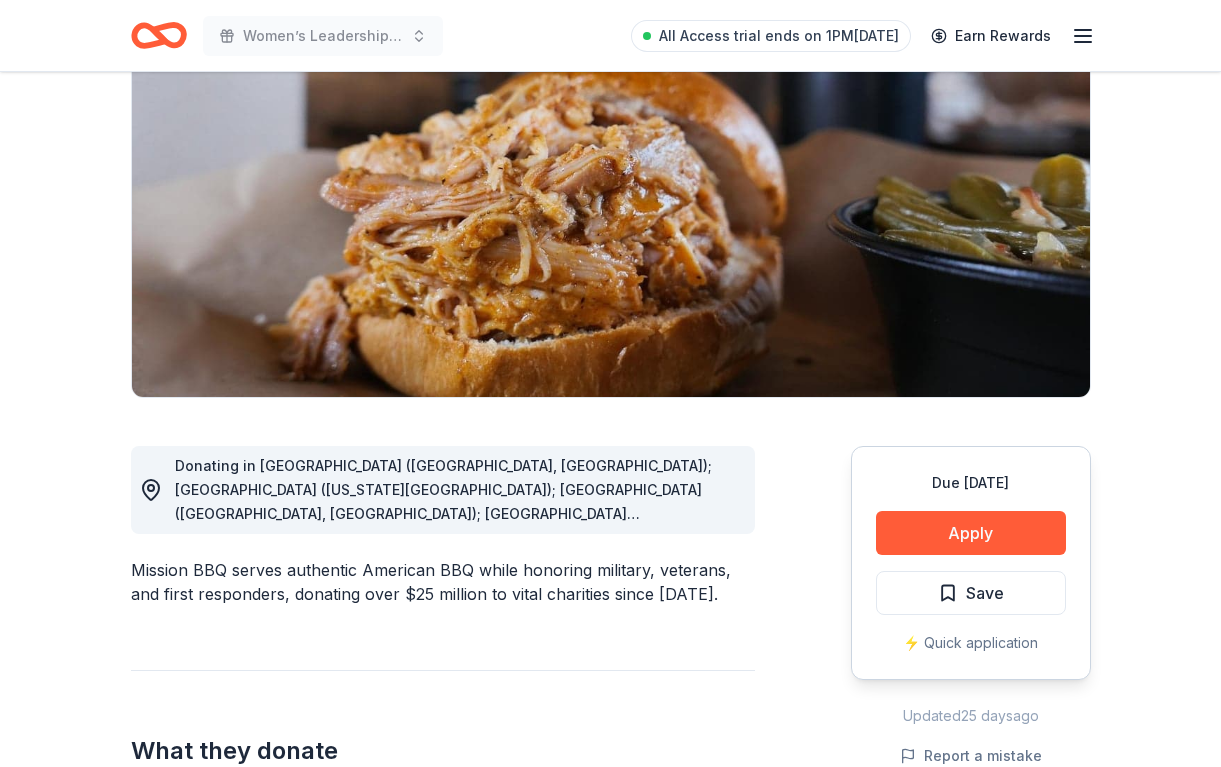 drag, startPoint x: 1128, startPoint y: 374, endPoint x: 993, endPoint y: 817, distance: 463.11337 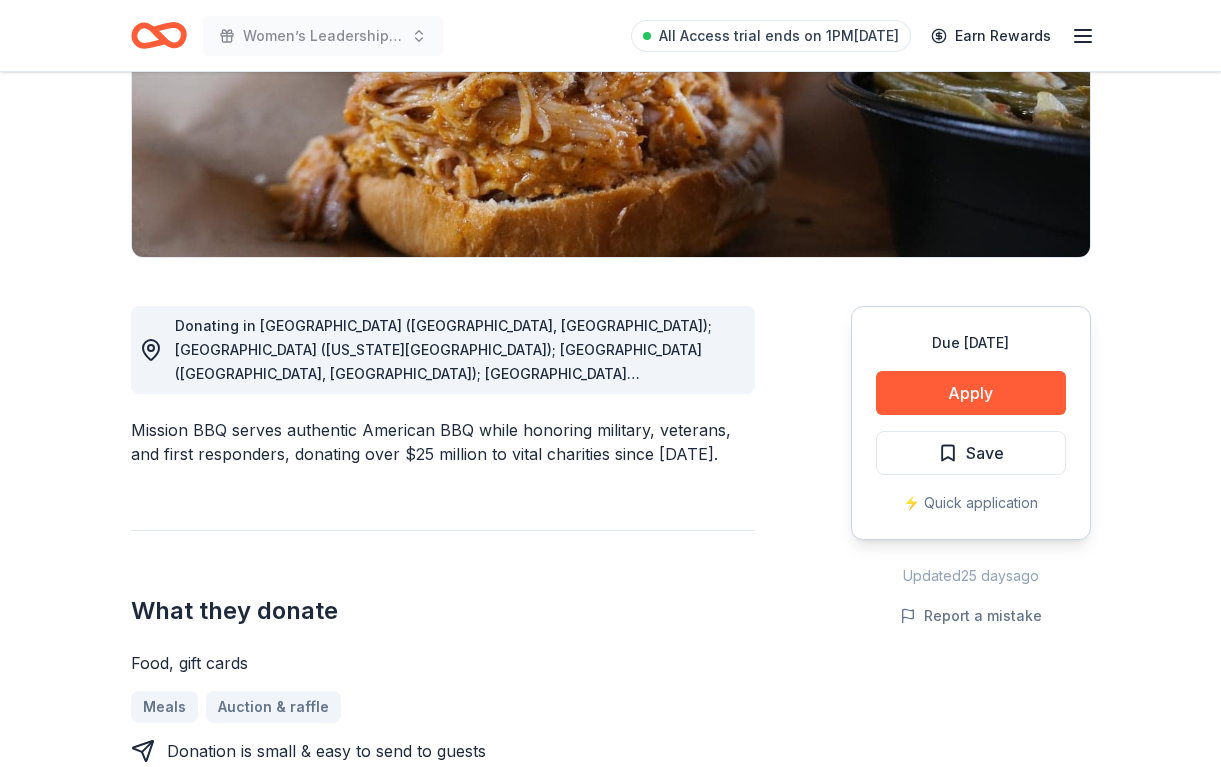 click on "Due in 38 days Share Mission BBQ New 9   applies  last week 10% approval rate $ 60 donation value Share Donating in AZ (Paradise Valley, Surprise); CO (Colorado Springs); CT (Orange, Southington); DE (Dover, Rehoboth Beach, Wilmington); FL; IA (Davenport); IL (Downer’s Grove, Gurnee, Naperville, Peoria, Rockford, Springfield); IN (Clarksville, Evansville, Fort Wayne, Merrillville, Mishawaka); KY (Bowling Green, St. Matthews); MD; MI (Grand Rapids, Northville, Sterling Heights, Troy); NC (Fayetteville, Greenville, Jacksonville, Wilmington); NJ (Deptford, Hamilton, Marlton, Sicklerville); NV (Henderson); NY (Albany, Henrietta); OH (Boardman, Brunswick, Canton, Dayton, Mason, Mentor, Niles, Parma, Westlake); OK (Oklahoma City, Tulsa); PA; SC (Columbia, North Myrtle Beach); TN (Chattanooga, Clarksville, Murfreesboro, Nashville); VA; WI (Brookfield, Green Bay, Kenosha, Madison, West Allis) What they donate Food, gift cards Meals Auction & raffle Donation is small & easy to send to guests Who they donate to Apply" at bounding box center [610, 1038] 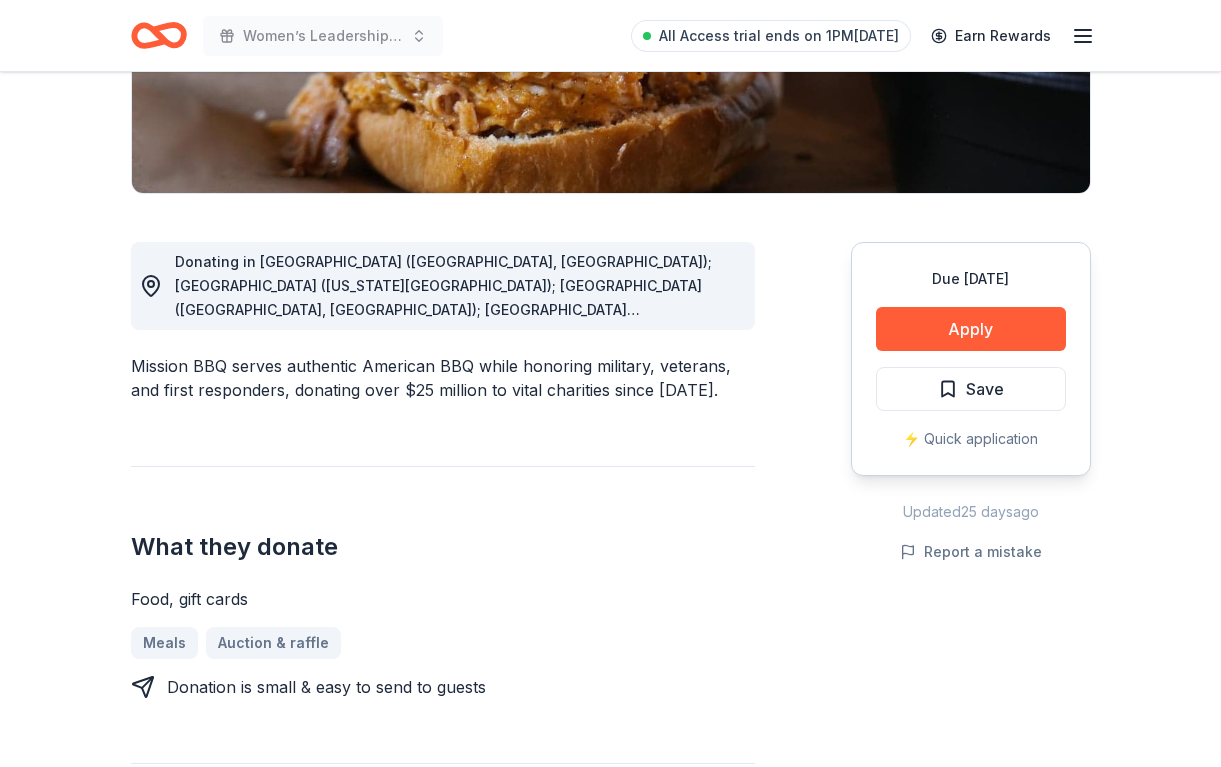 drag, startPoint x: 524, startPoint y: 460, endPoint x: 422, endPoint y: 787, distance: 342.53906 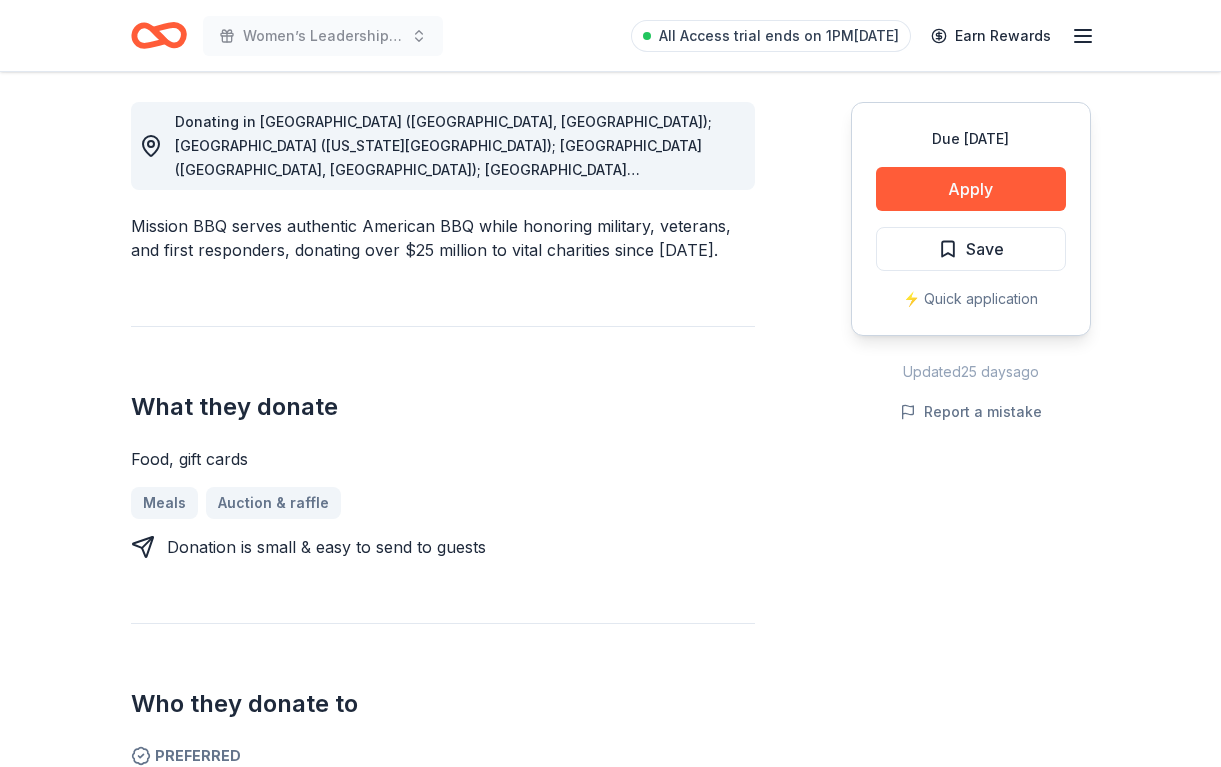 drag, startPoint x: 416, startPoint y: 494, endPoint x: 250, endPoint y: 817, distance: 363.15976 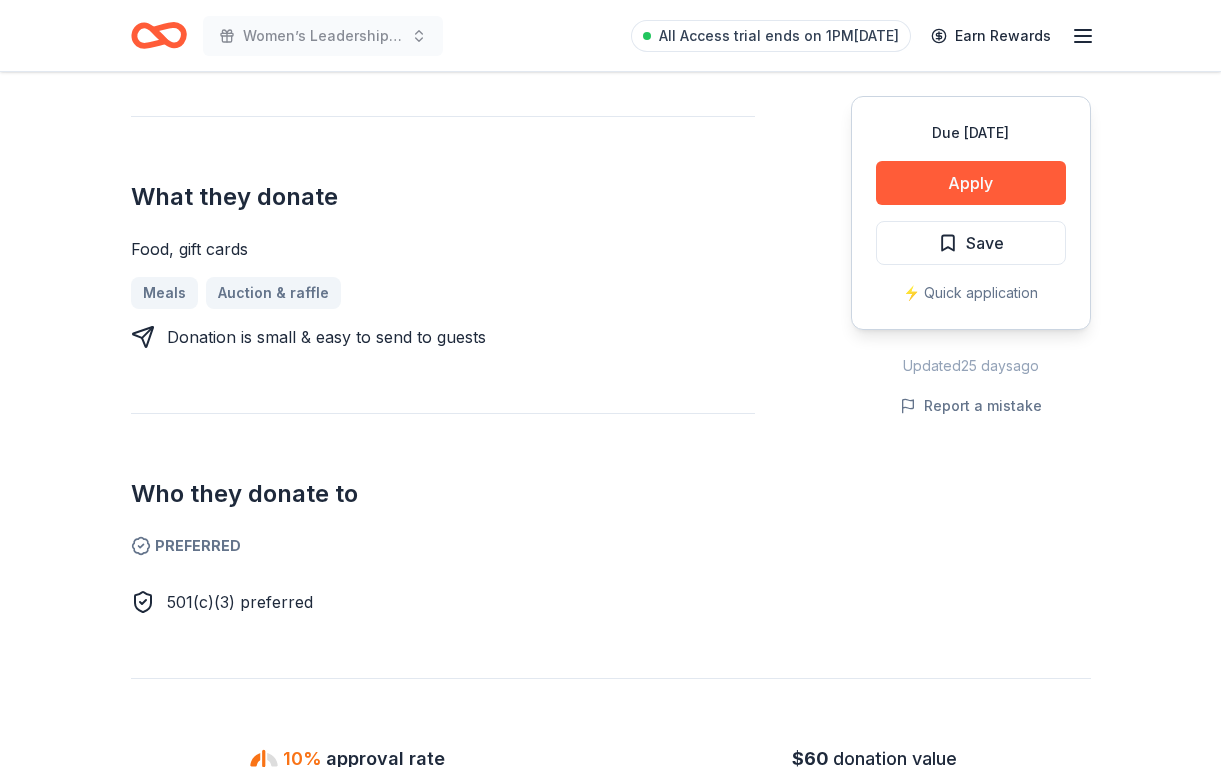 scroll, scrollTop: 973, scrollLeft: 0, axis: vertical 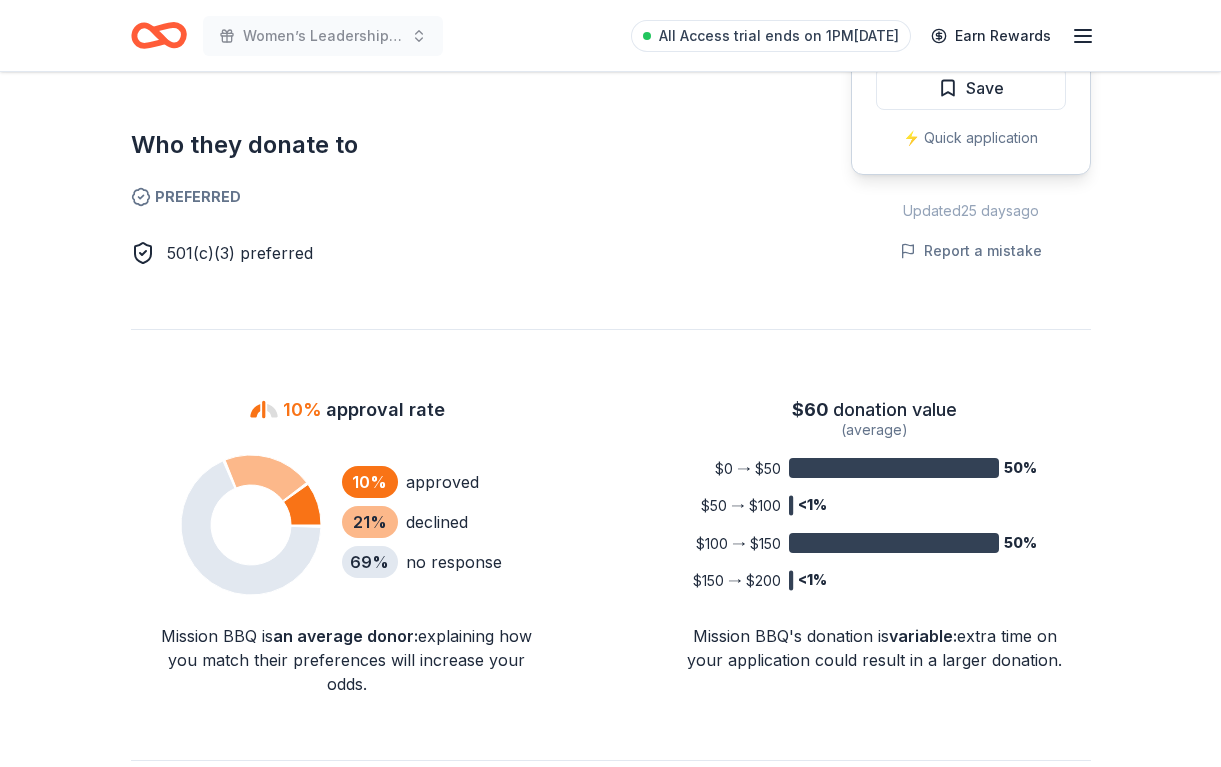 drag, startPoint x: 407, startPoint y: 477, endPoint x: 63, endPoint y: 817, distance: 483.6693 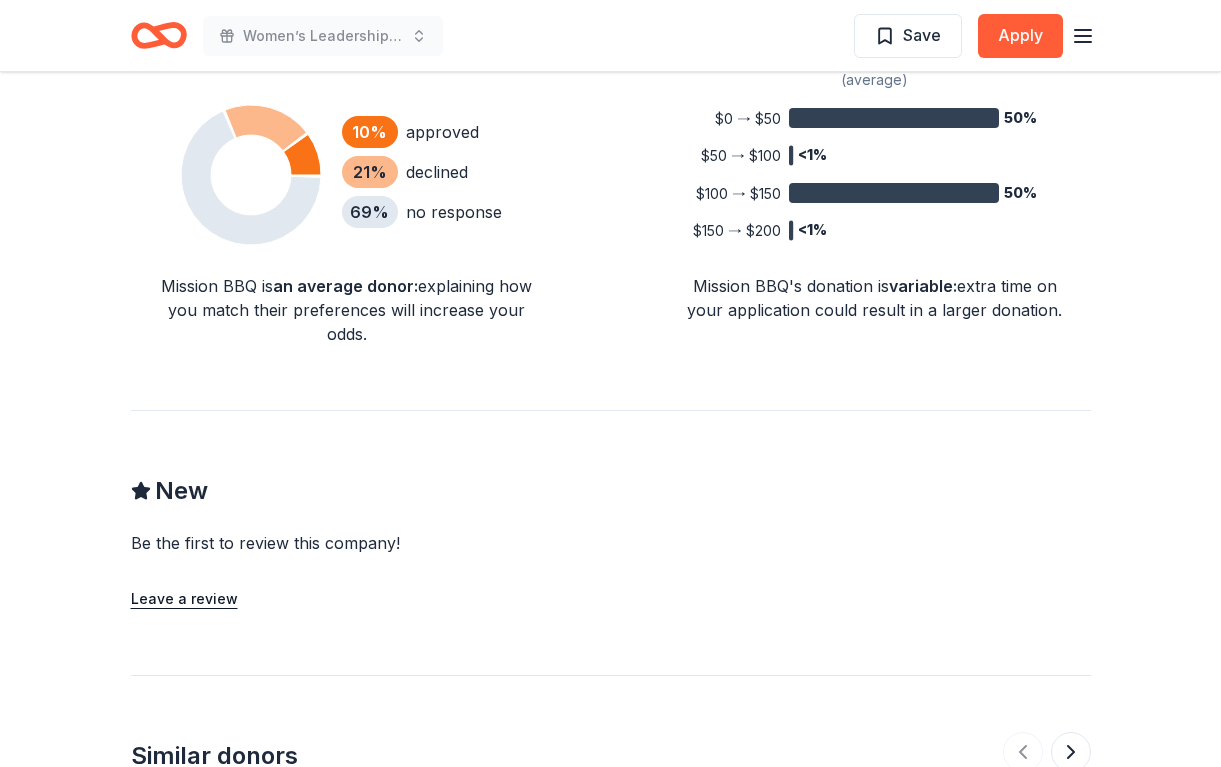 scroll, scrollTop: 1673, scrollLeft: 0, axis: vertical 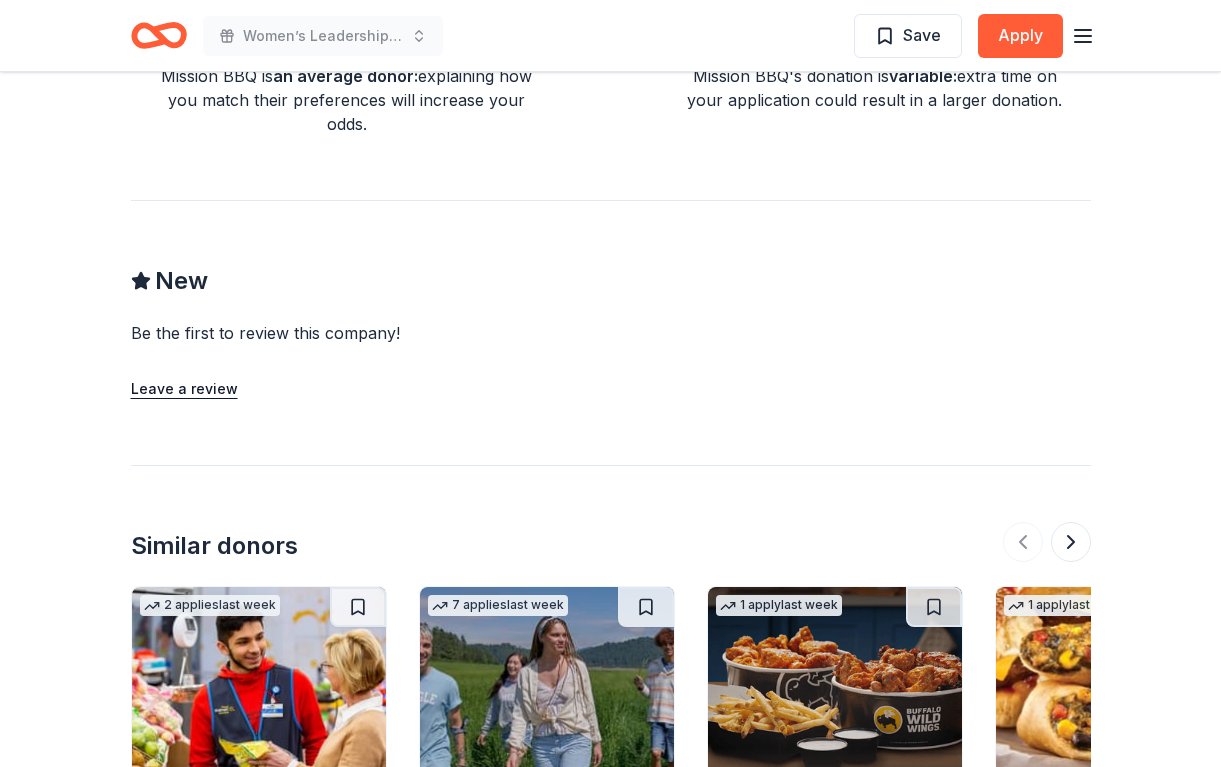drag, startPoint x: 534, startPoint y: 424, endPoint x: 205, endPoint y: 817, distance: 512.5329 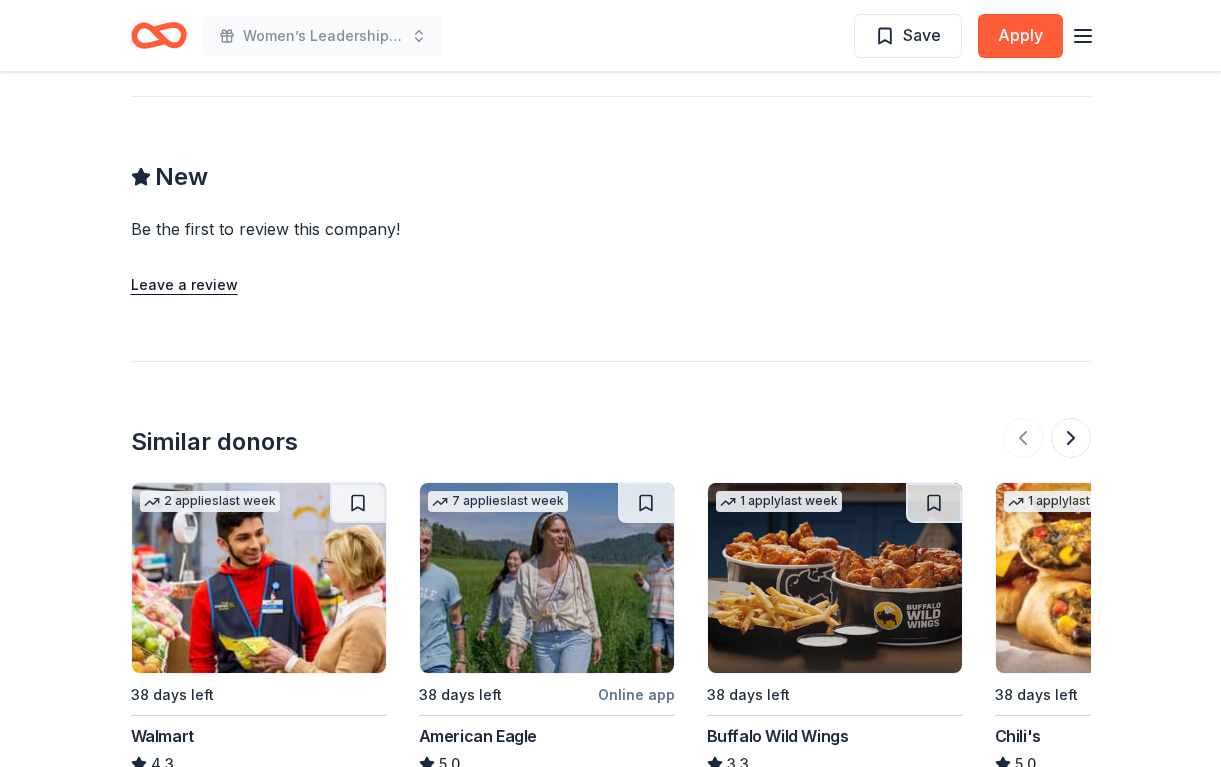 drag, startPoint x: 1196, startPoint y: 612, endPoint x: 1183, endPoint y: 817, distance: 205.41179 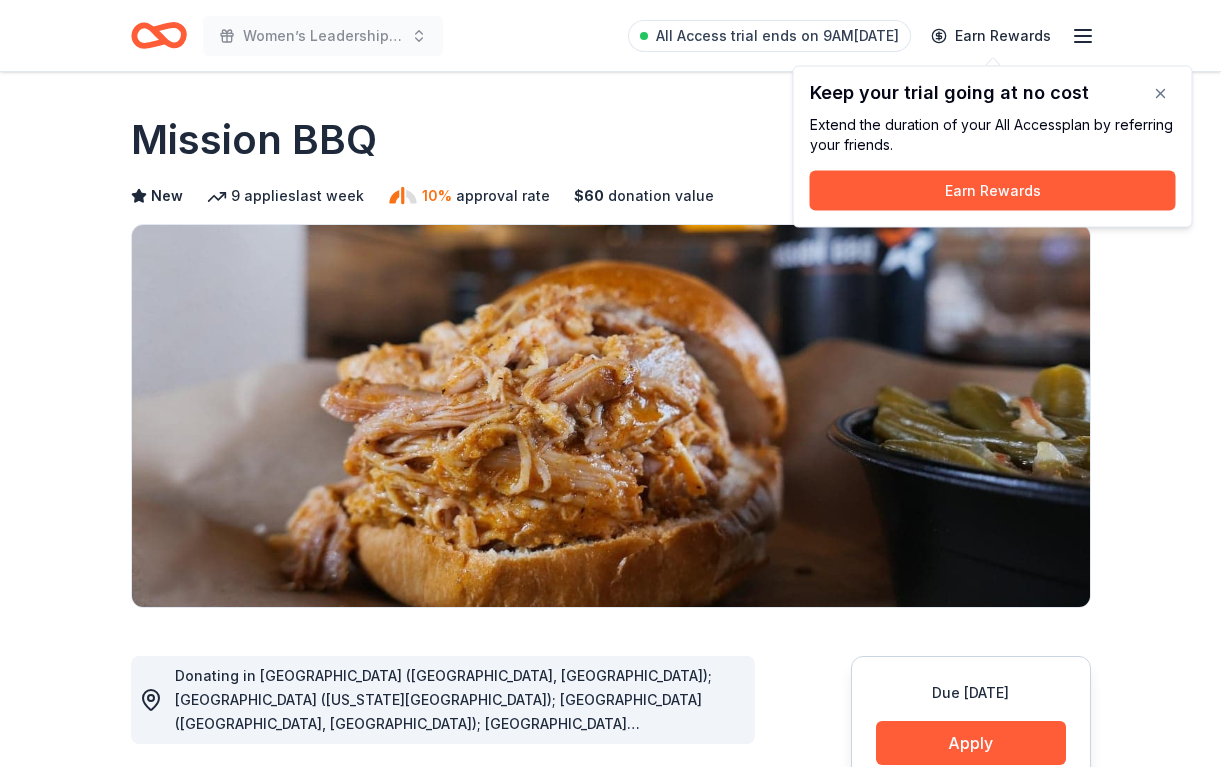 scroll, scrollTop: 48, scrollLeft: 0, axis: vertical 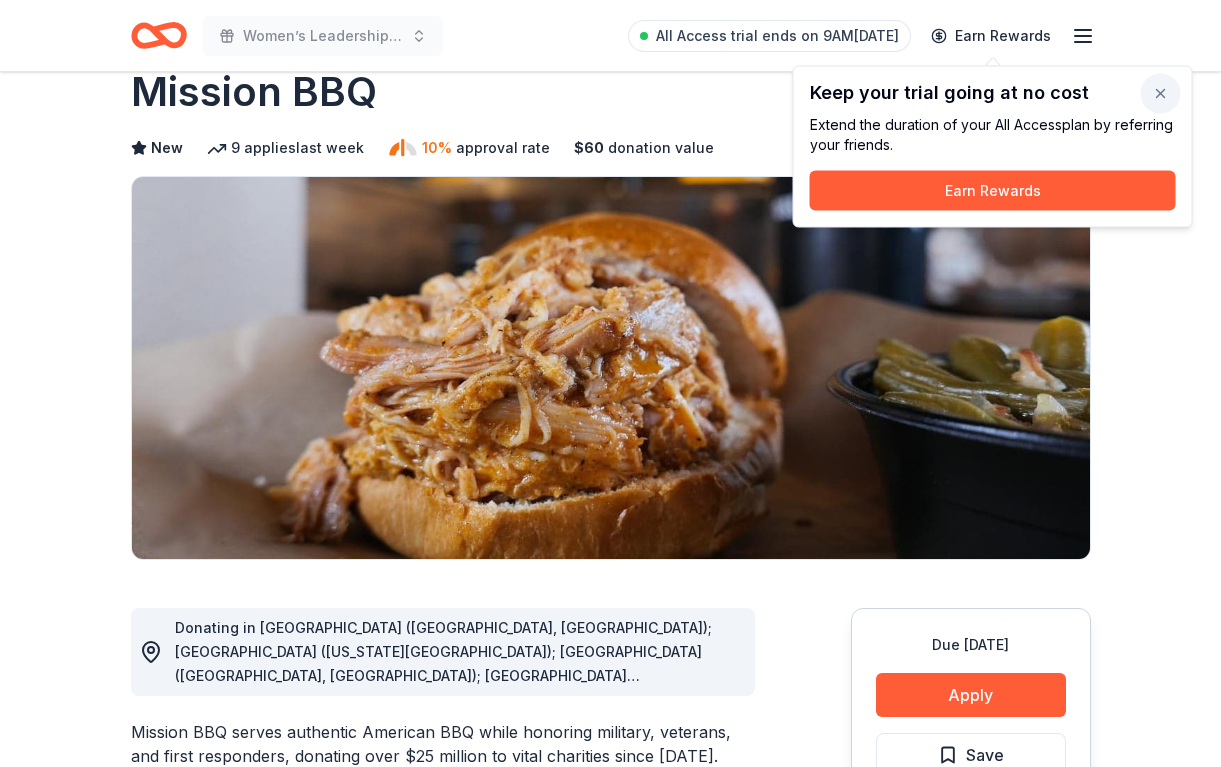 click at bounding box center (1161, 94) 